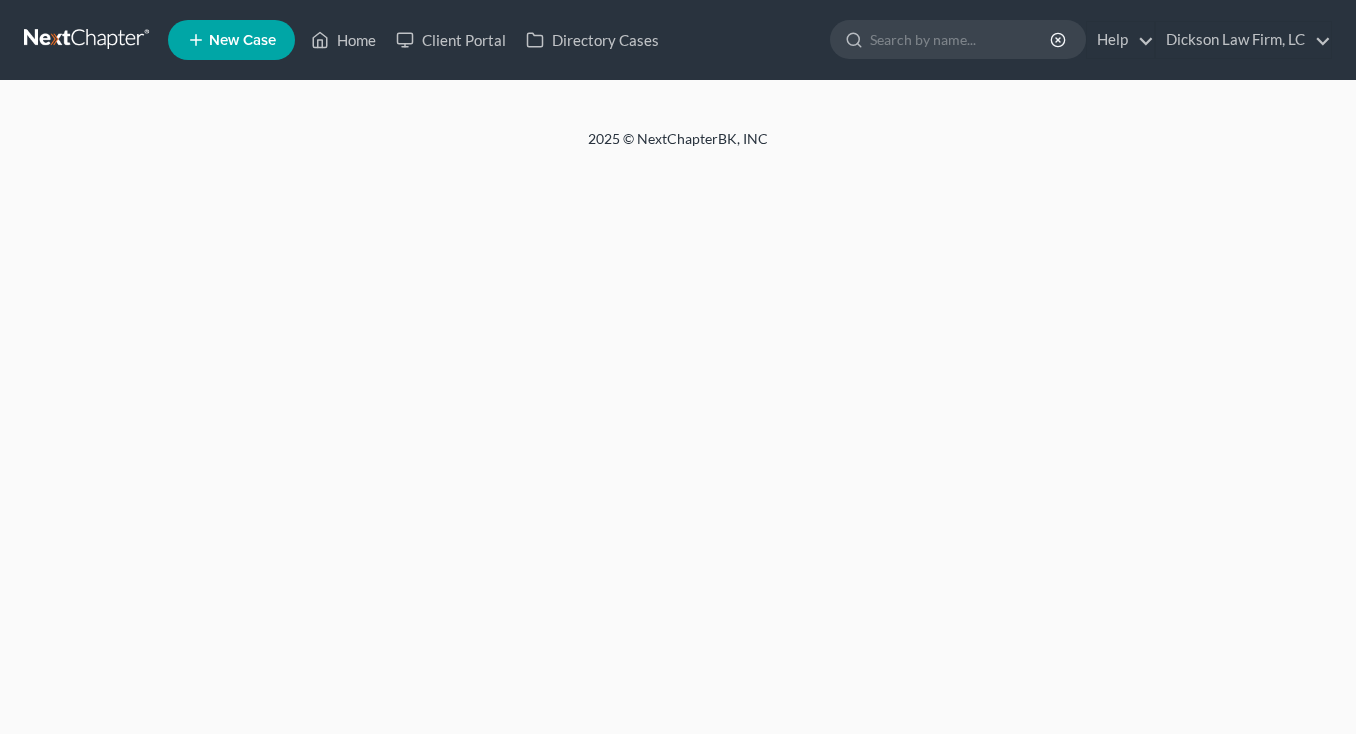 scroll, scrollTop: 0, scrollLeft: 0, axis: both 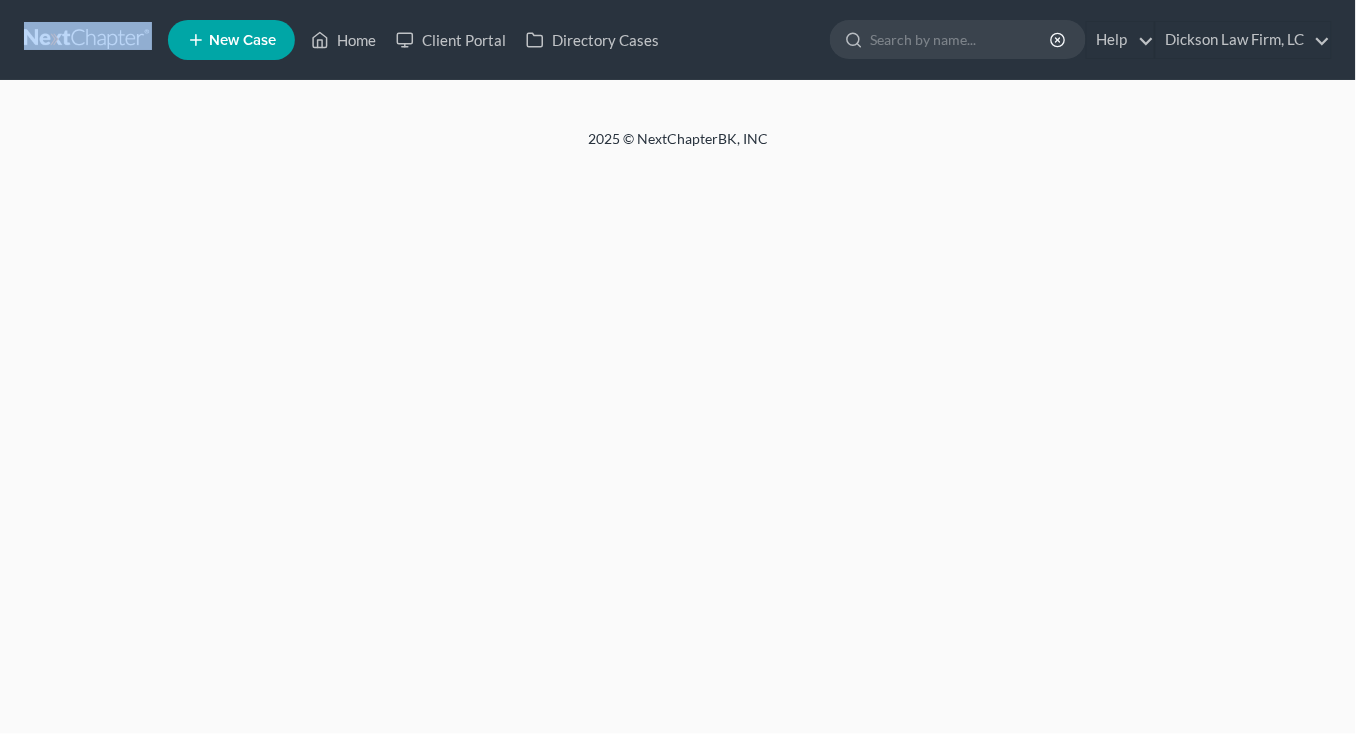click on "Home New Case Client Portal Directory Cases Dickson Law Firm, LC [EMAIL] My Account Settings Plan + Billing Account Add-Ons Upgrade to Whoa Help Center Webinars Training Videos What's new Log out New Case Home Client Portal Directory Cases         - No Result - See all results Or Press Enter... Help Help Center Webinars Training Videos What's new Dickson Law Firm, LC Dickson Law Firm, LC [EMAIL] My Account Settings Plan + Billing Account Add-Ons Upgrade to Whoa Log out" at bounding box center (678, 40) 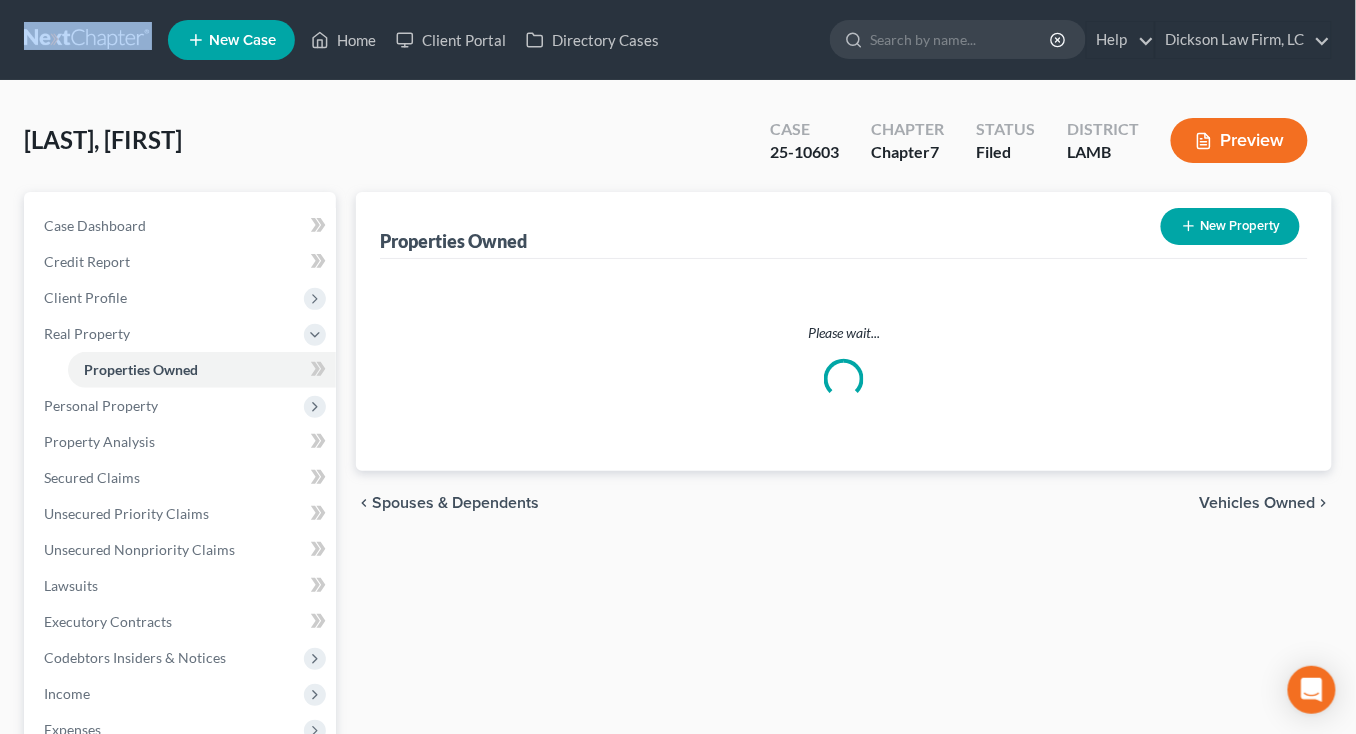 click on "Home New Case Client Portal Directory Cases Dickson Law Firm, LC mdd@dicksonlawfirm.com My Account Settings Plan + Billing Account Add-Ons Upgrade to Whoa Help Center Webinars Training Videos What's new Log out New Case Home Client Portal Directory Cases         - No Result - See all results Or Press Enter... Help Help Center Webinars Training Videos What's new Dickson Law Firm, LC Dickson Law Firm, LC mdd@dicksonlawfirm.com My Account Settings Plan + Billing Account Add-Ons Upgrade to Whoa Log out" at bounding box center (678, 40) 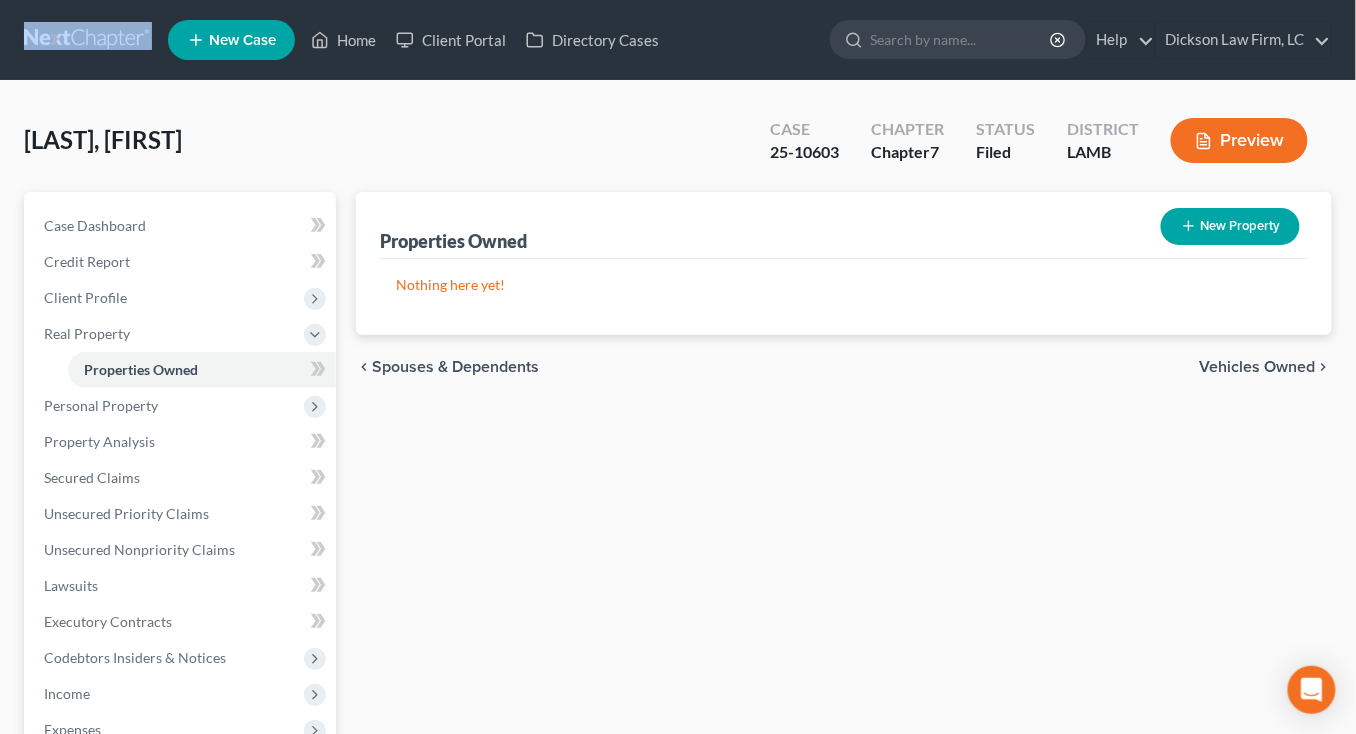 click on "Home New Case Client Portal Directory Cases Dickson Law Firm, LC mdd@dicksonlawfirm.com My Account Settings Plan + Billing Account Add-Ons Upgrade to Whoa Help Center Webinars Training Videos What's new Log out New Case Home Client Portal Directory Cases         - No Result - See all results Or Press Enter... Help Help Center Webinars Training Videos What's new Dickson Law Firm, LC Dickson Law Firm, LC mdd@dicksonlawfirm.com My Account Settings Plan + Billing Account Add-Ons Upgrade to Whoa Log out" at bounding box center [678, 40] 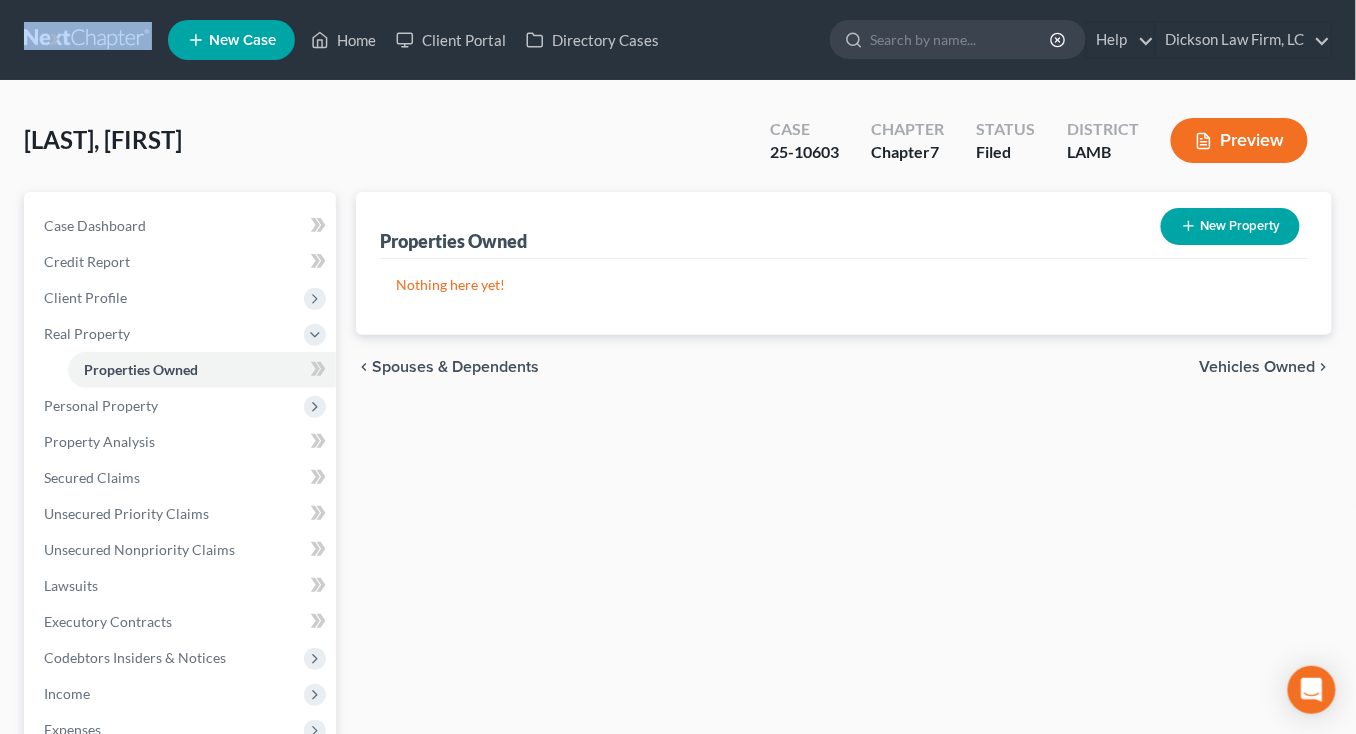 click at bounding box center [88, 40] 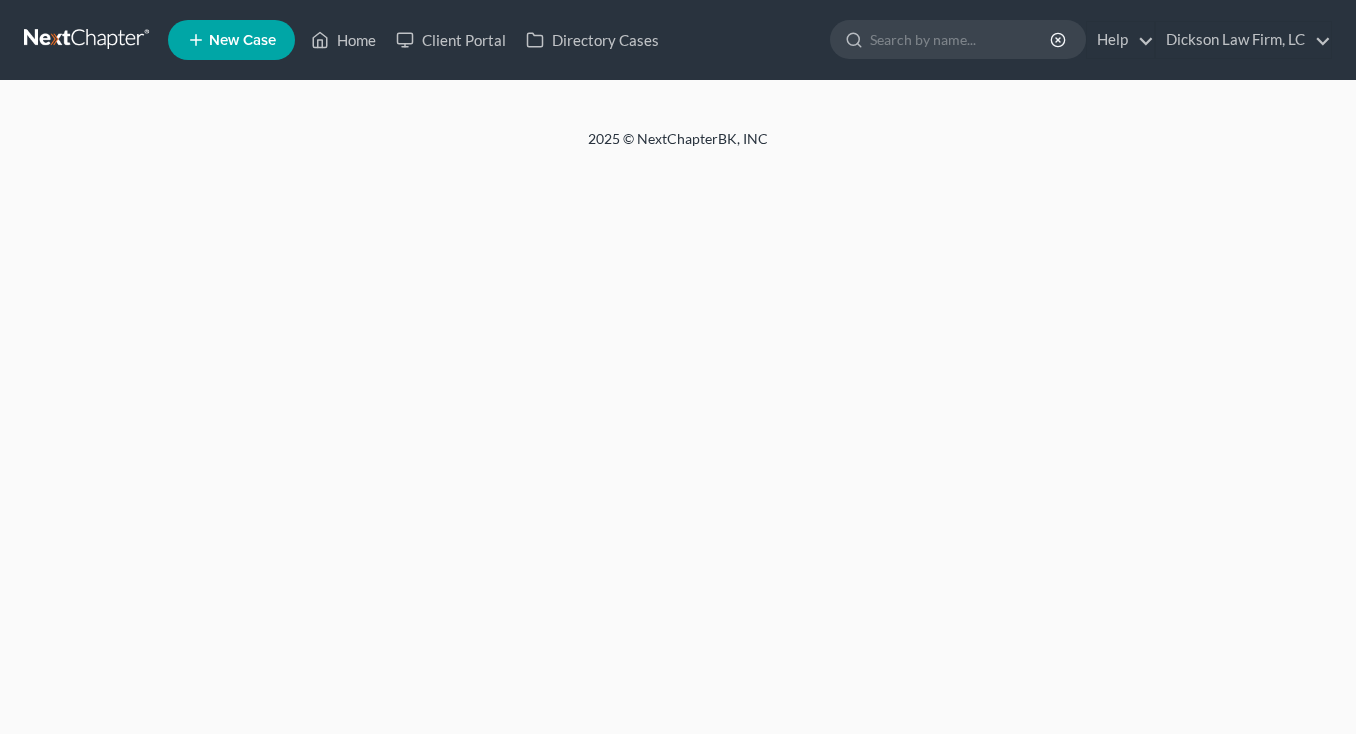 scroll, scrollTop: 0, scrollLeft: 0, axis: both 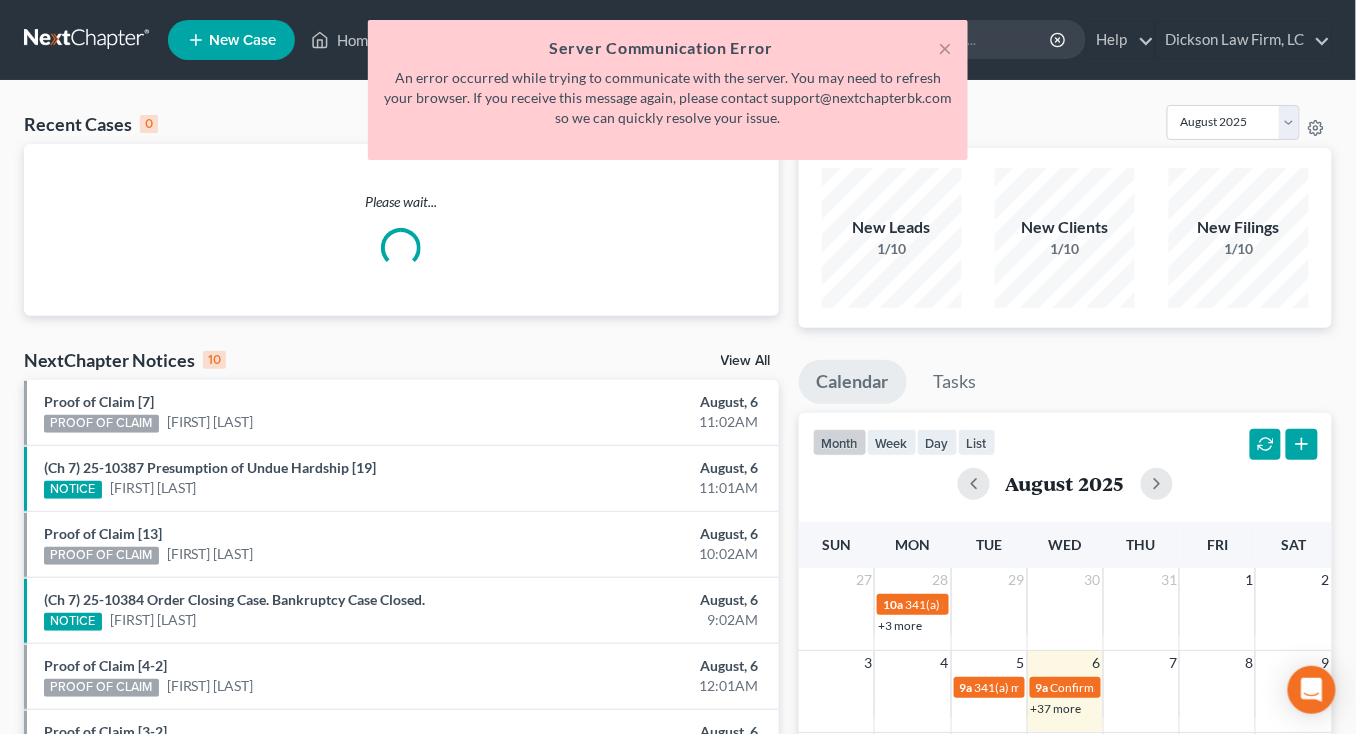 click on "Proof of Claim [7] PROOF OF CLAIM Goldie Brewer August, 6 11:02AM (Ch 7) 25-10387 Presumption of Undue Hardship [19] NOTICE Kimberly Fontenot August, 6 11:01AM Proof of Claim [13] PROOF OF CLAIM Iriael White August, 6 10:02AM (Ch 7) 25-10384 Order Closing Case. Bankruptcy Case Closed. NOTICE Chastity Webre August, 6 9:02AM Proof of Claim [4-2] PROOF OF CLAIM Donkita Williams August, 6 12:01AM Proof of Claim [3-2] PROOF OF CLAIM Donkita Williams August, 6 12:01AM Proof of Claim [4-1] PROOF OF CLAIM Donkita Williams August, 6 12:01AM Proof of Claim [3-1] PROOF OF CLAIM Donkita Williams August, 6 12:01AM (Ch 7) 25-10384 Automatic Order Discharging Debtor [19-2] NOTICE Chastity Webre August, 5 11:01PM (Ch 7) 25-10384 Automatic Order Discharging Debtor [19-1] NOTICE Chastity Webre August, 5 11:01PM" at bounding box center [401, 709] 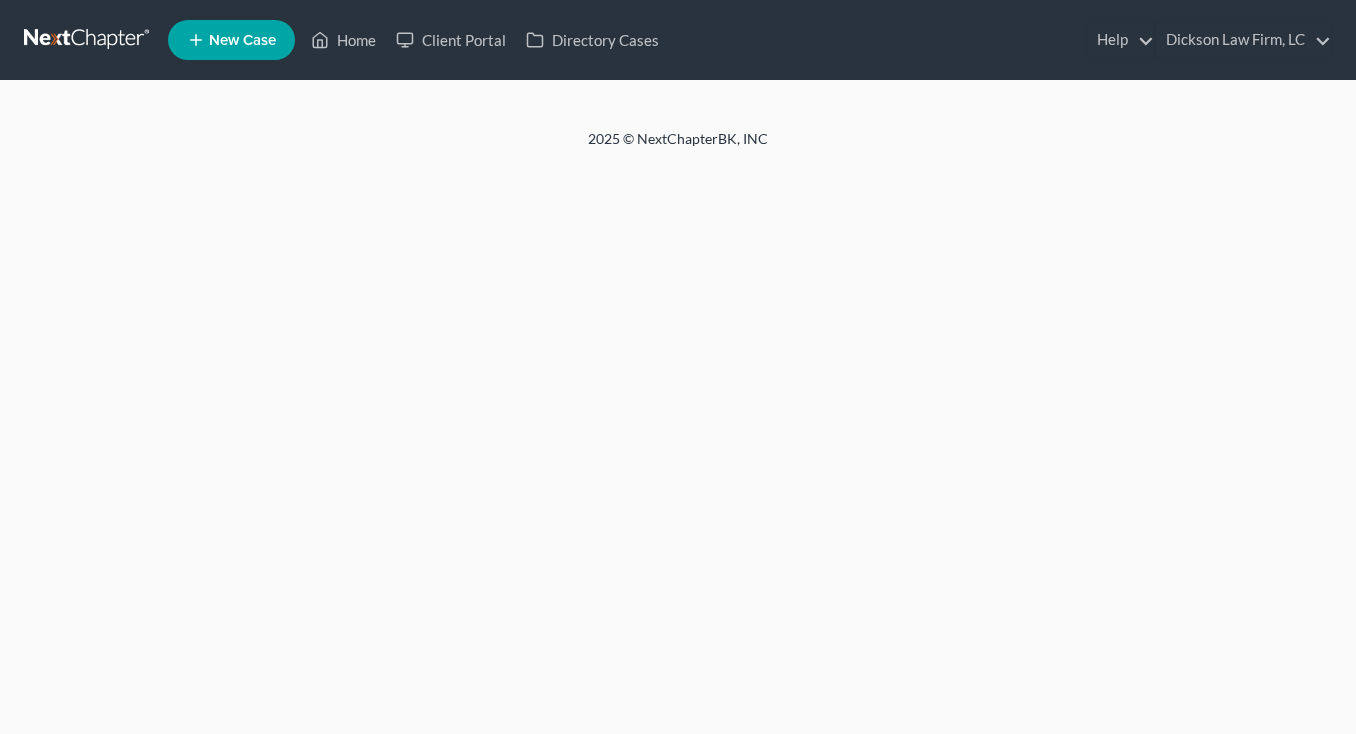 scroll, scrollTop: 0, scrollLeft: 0, axis: both 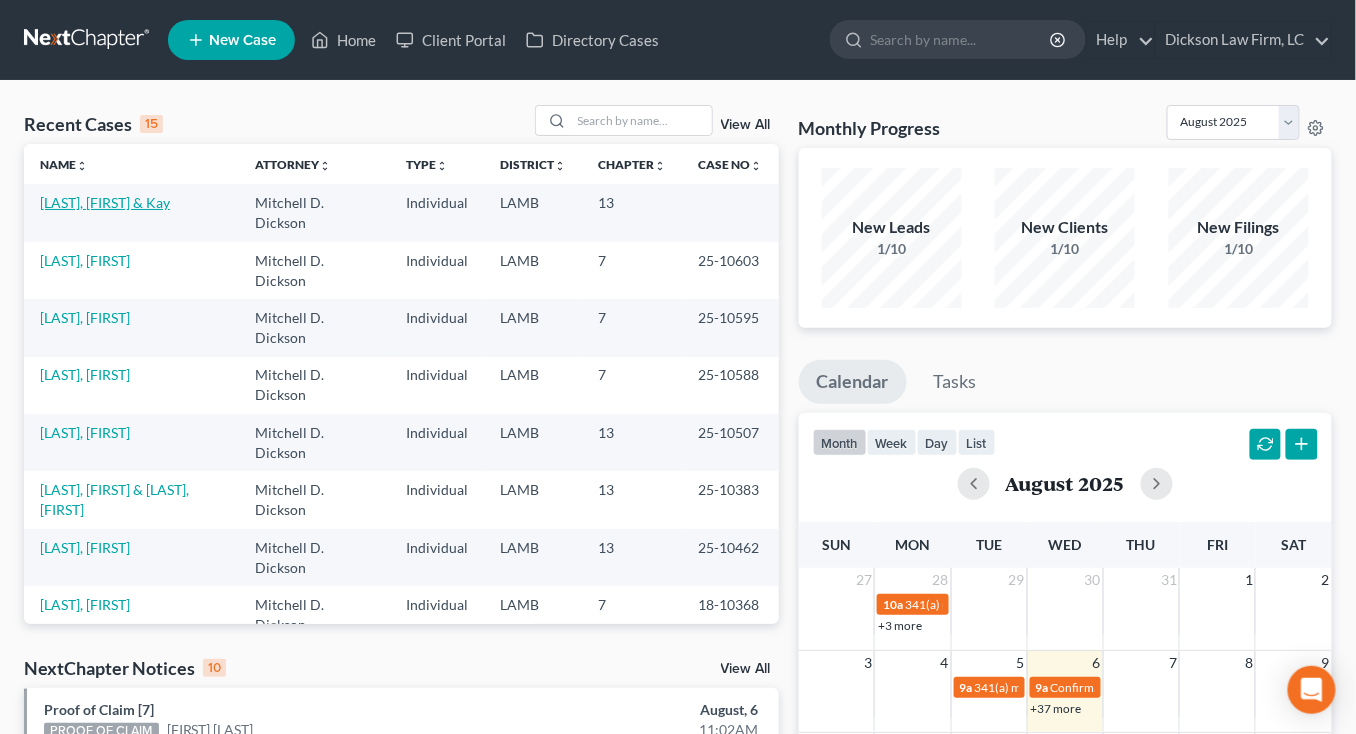 click on "[LAST], [FIRST] & Kay" at bounding box center [105, 202] 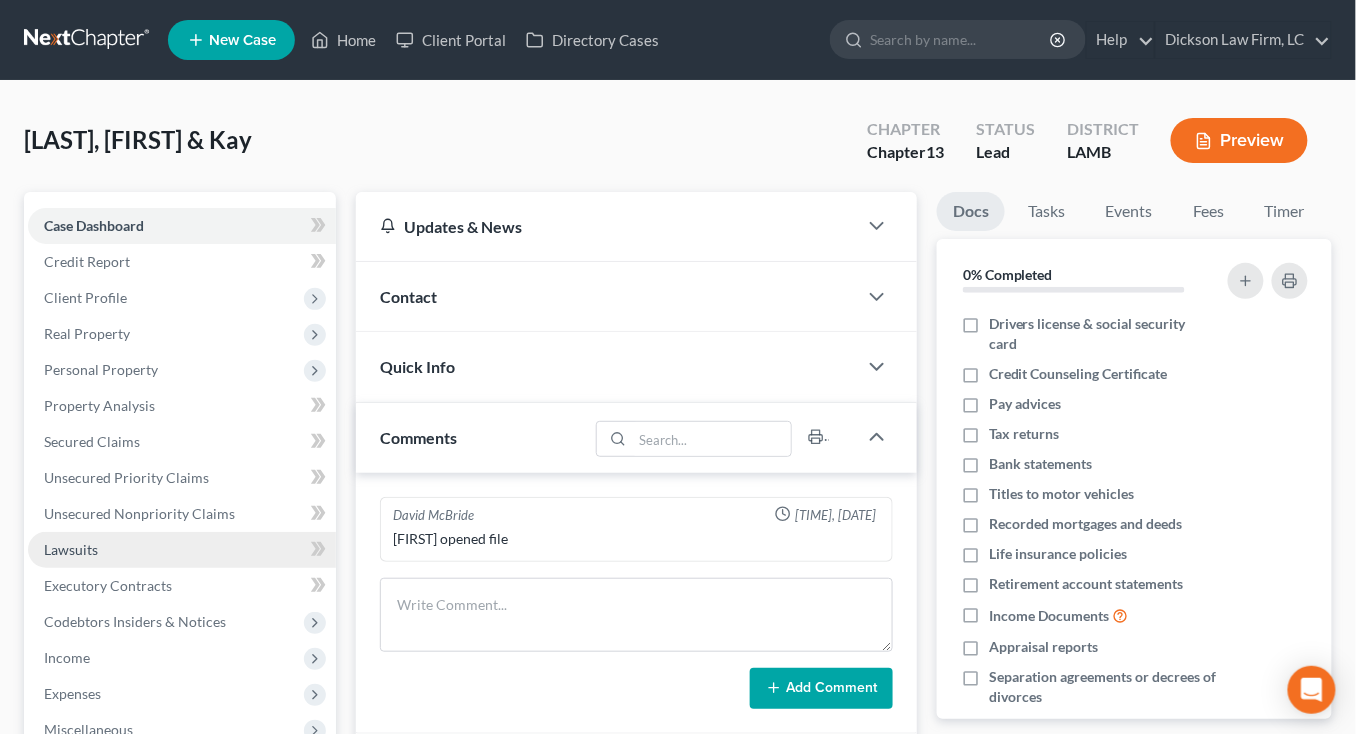 click on "Lawsuits" at bounding box center (182, 550) 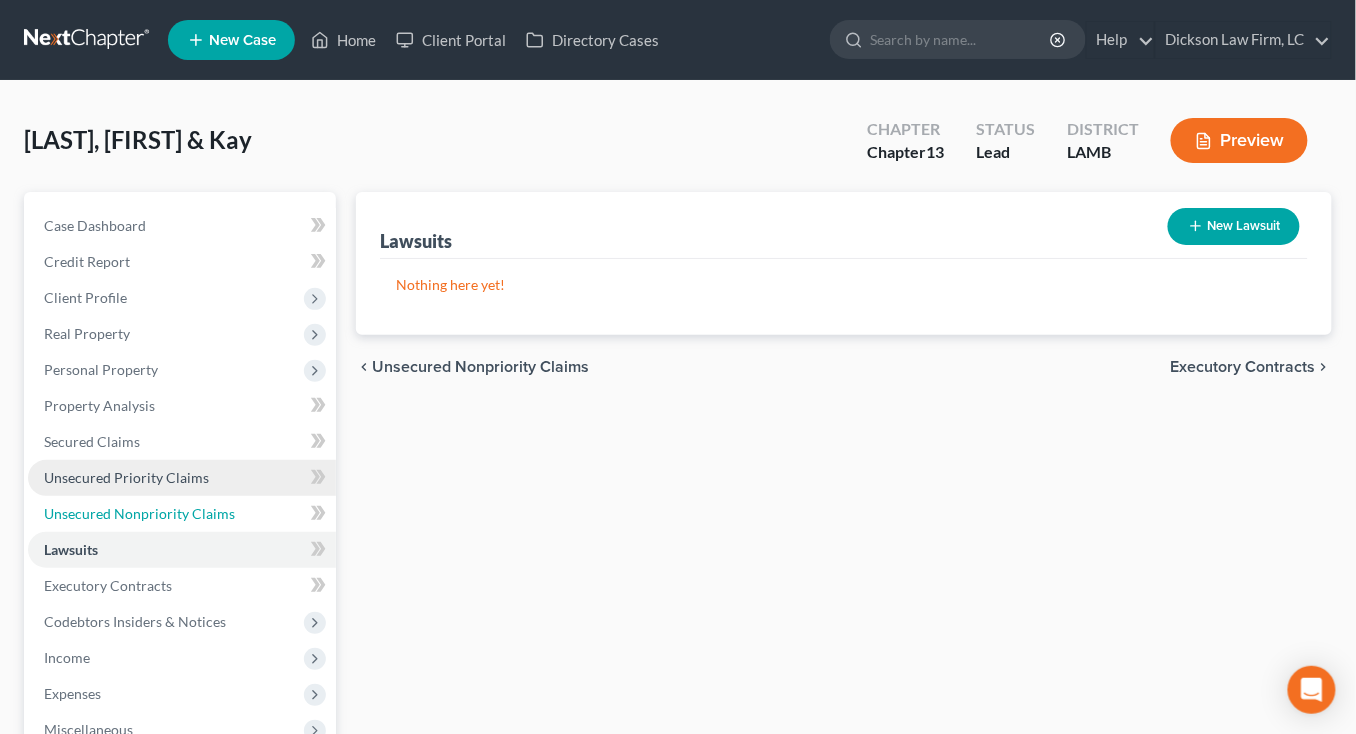 click on "Unsecured Nonpriority Claims" at bounding box center [182, 514] 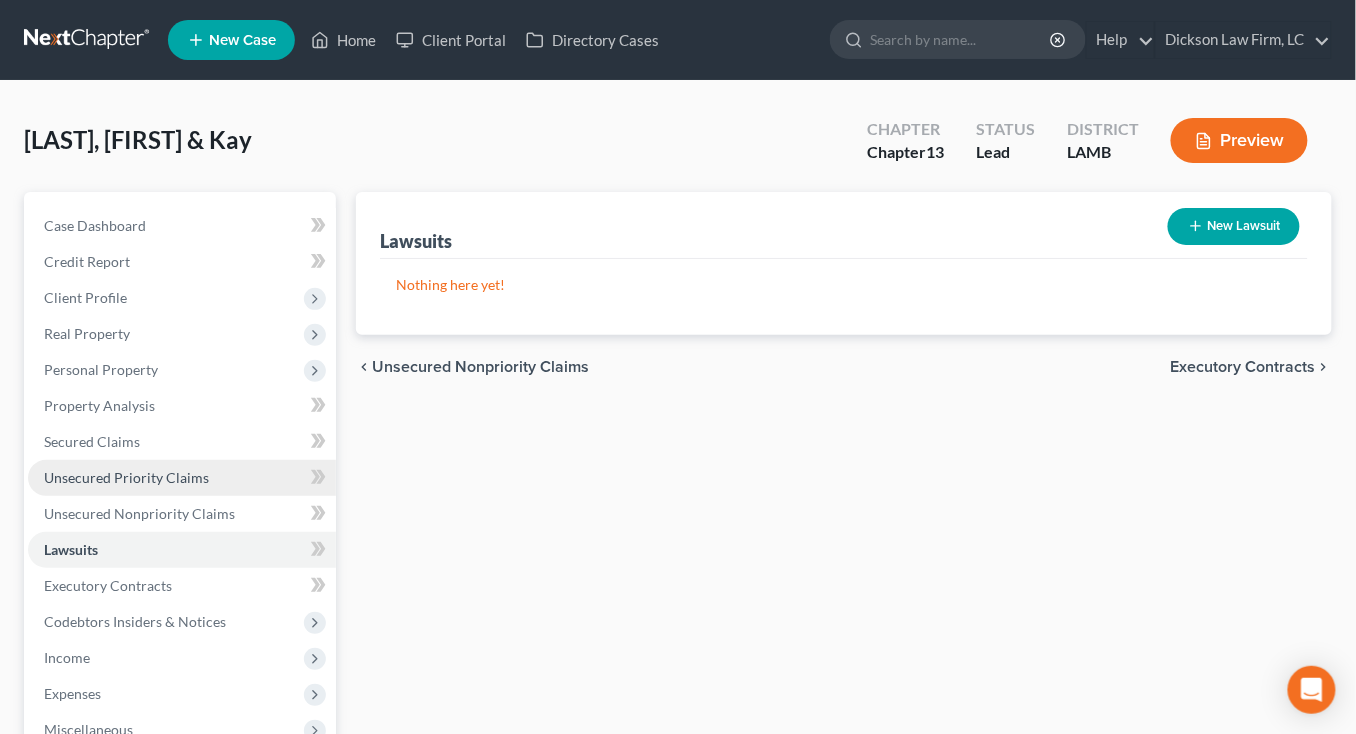 click on "Unsecured Priority Claims" at bounding box center [126, 477] 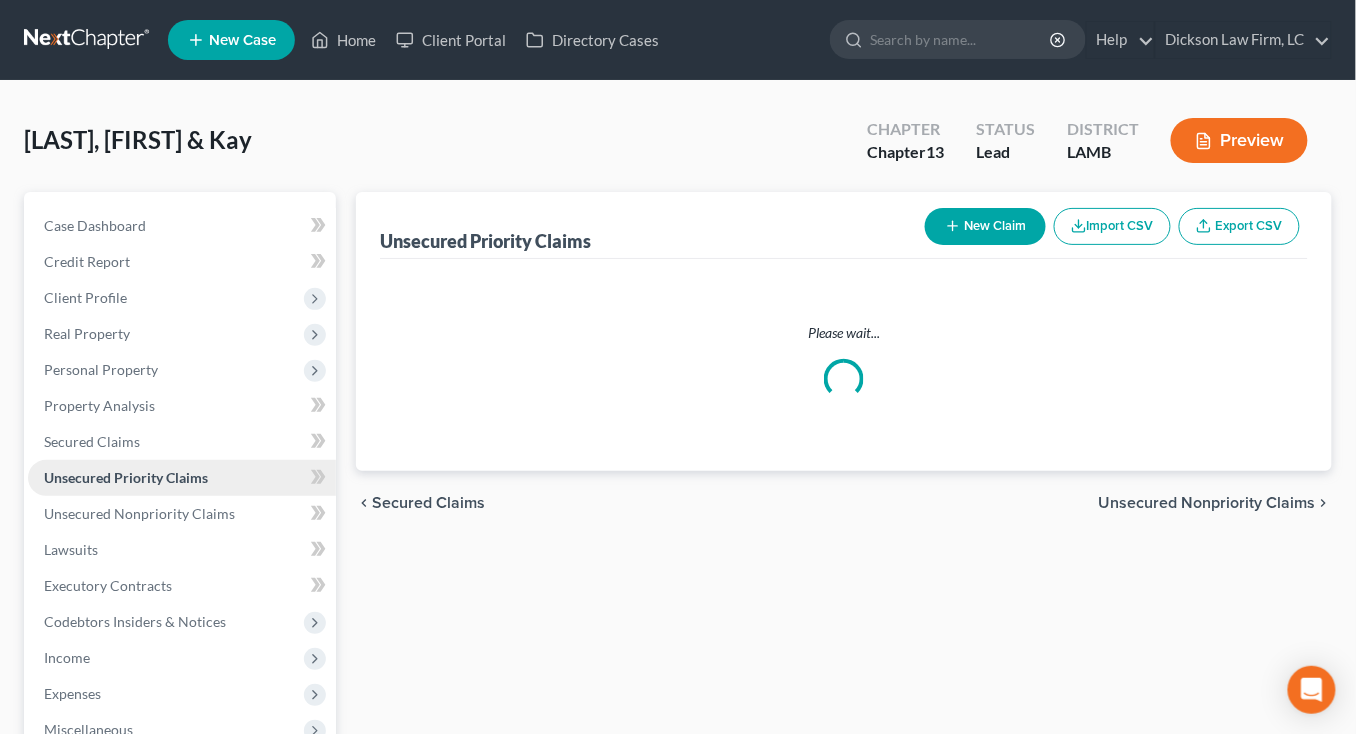 click on "Unsecured Priority Claims" at bounding box center [126, 477] 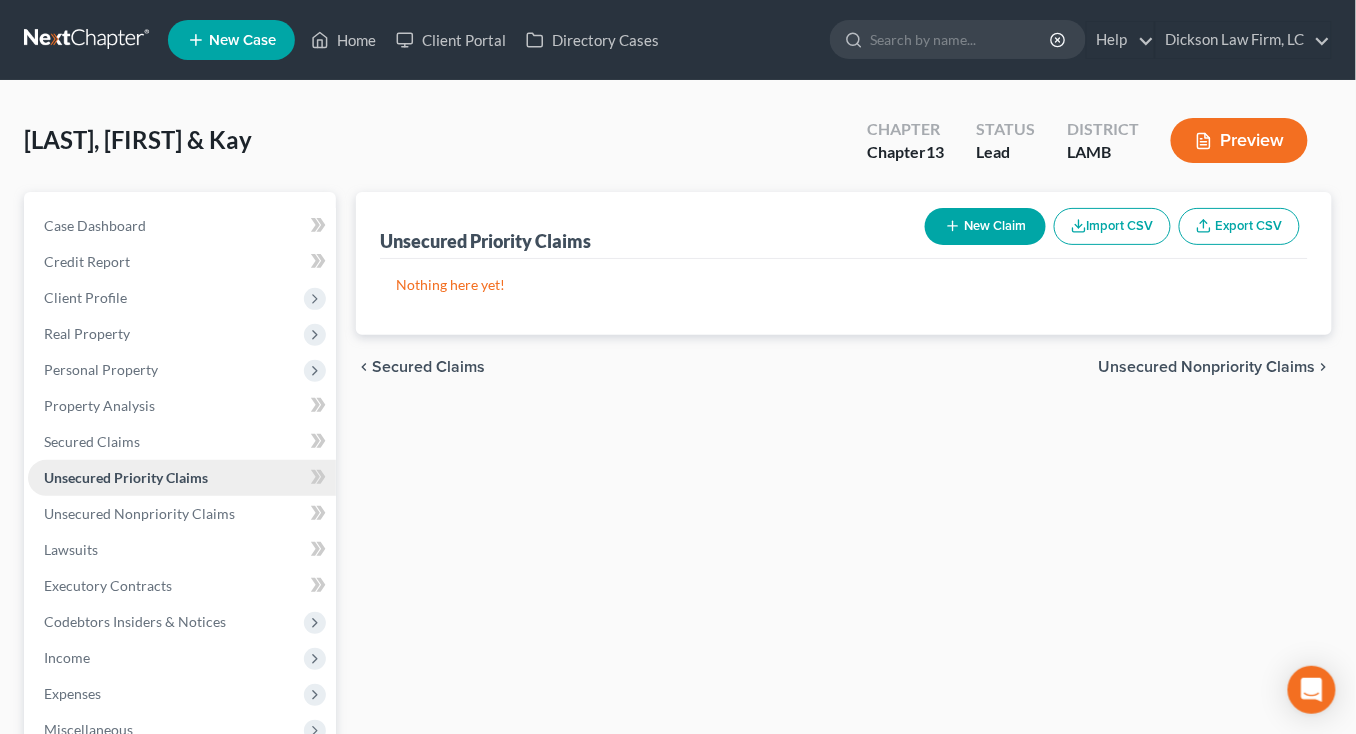 click on "Unsecured Priority Claims" at bounding box center (126, 477) 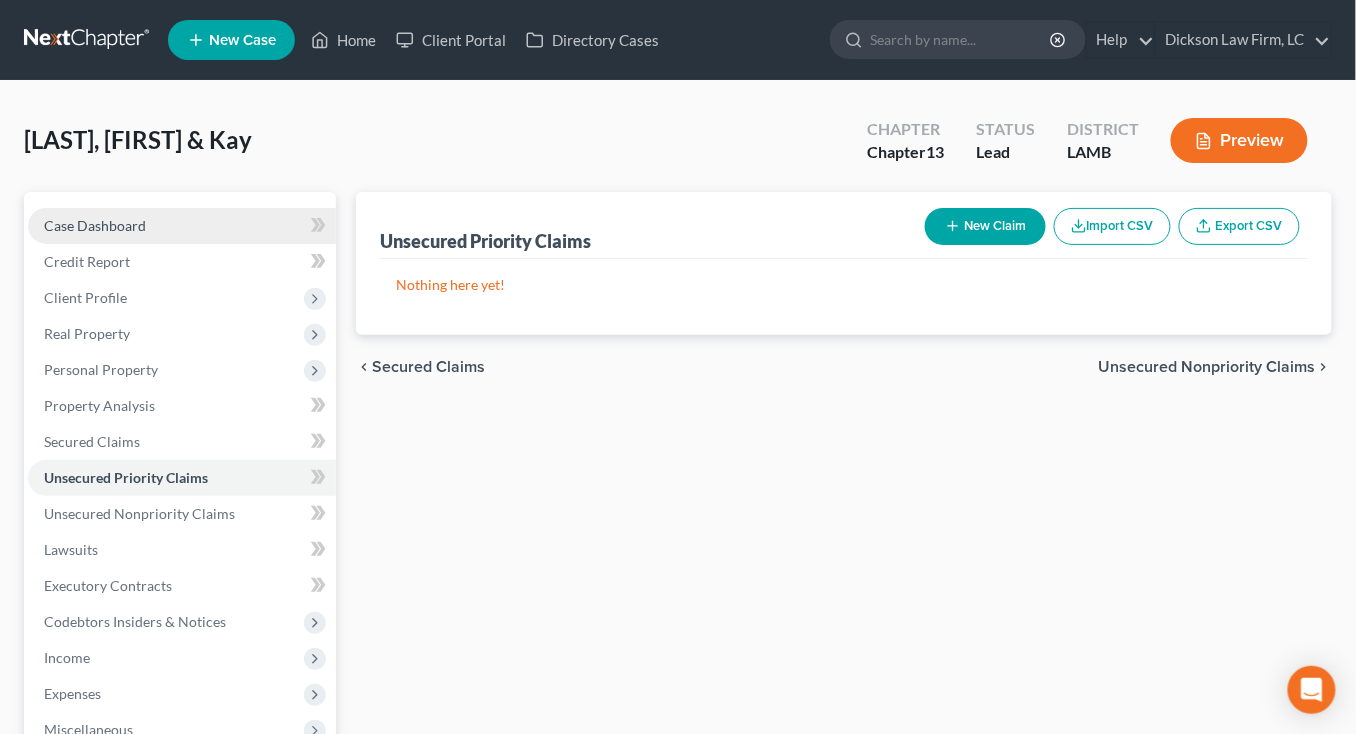 click on "Case Dashboard" at bounding box center (182, 226) 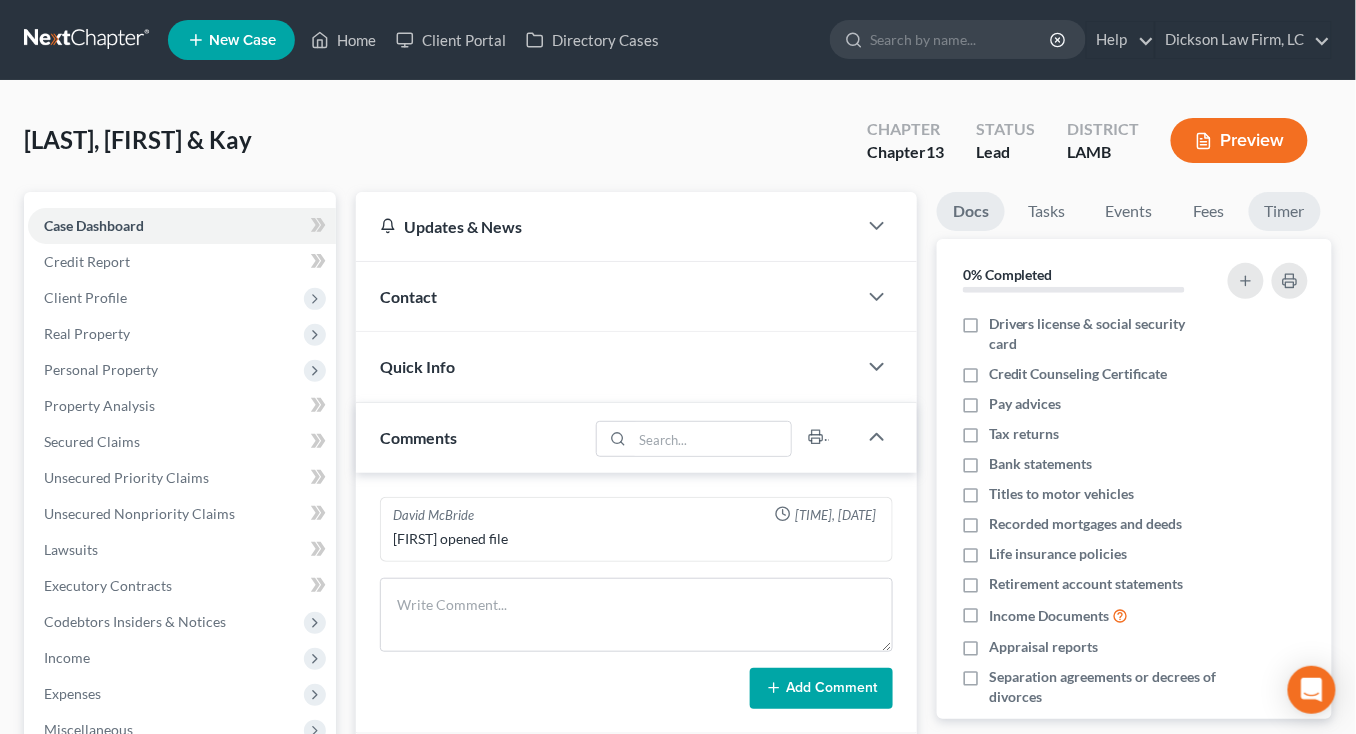 click on "Timer" at bounding box center [1285, 211] 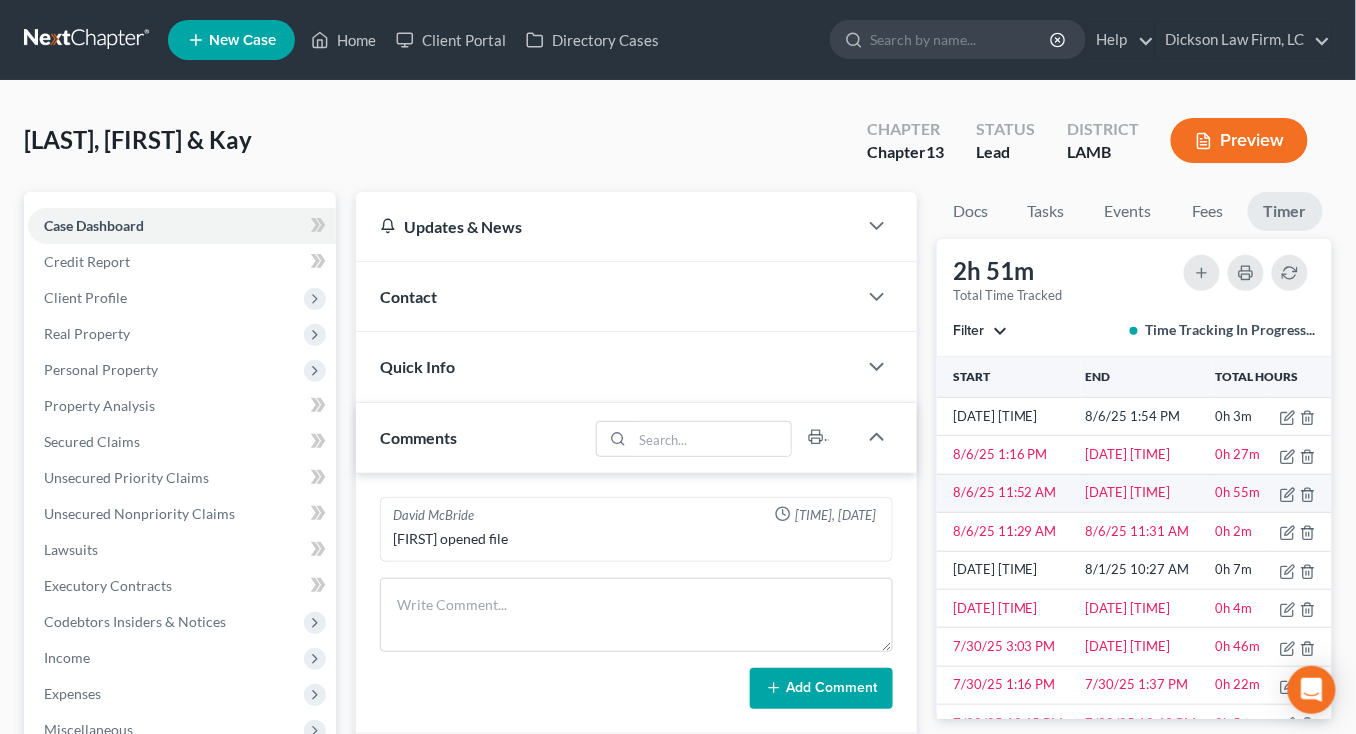scroll, scrollTop: 35, scrollLeft: 0, axis: vertical 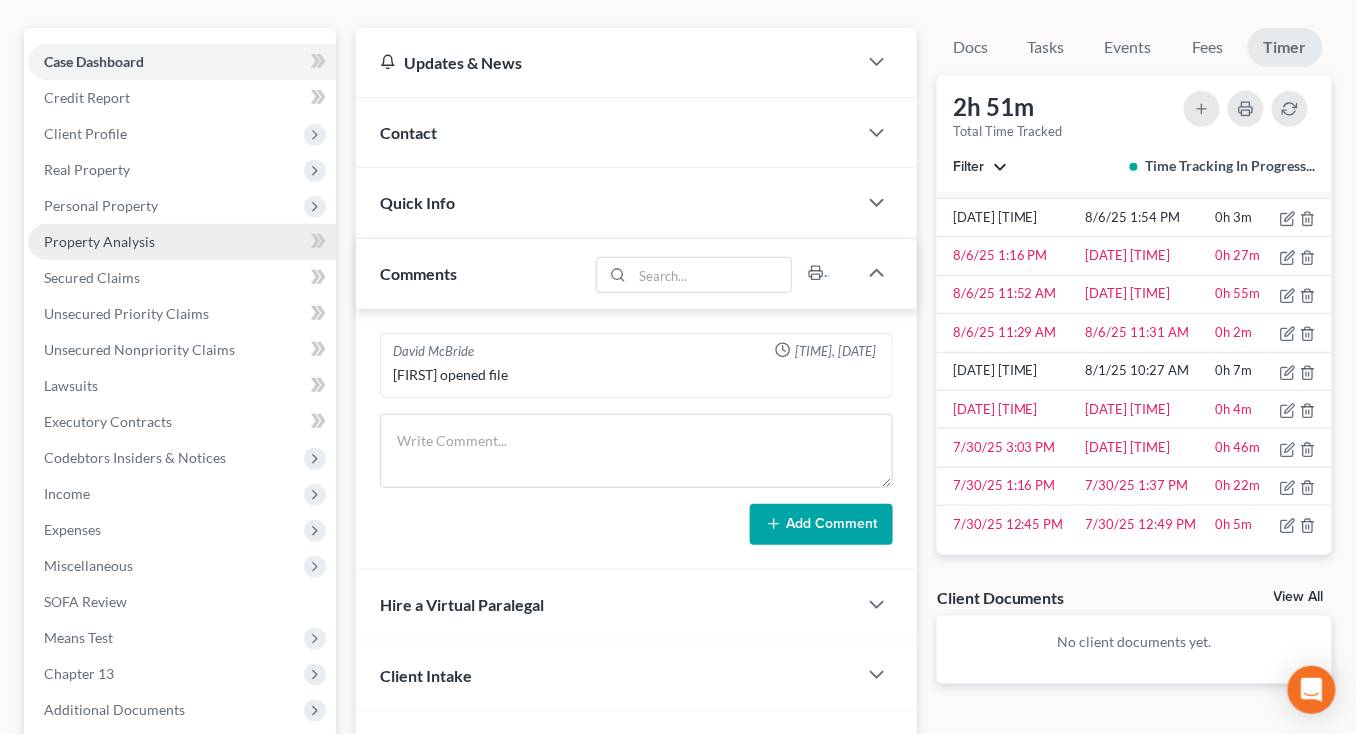 click on "Property Analysis" at bounding box center (182, 242) 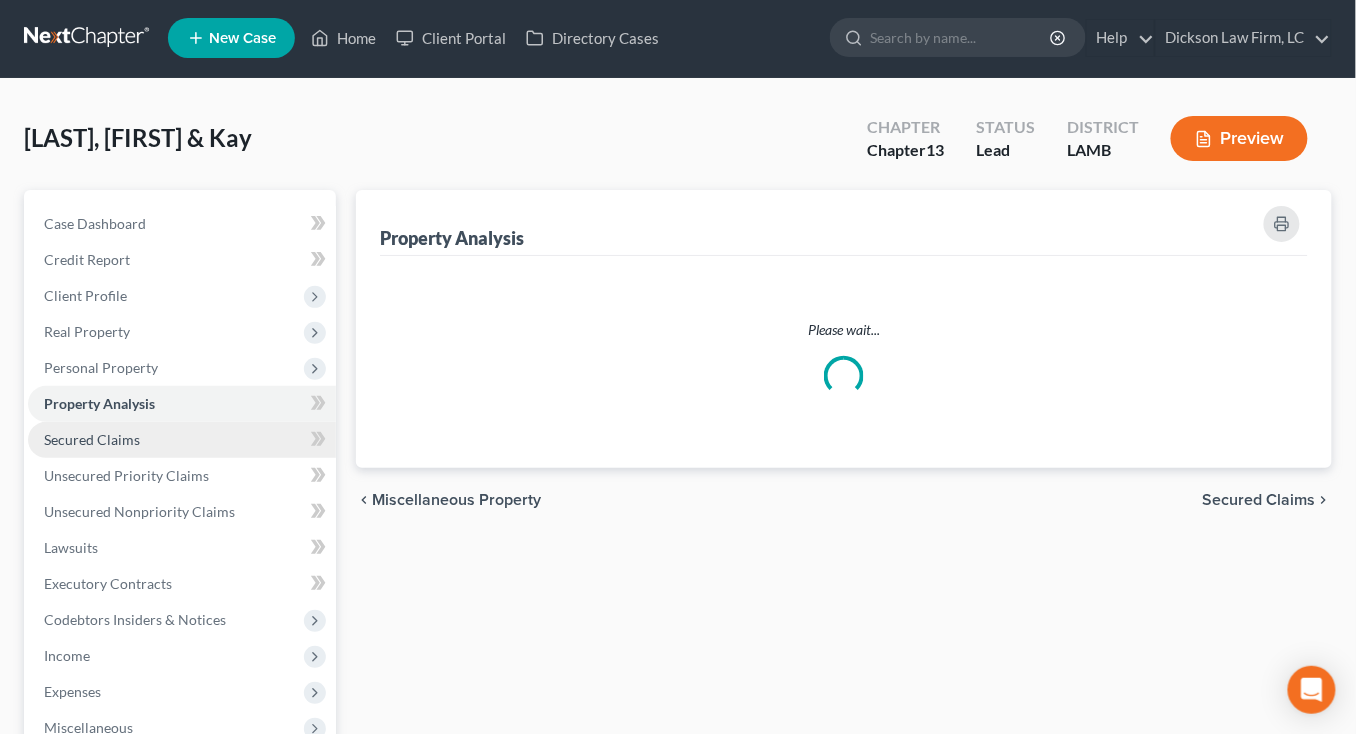 scroll, scrollTop: 0, scrollLeft: 0, axis: both 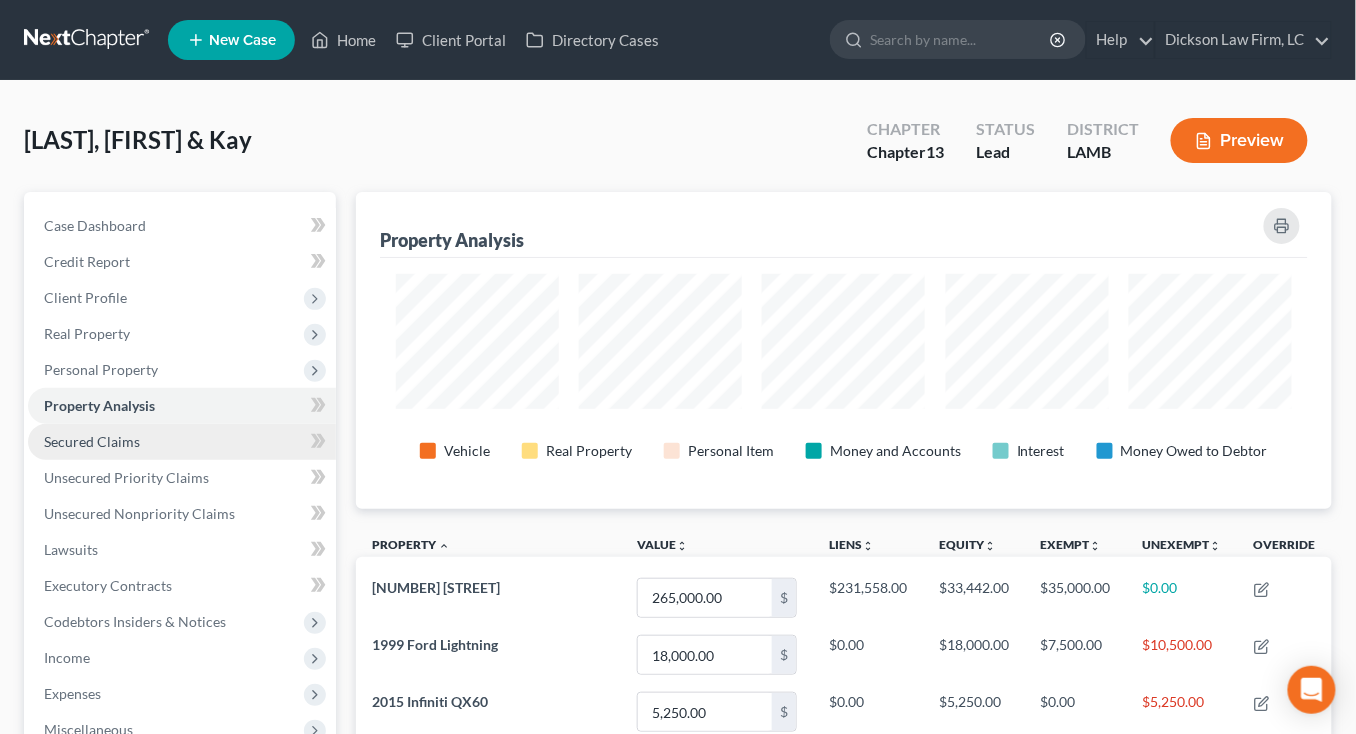 click on "Secured Claims" at bounding box center (182, 442) 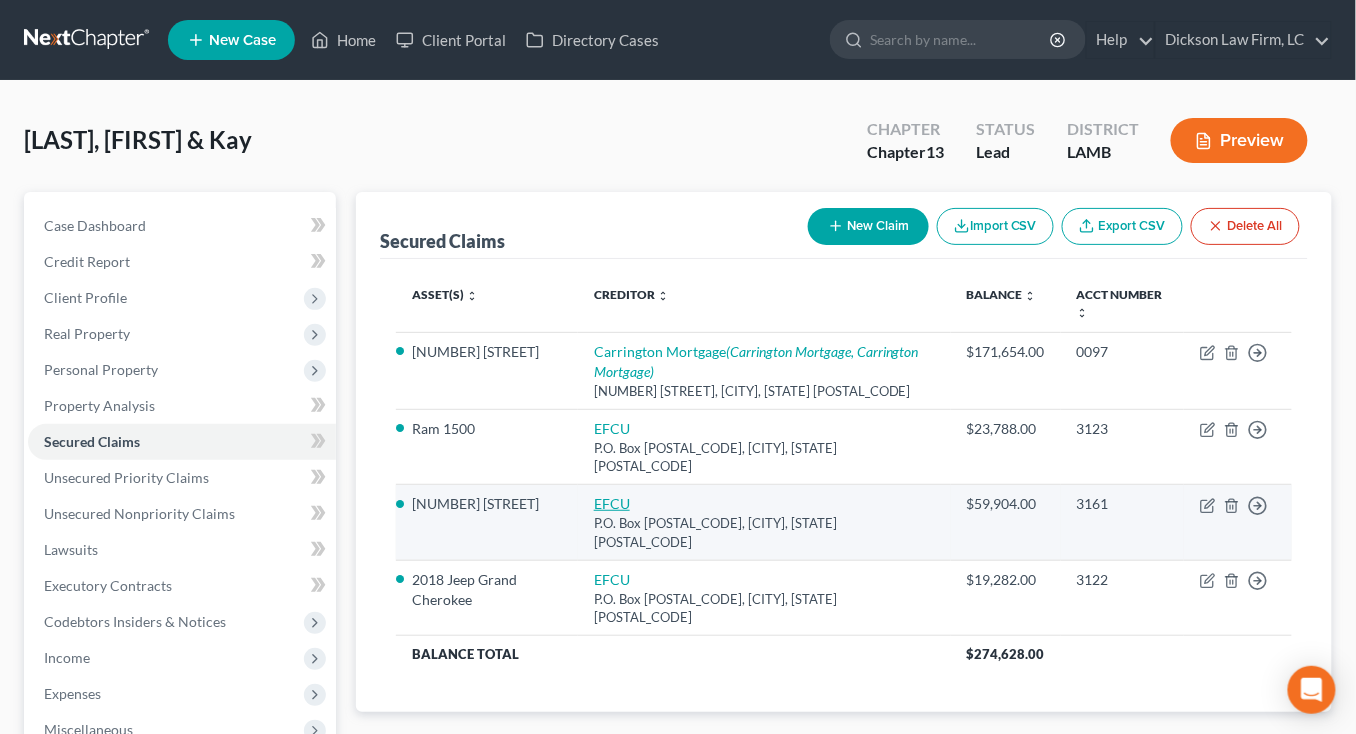 click on "EFCU" at bounding box center (612, 503) 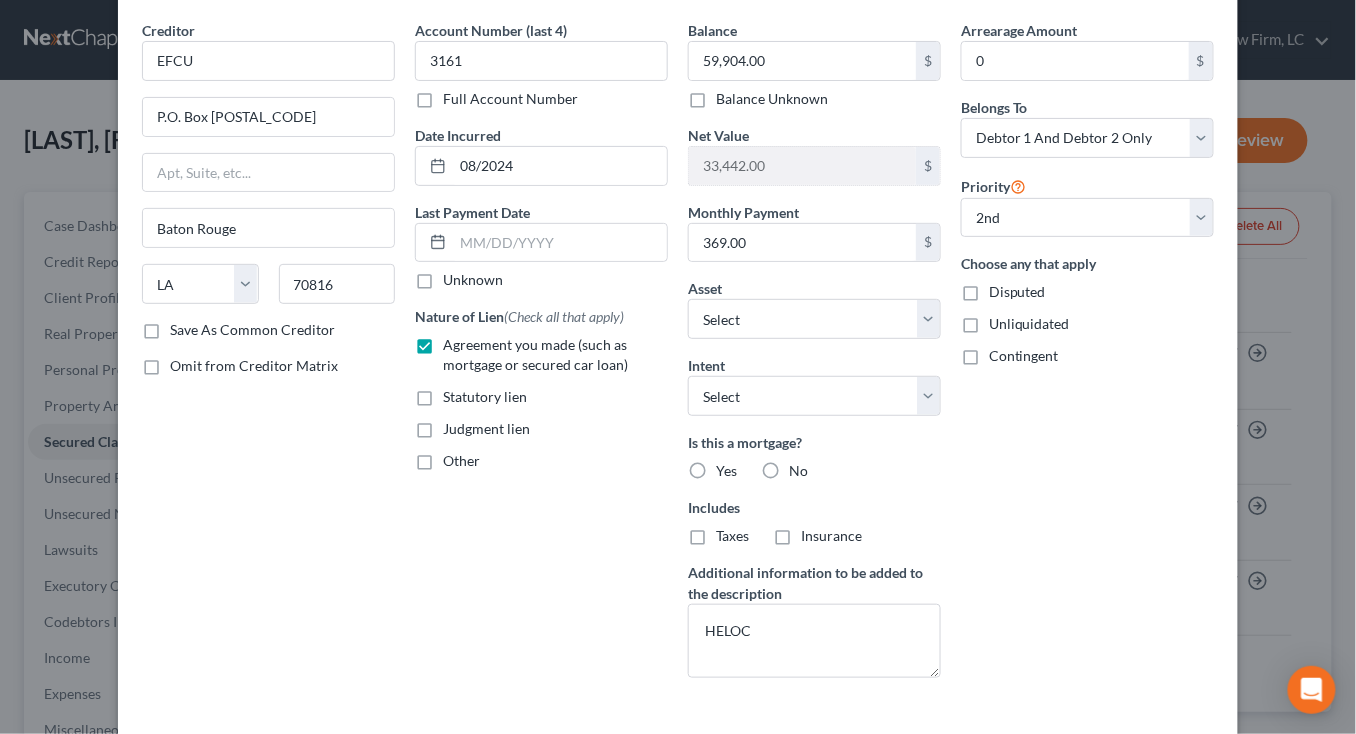 scroll, scrollTop: 77, scrollLeft: 0, axis: vertical 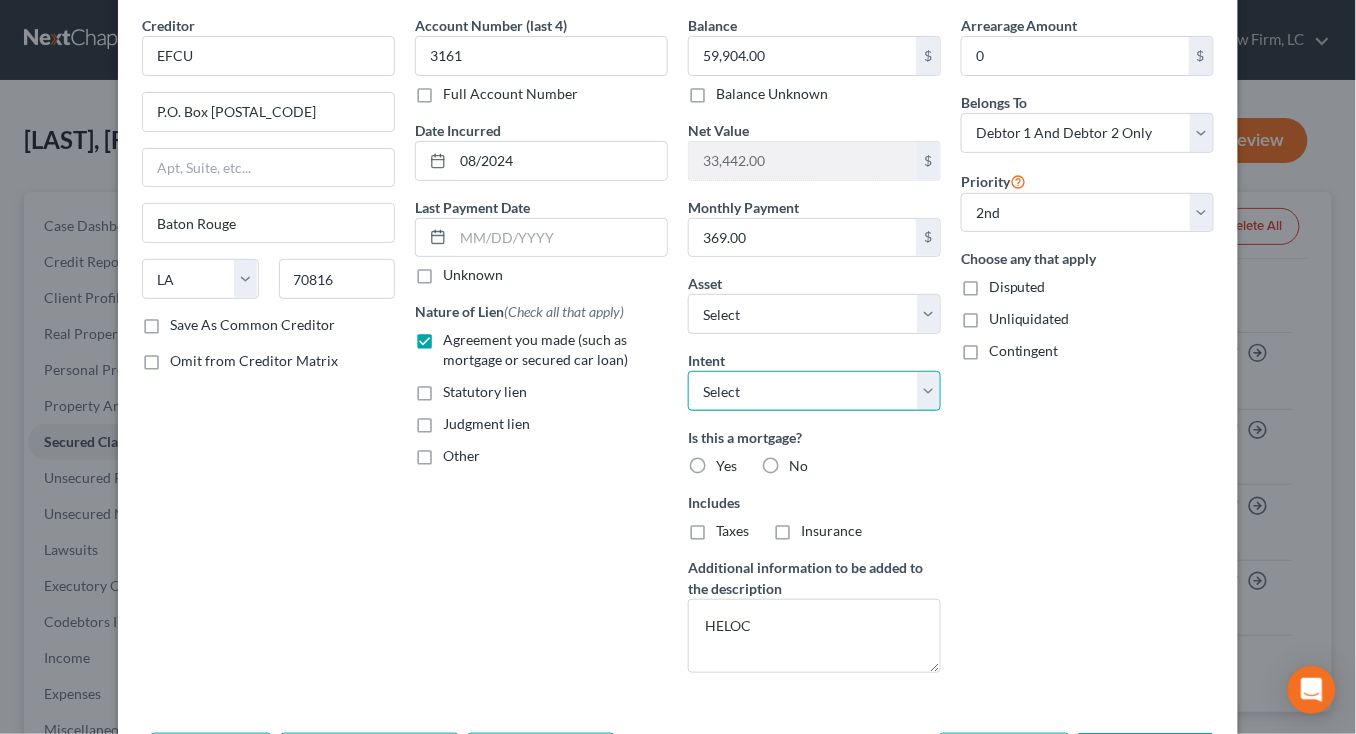 click on "Select Surrender Redeem Reaffirm Avoid Other" at bounding box center [814, 391] 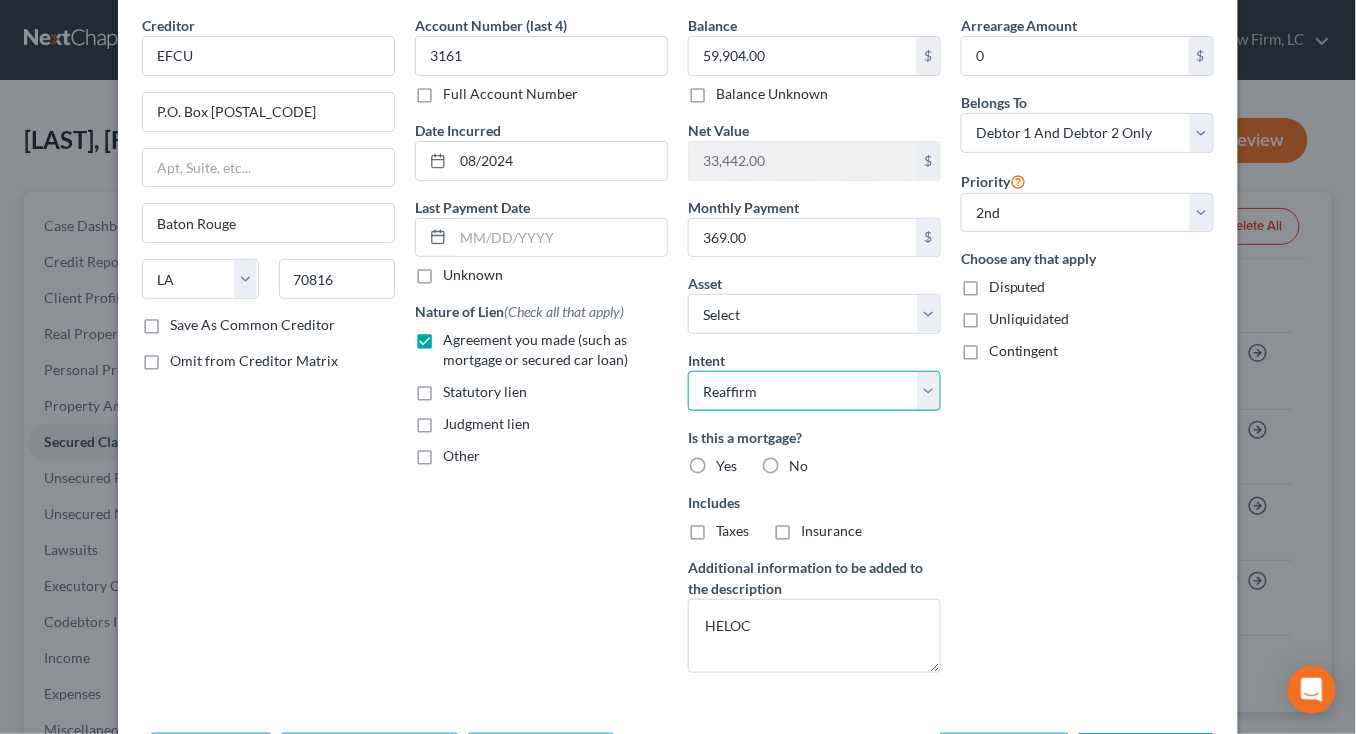 click on "Select Surrender Redeem Reaffirm Avoid Other" at bounding box center (814, 391) 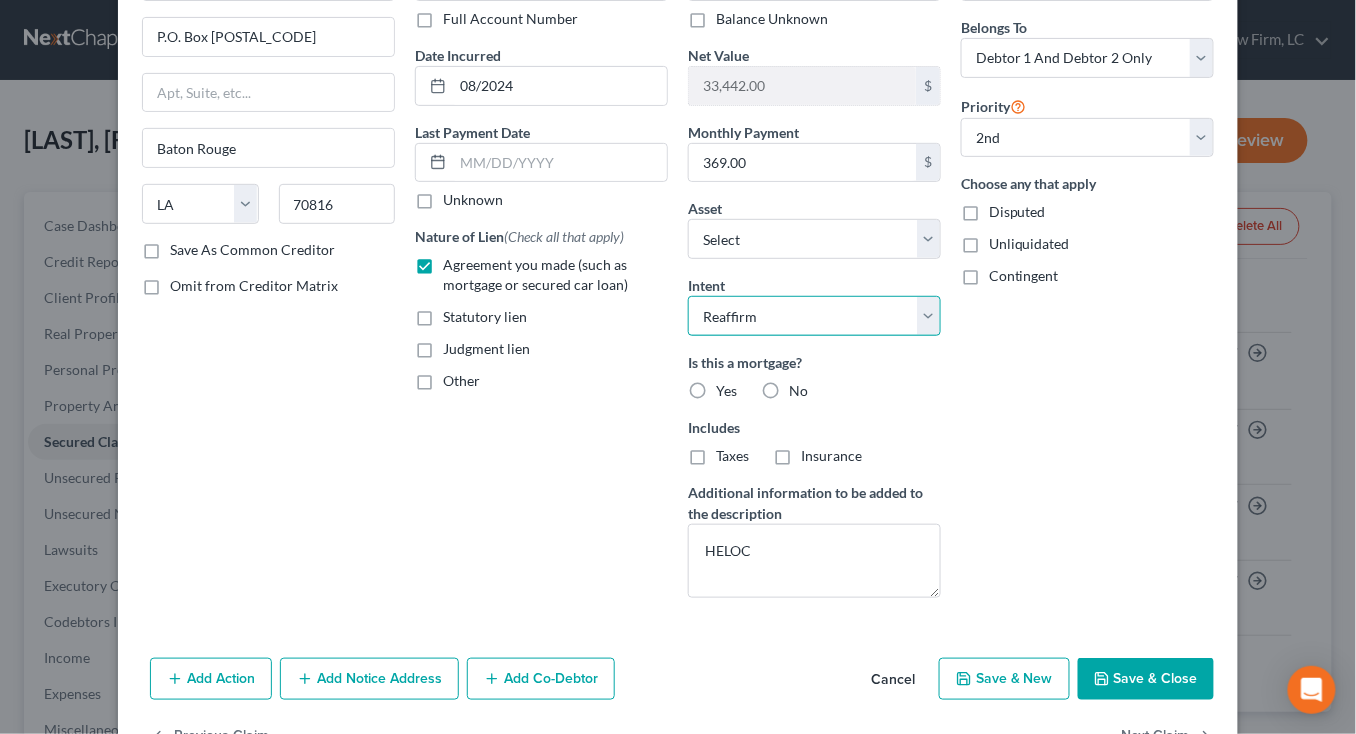 scroll, scrollTop: 183, scrollLeft: 0, axis: vertical 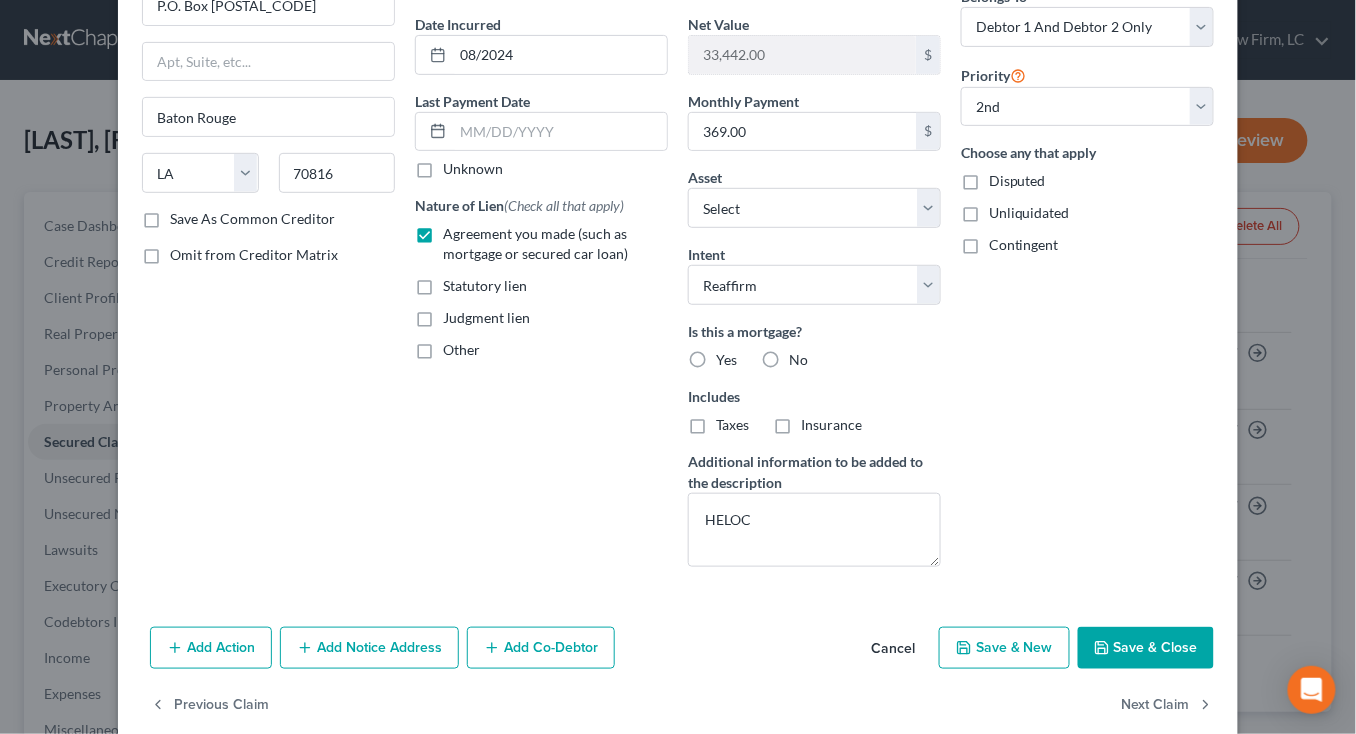 click on "Save & Close" at bounding box center (1146, 648) 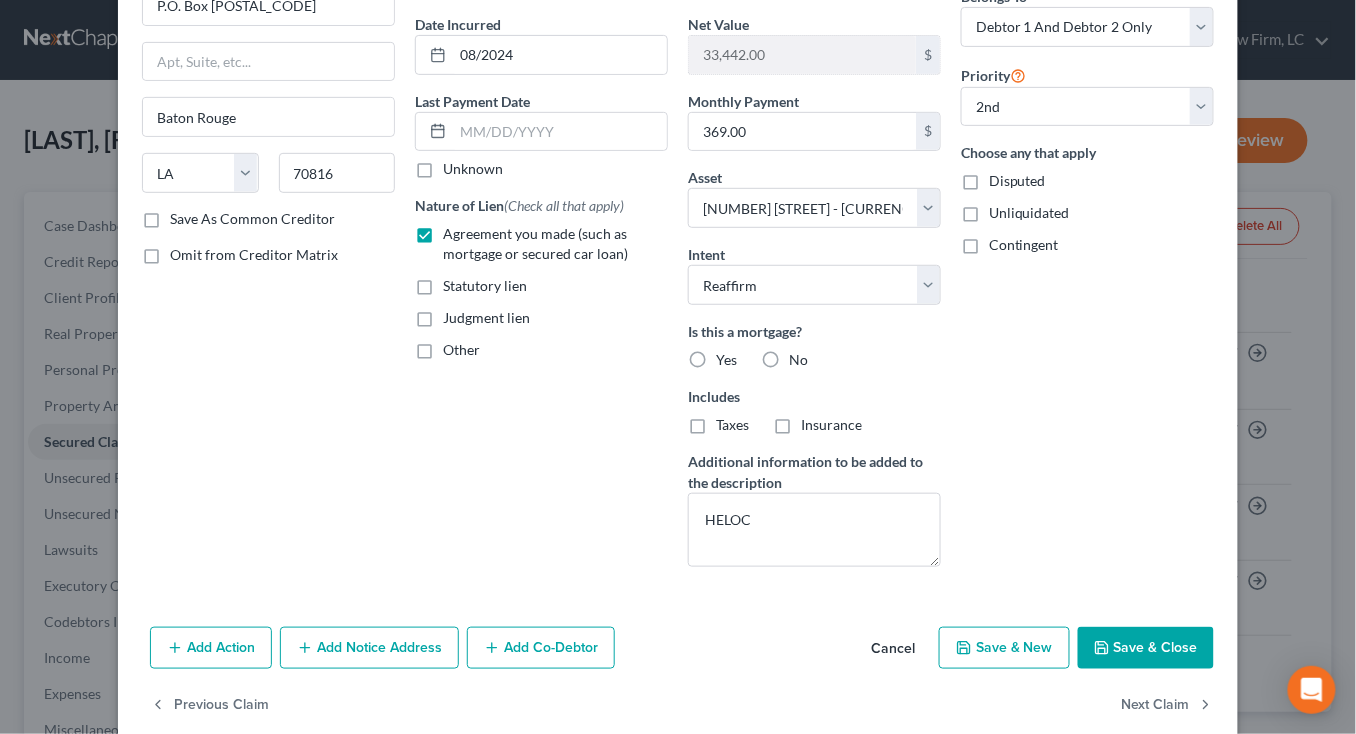 select on "0" 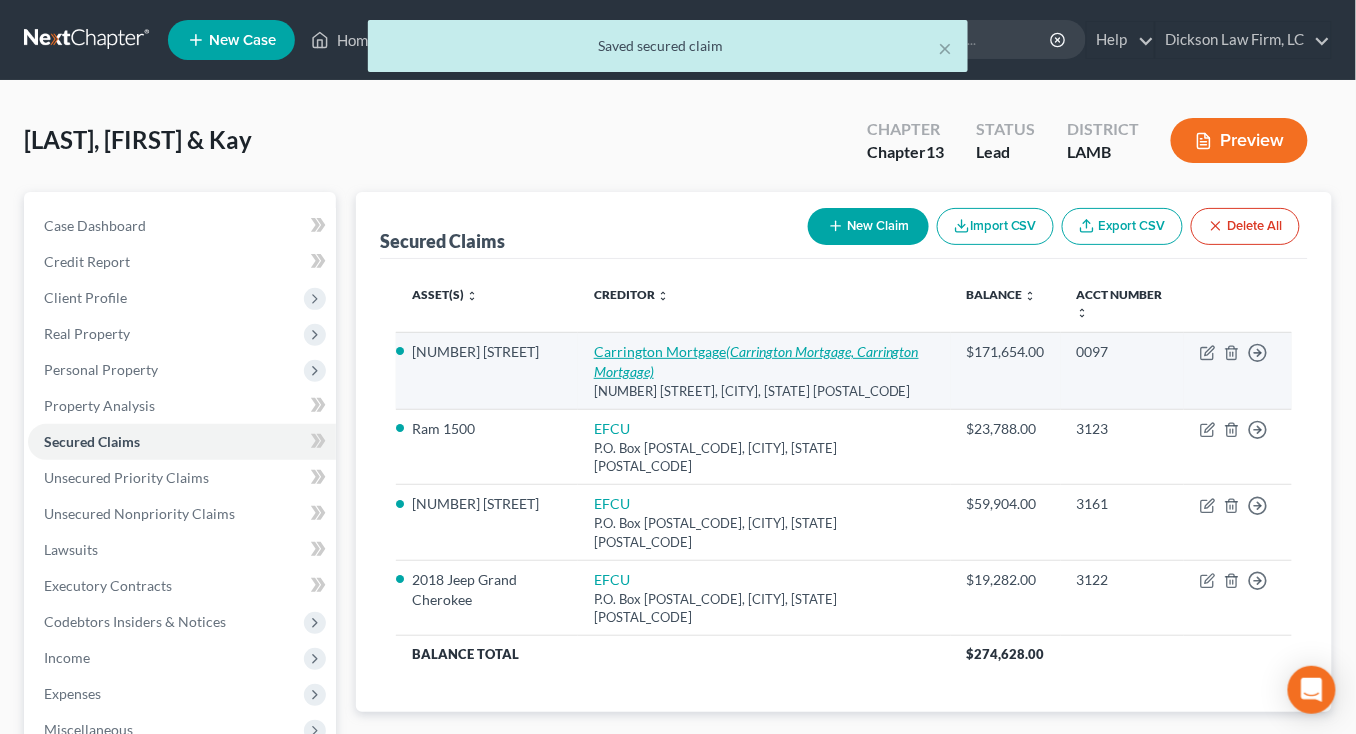 click on "(Carrington Mortgage, Carrington Mortgage)" at bounding box center (756, 361) 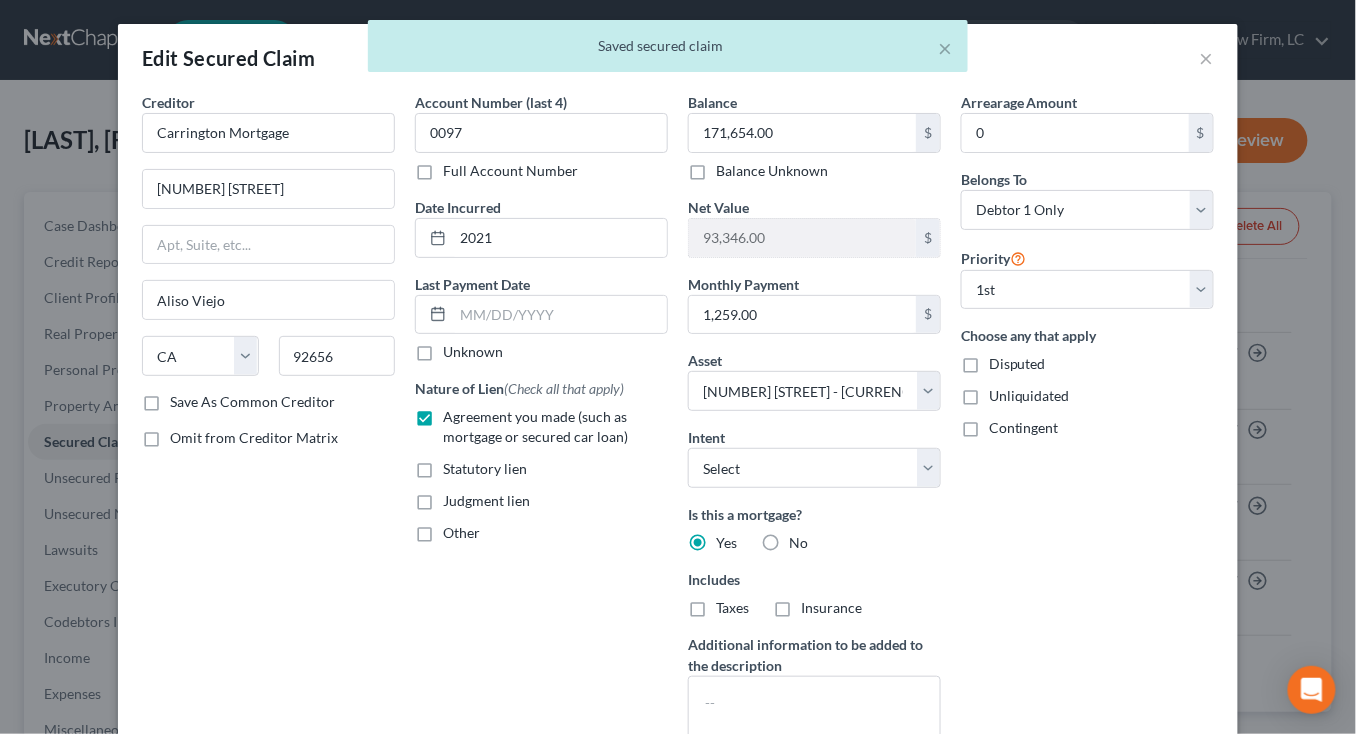 scroll, scrollTop: 317, scrollLeft: 0, axis: vertical 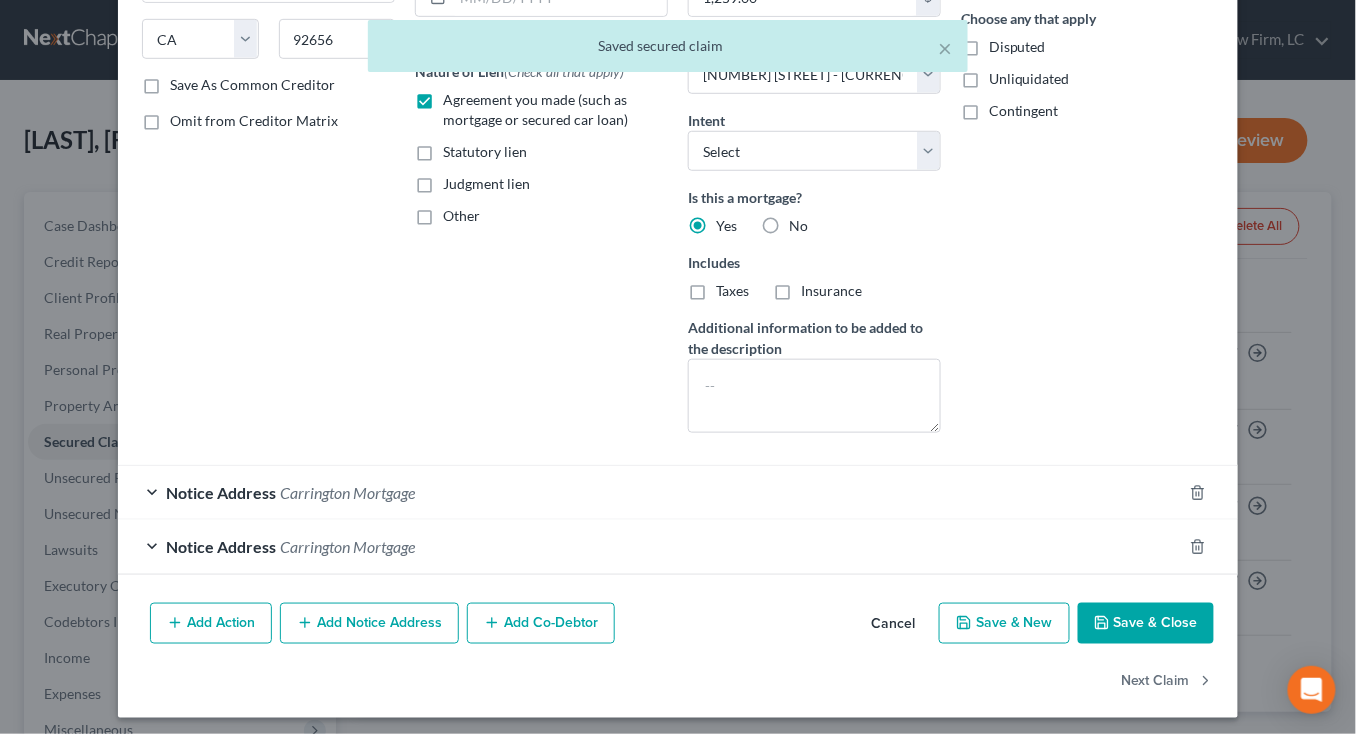 click on "Insurance" at bounding box center [831, 291] 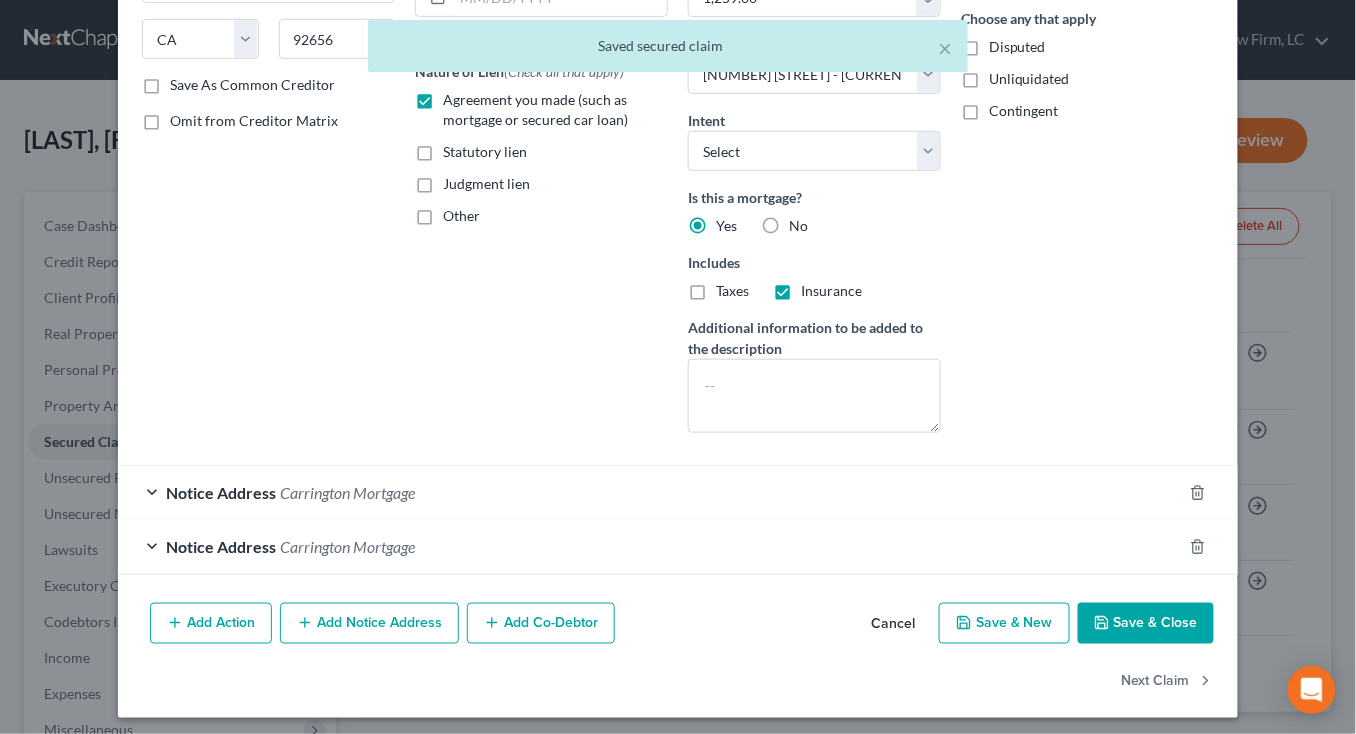 click on "Taxes" at bounding box center (732, 290) 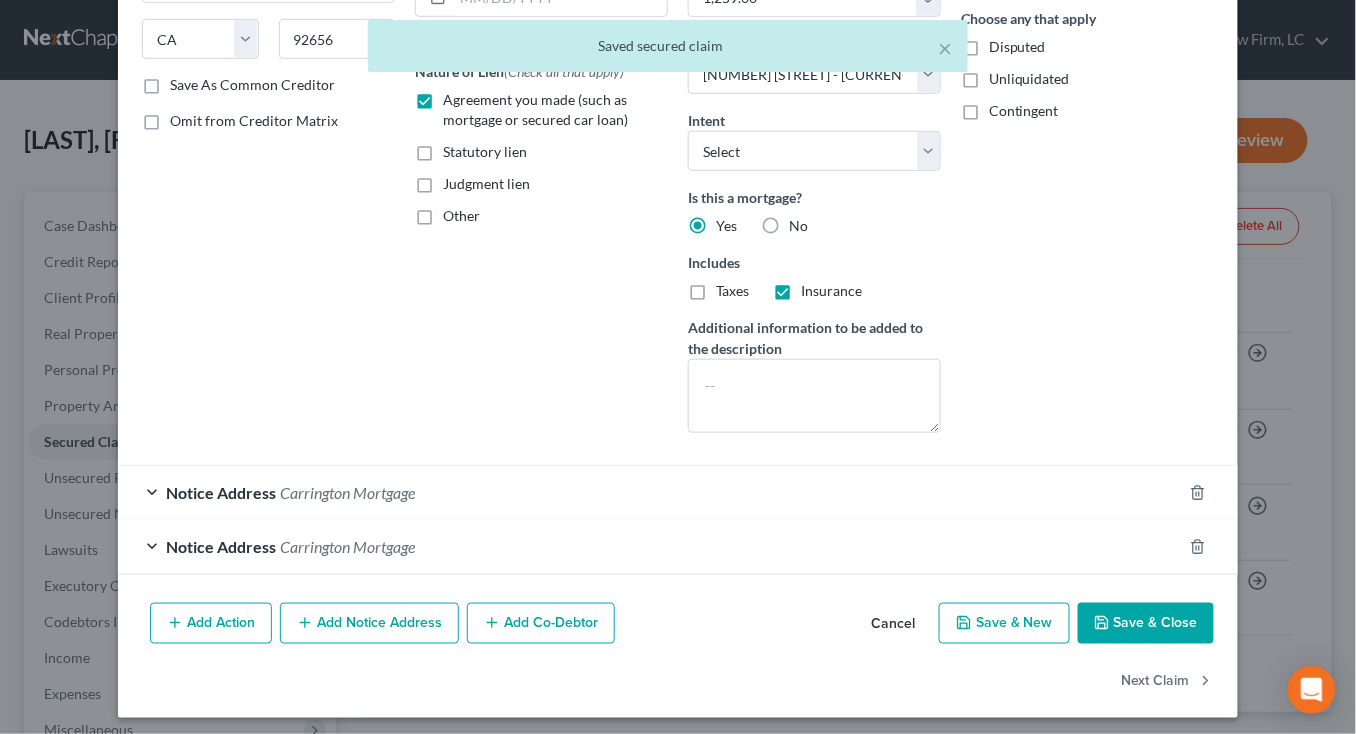 click on "Taxes" at bounding box center (730, 287) 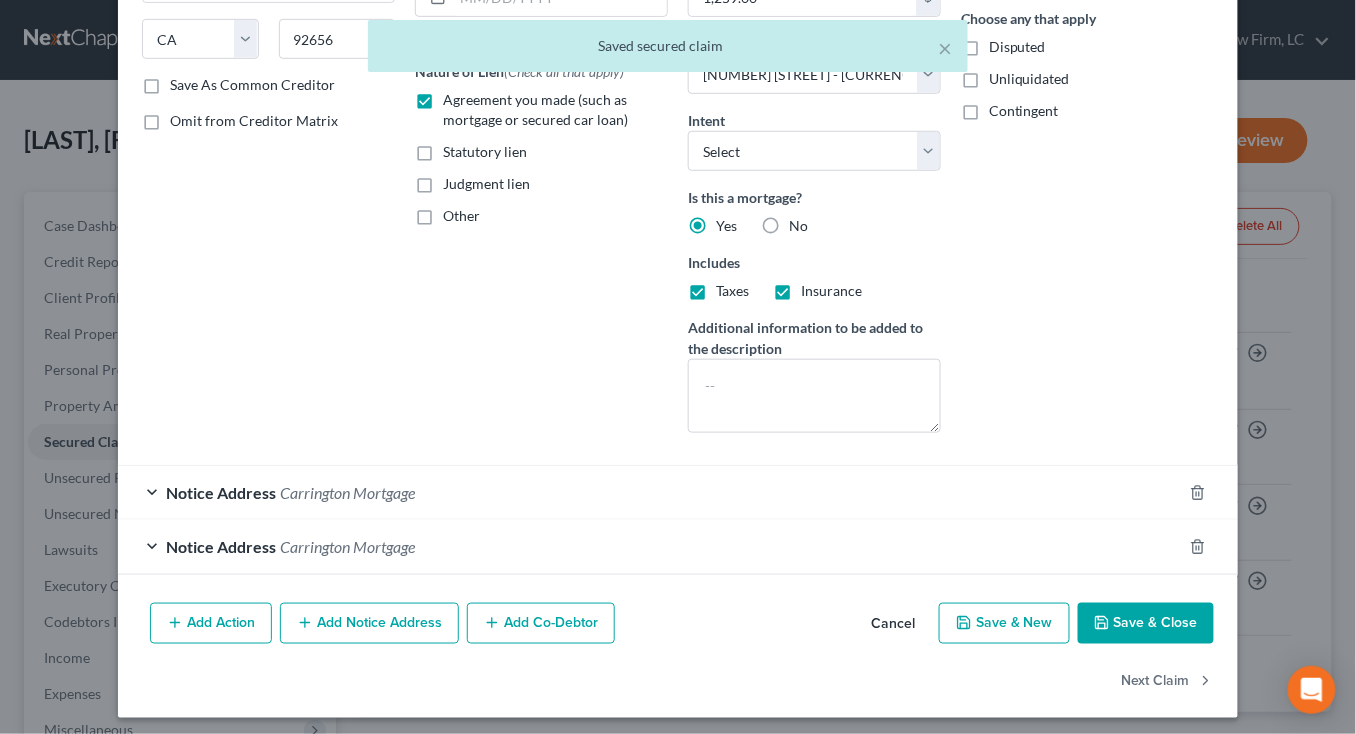 click on "Save & Close" at bounding box center [1146, 624] 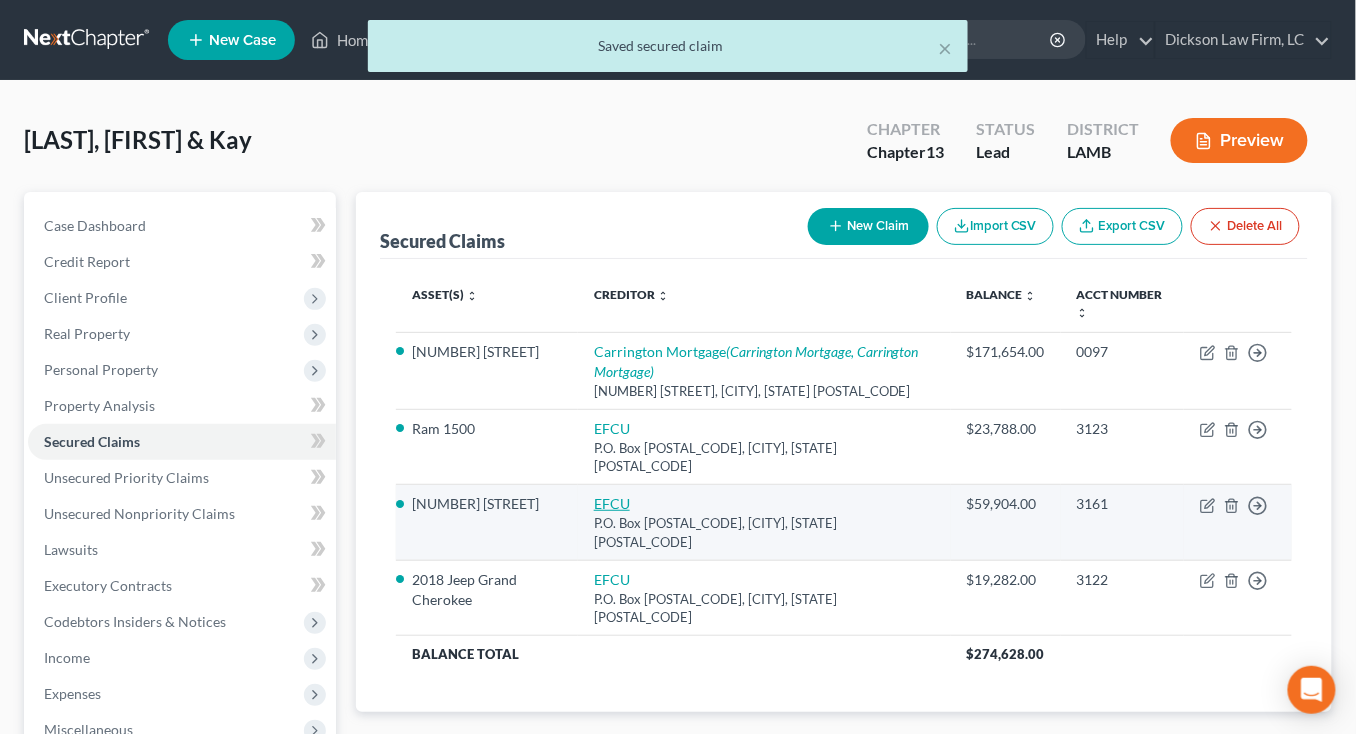 click on "EFCU" at bounding box center (612, 503) 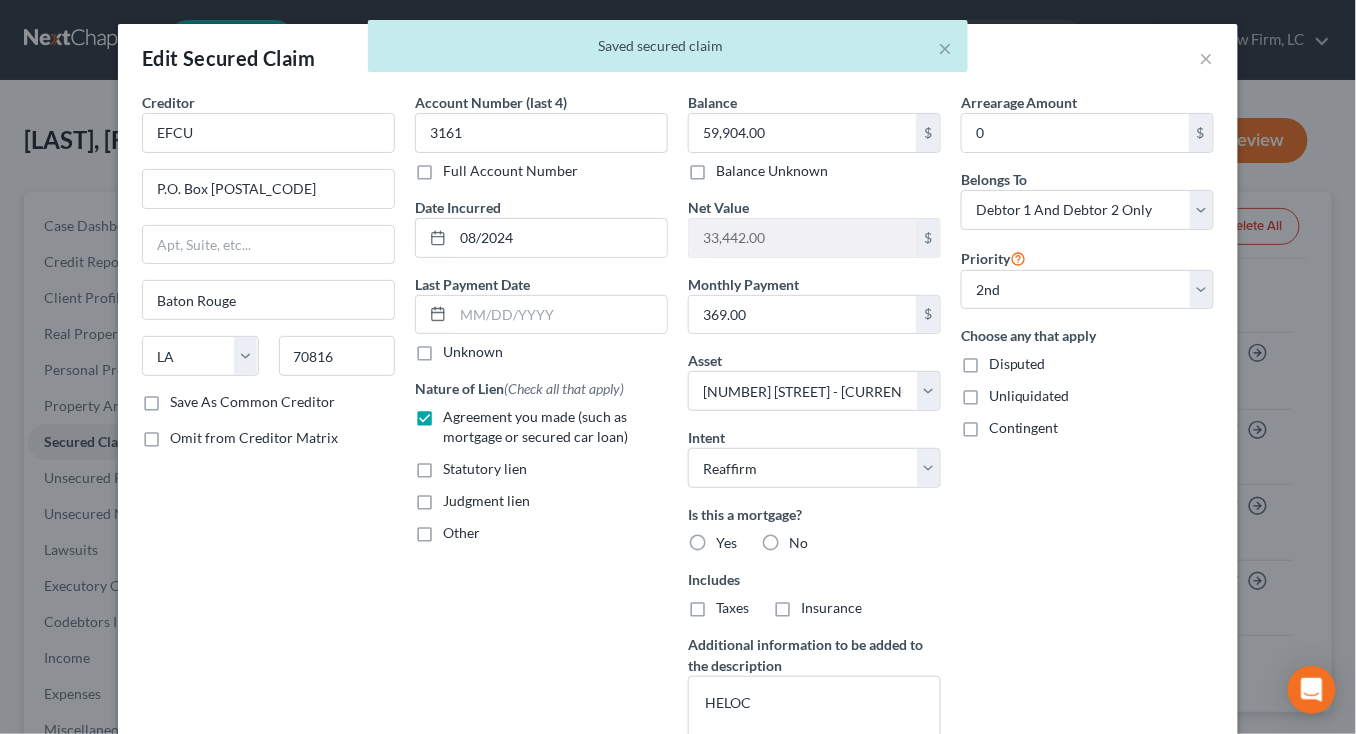 click on "Is this a mortgage?" at bounding box center [814, 514] 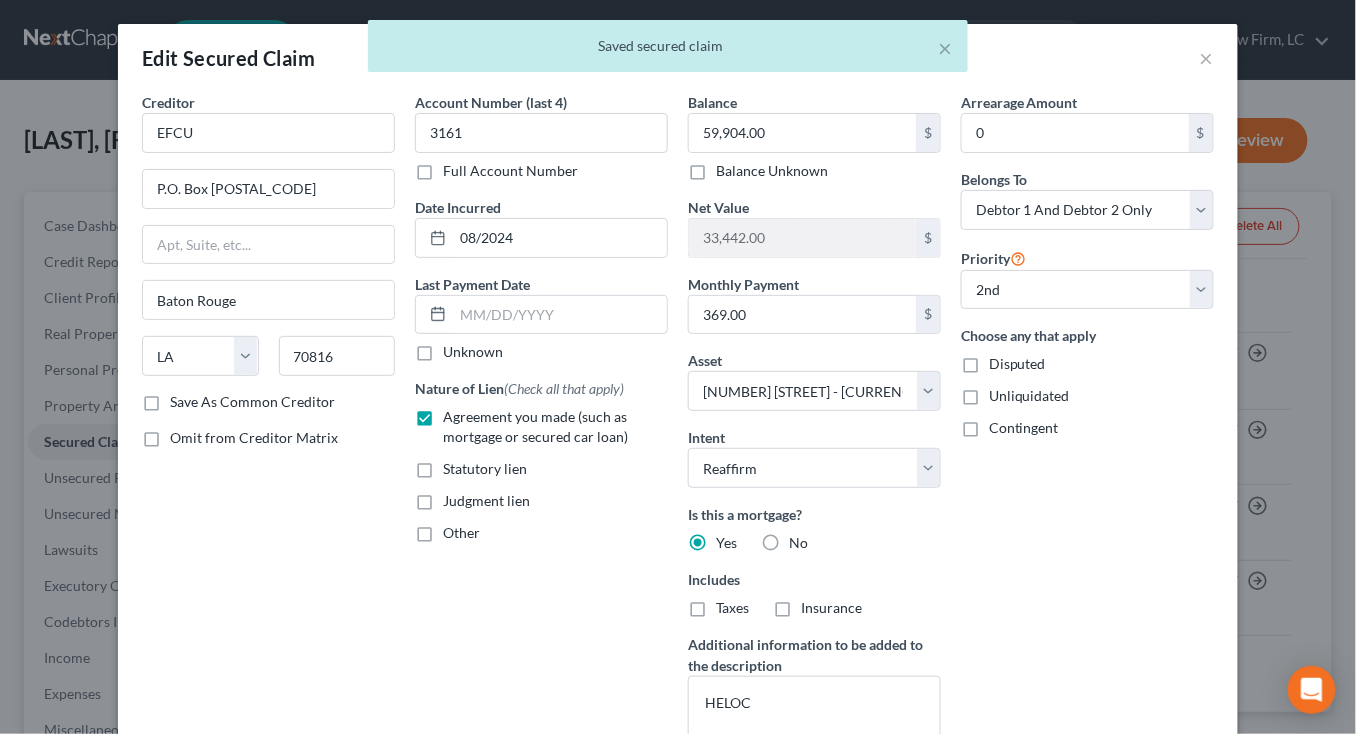 scroll, scrollTop: 209, scrollLeft: 0, axis: vertical 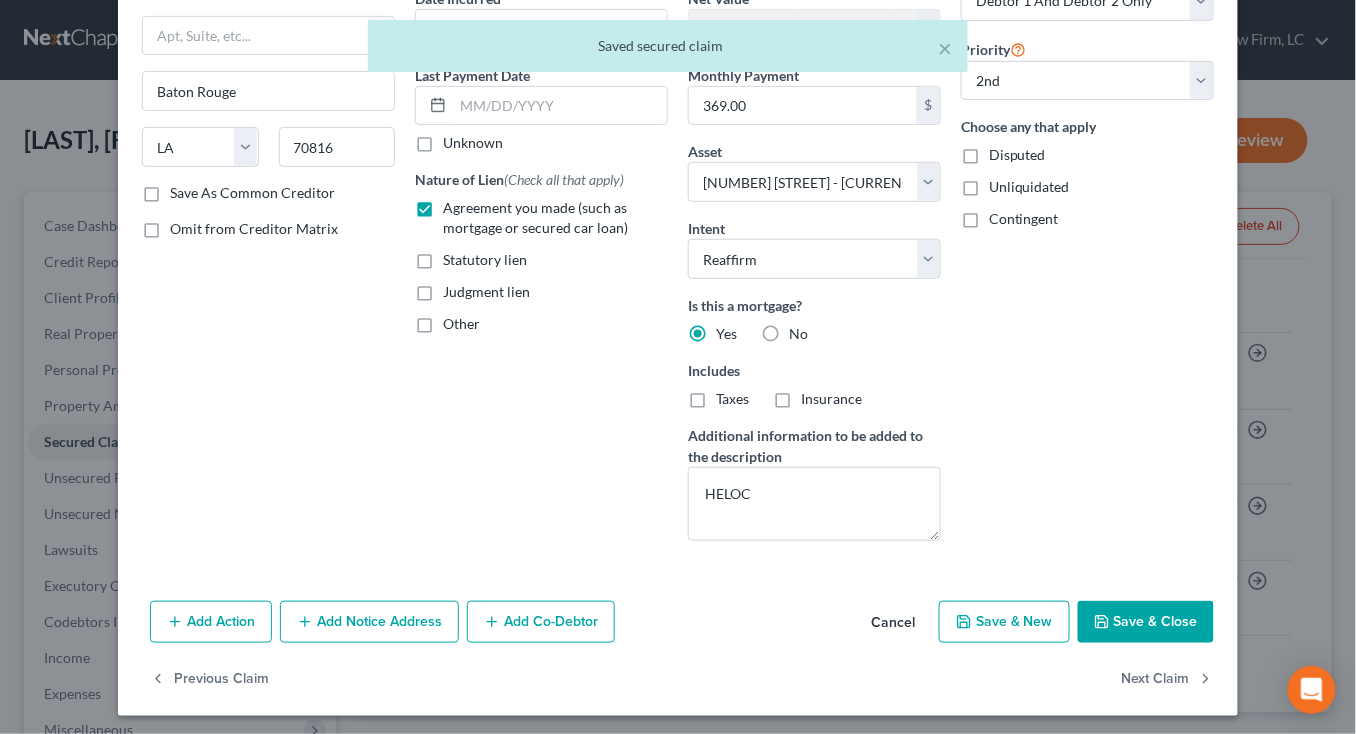 drag, startPoint x: 1155, startPoint y: 619, endPoint x: 867, endPoint y: 541, distance: 298.3756 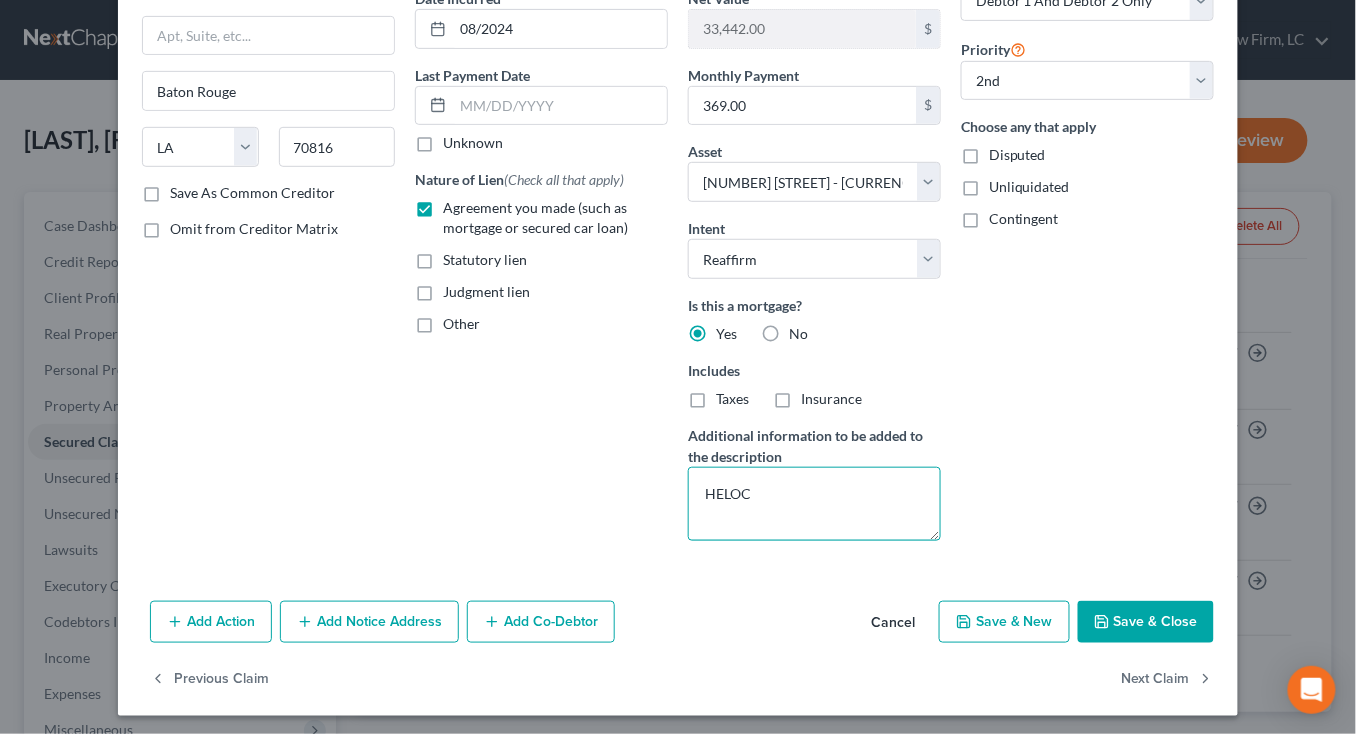 click on "HELOC" at bounding box center [814, 504] 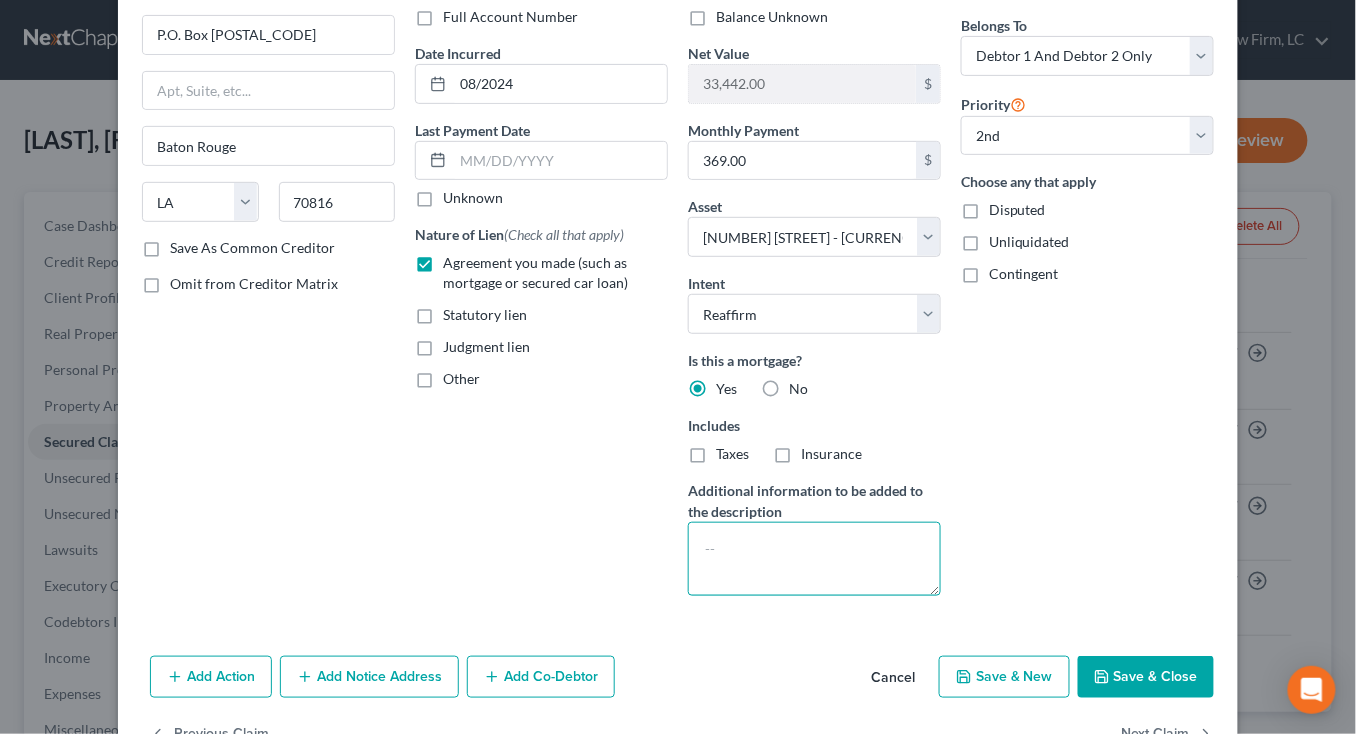 scroll, scrollTop: 209, scrollLeft: 0, axis: vertical 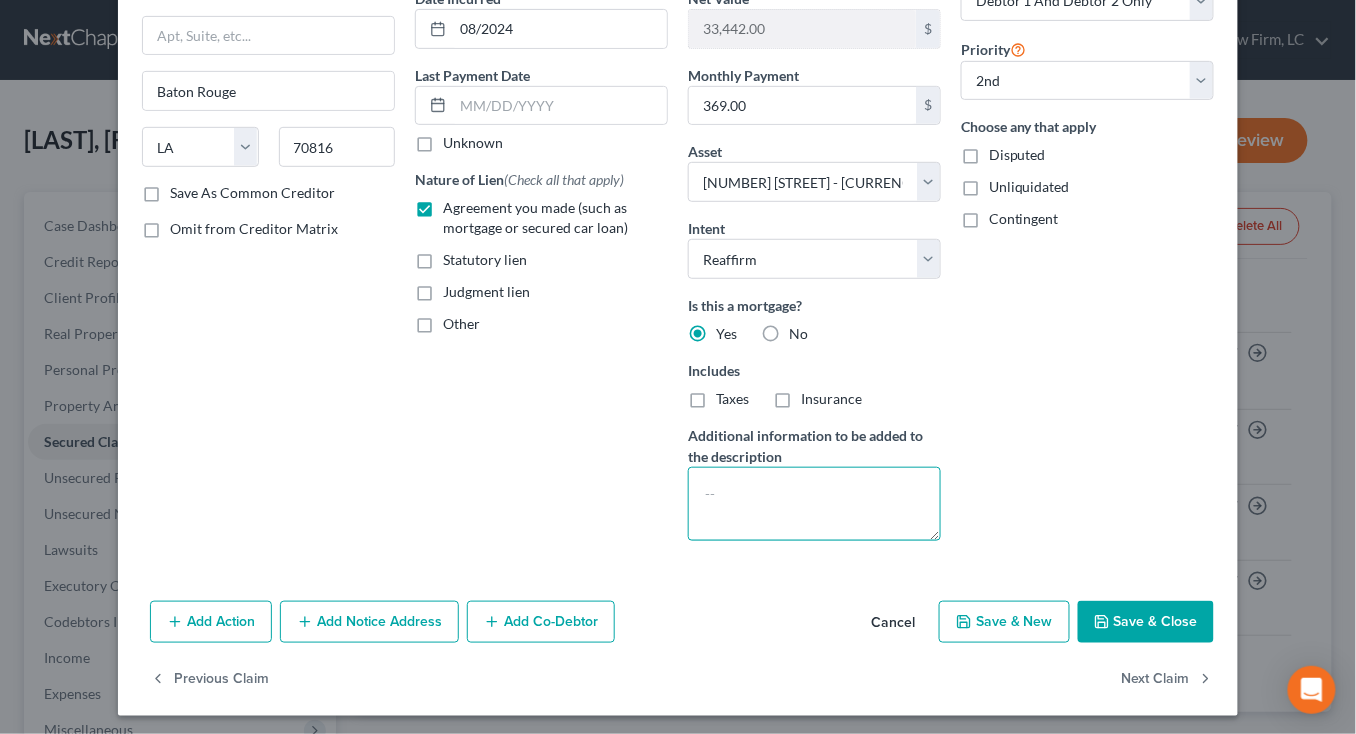 type 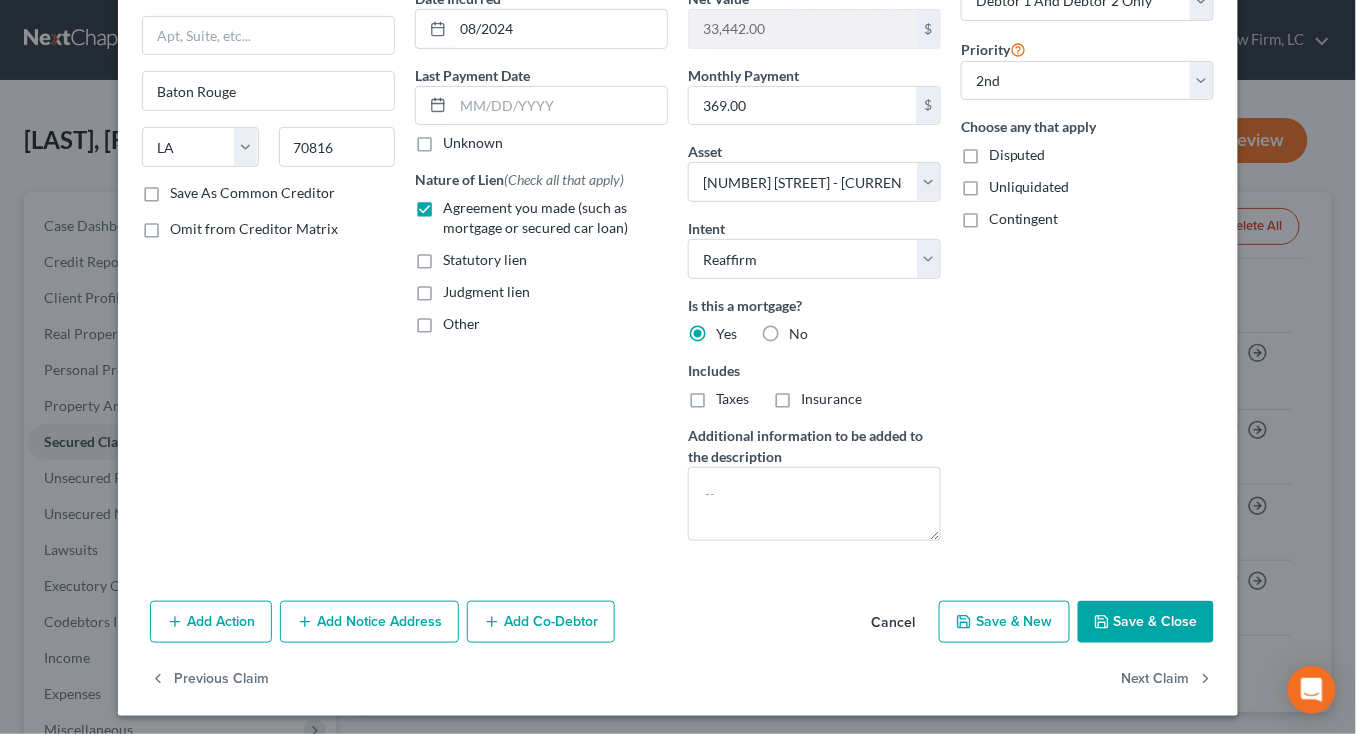 click on "Save & Close" at bounding box center (1146, 622) 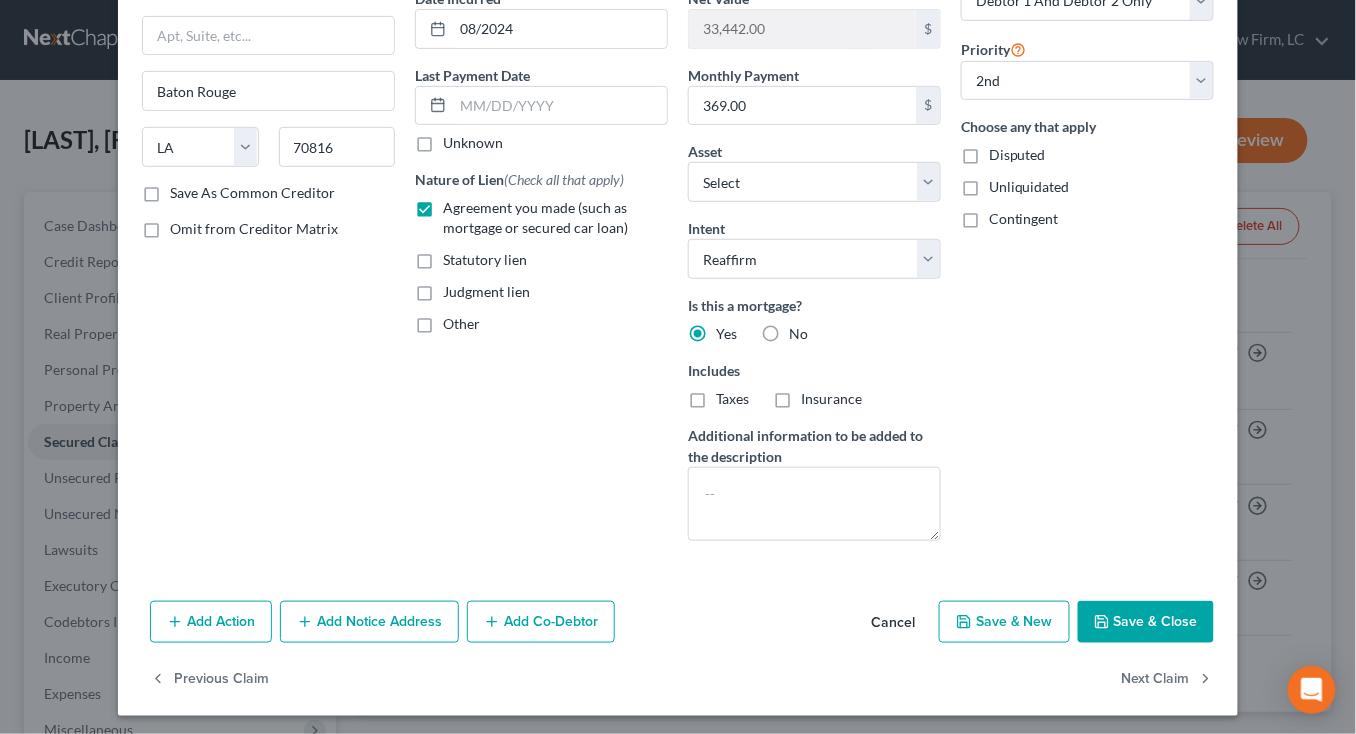 select on "1" 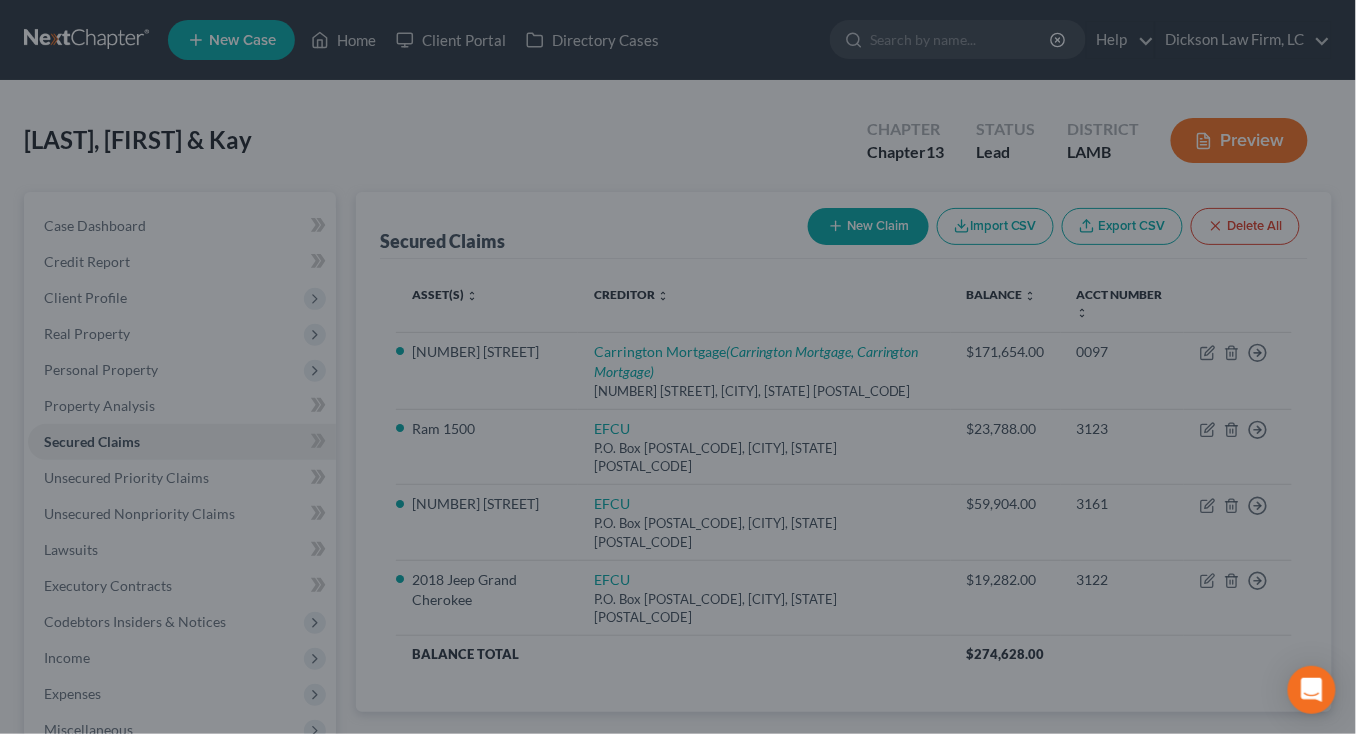 select on "3" 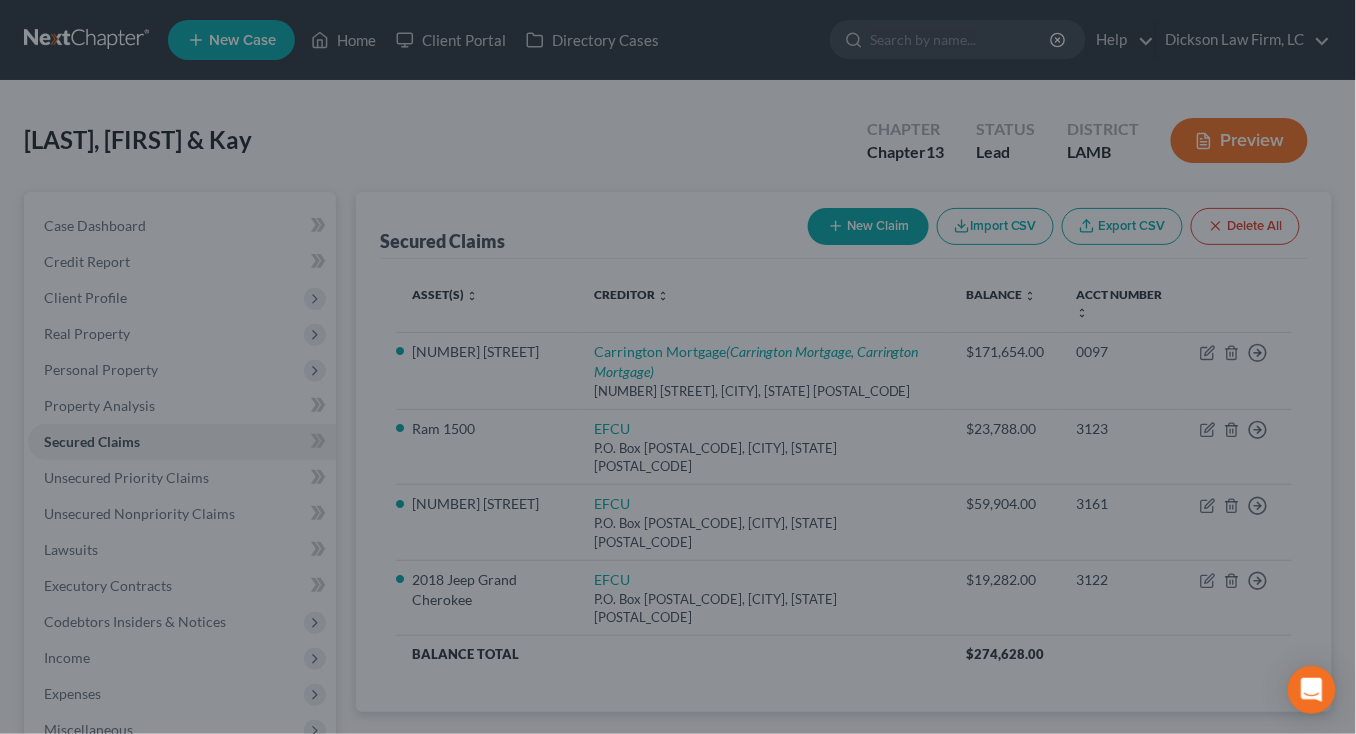 select on "0" 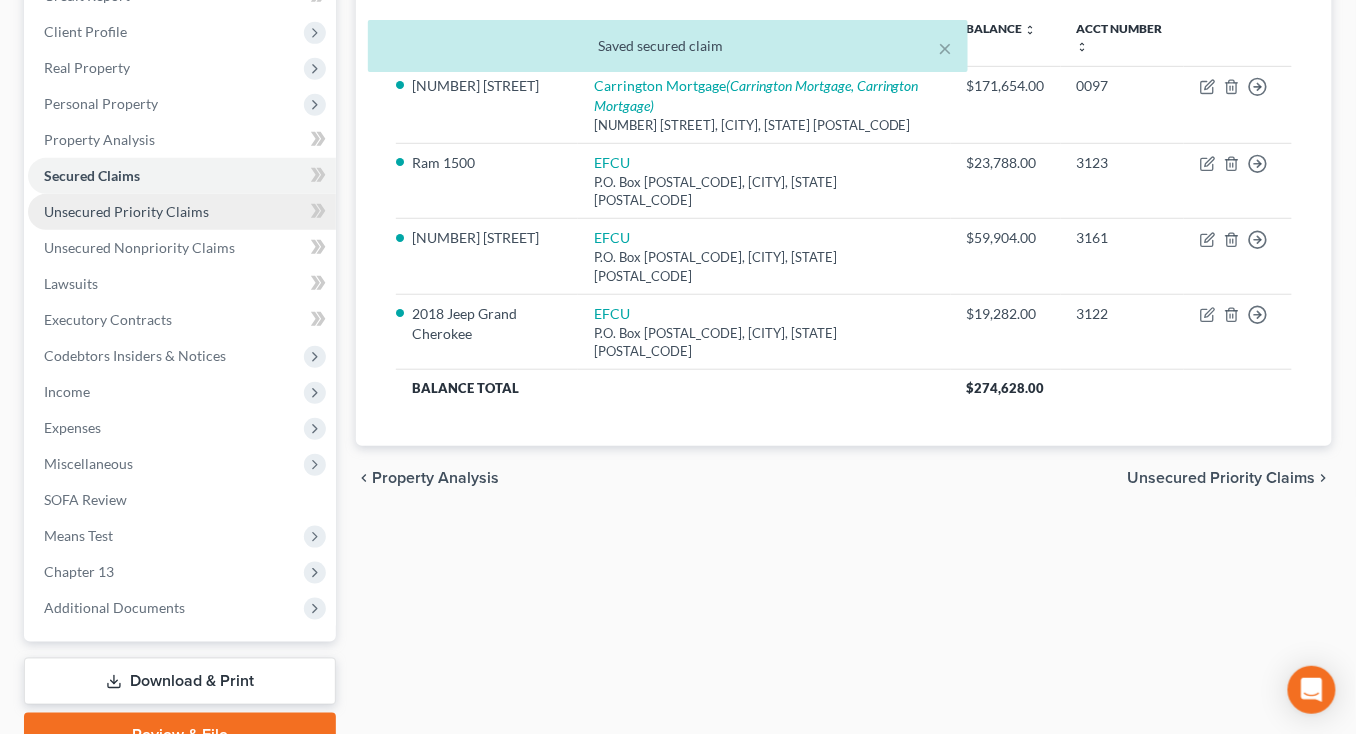click on "Unsecured Priority Claims" at bounding box center [182, 212] 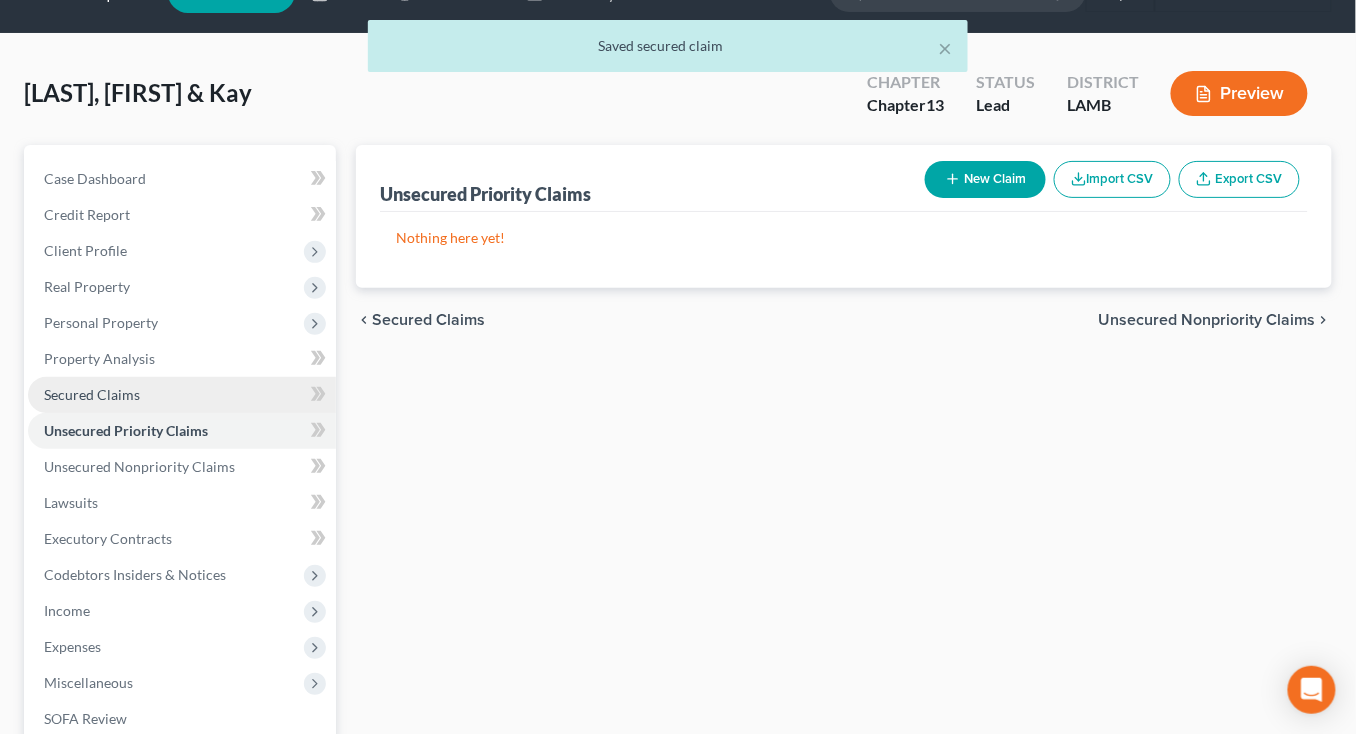 scroll, scrollTop: 0, scrollLeft: 0, axis: both 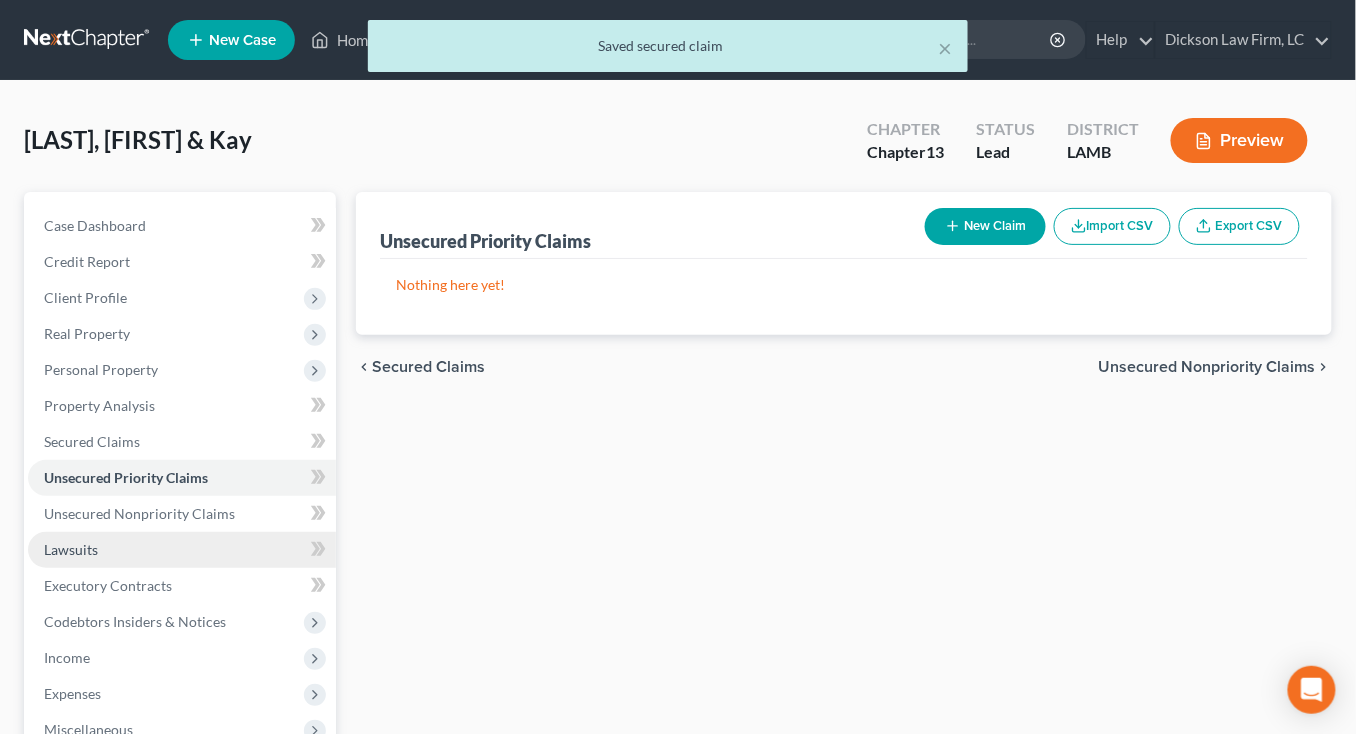 click on "Lawsuits" at bounding box center [182, 550] 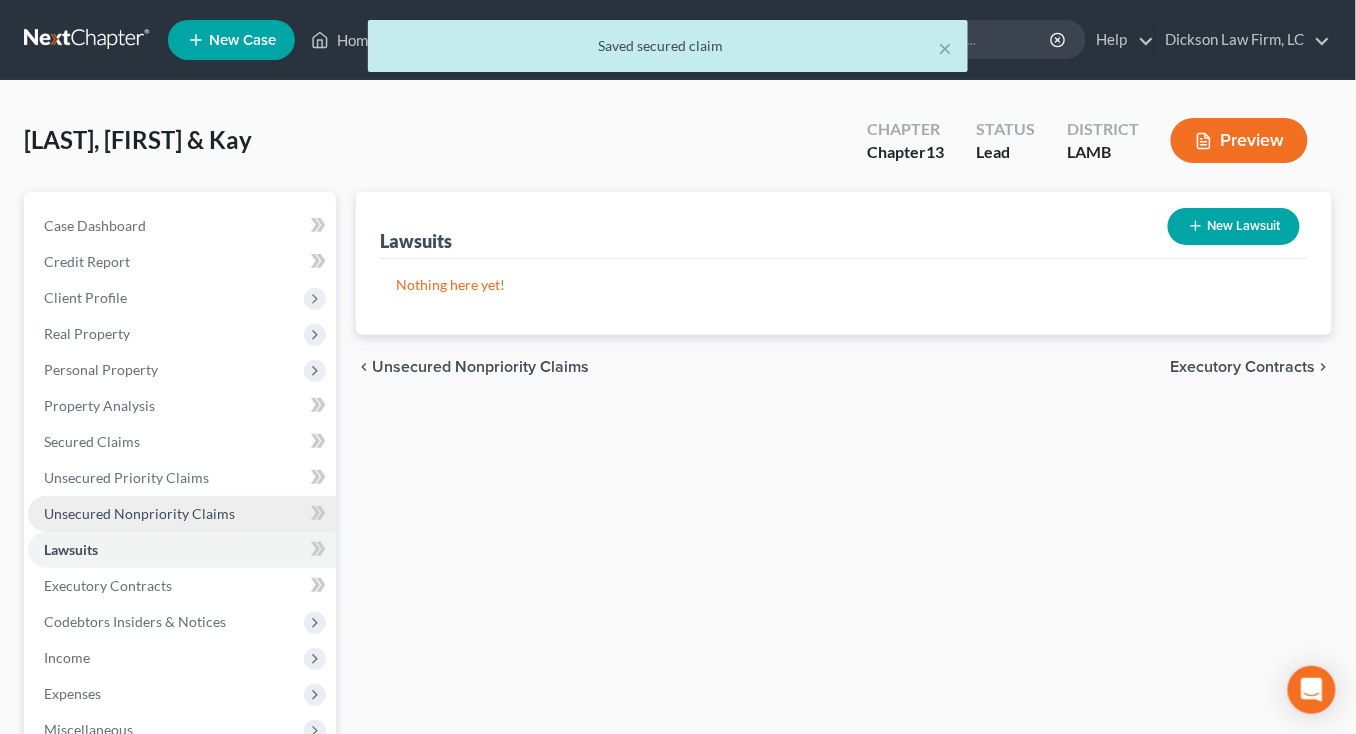 click on "Unsecured Nonpriority Claims" at bounding box center (139, 513) 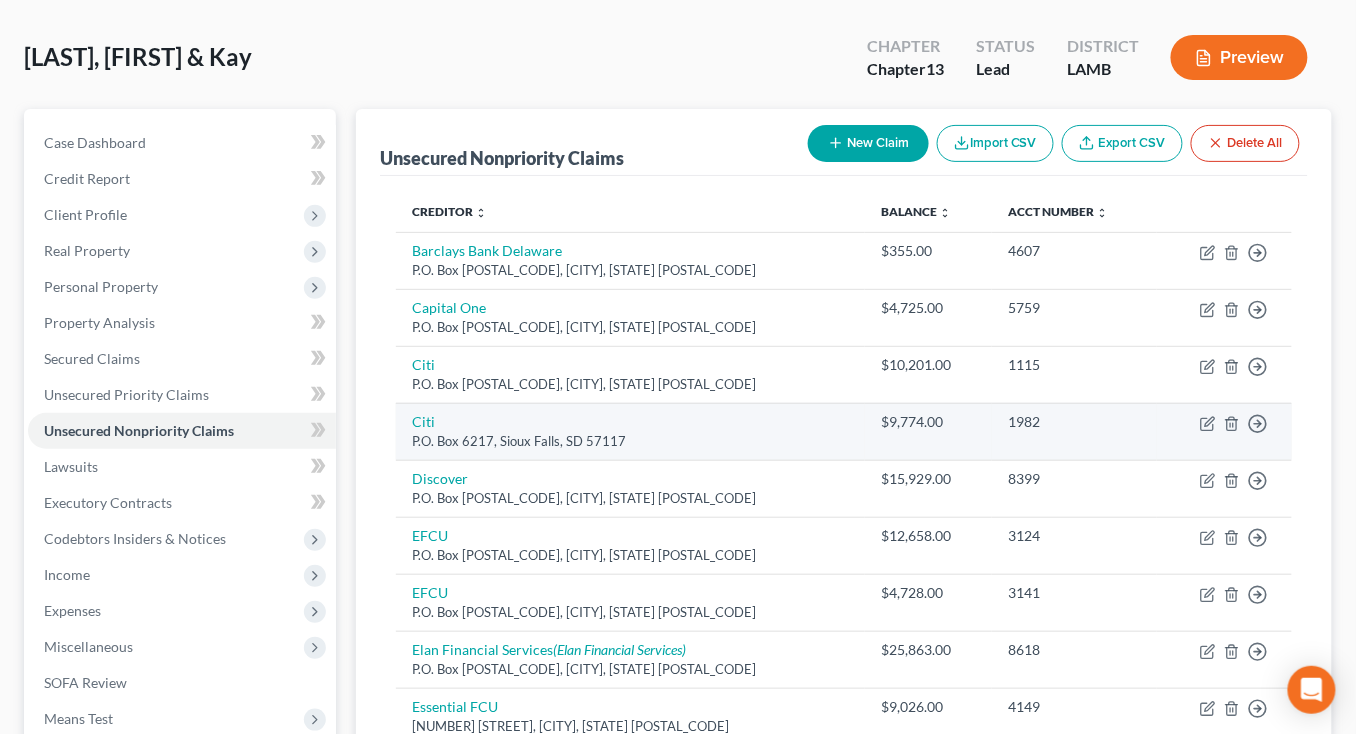 scroll, scrollTop: 0, scrollLeft: 0, axis: both 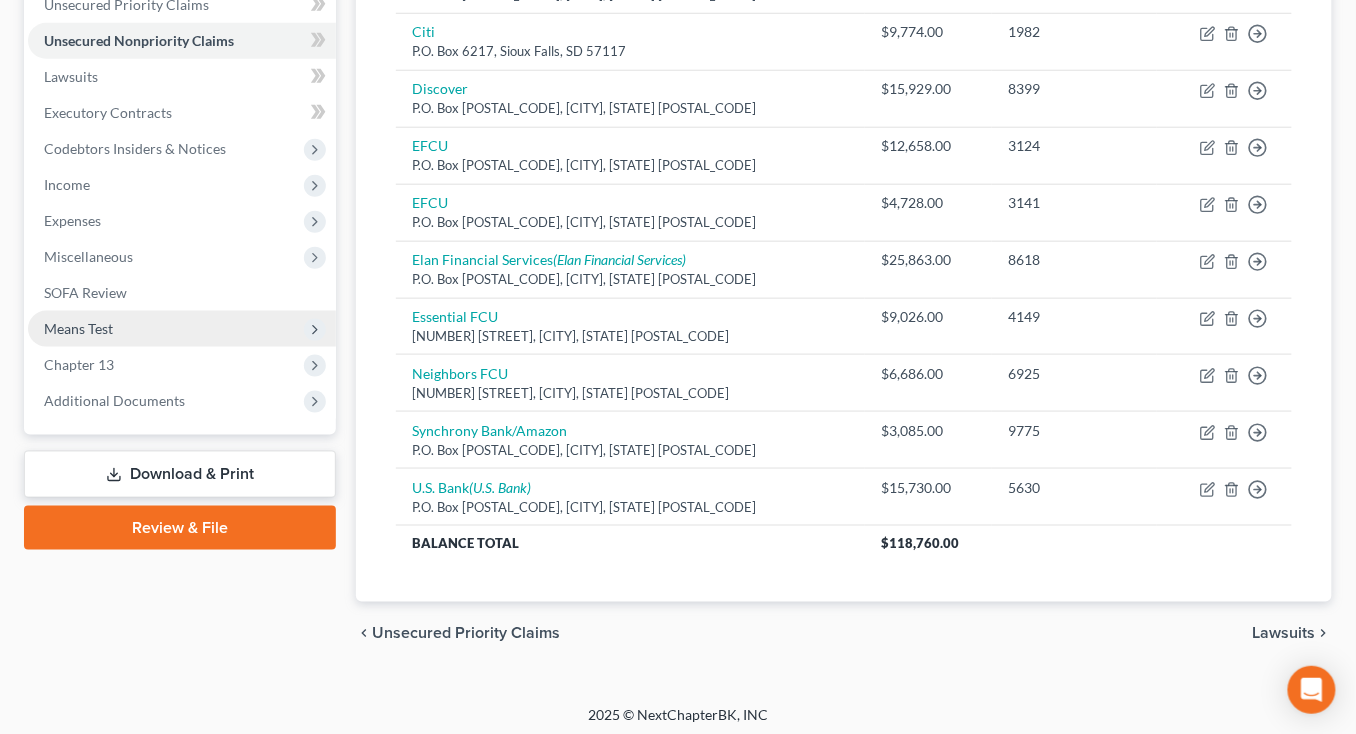 click on "Means Test" at bounding box center [182, 329] 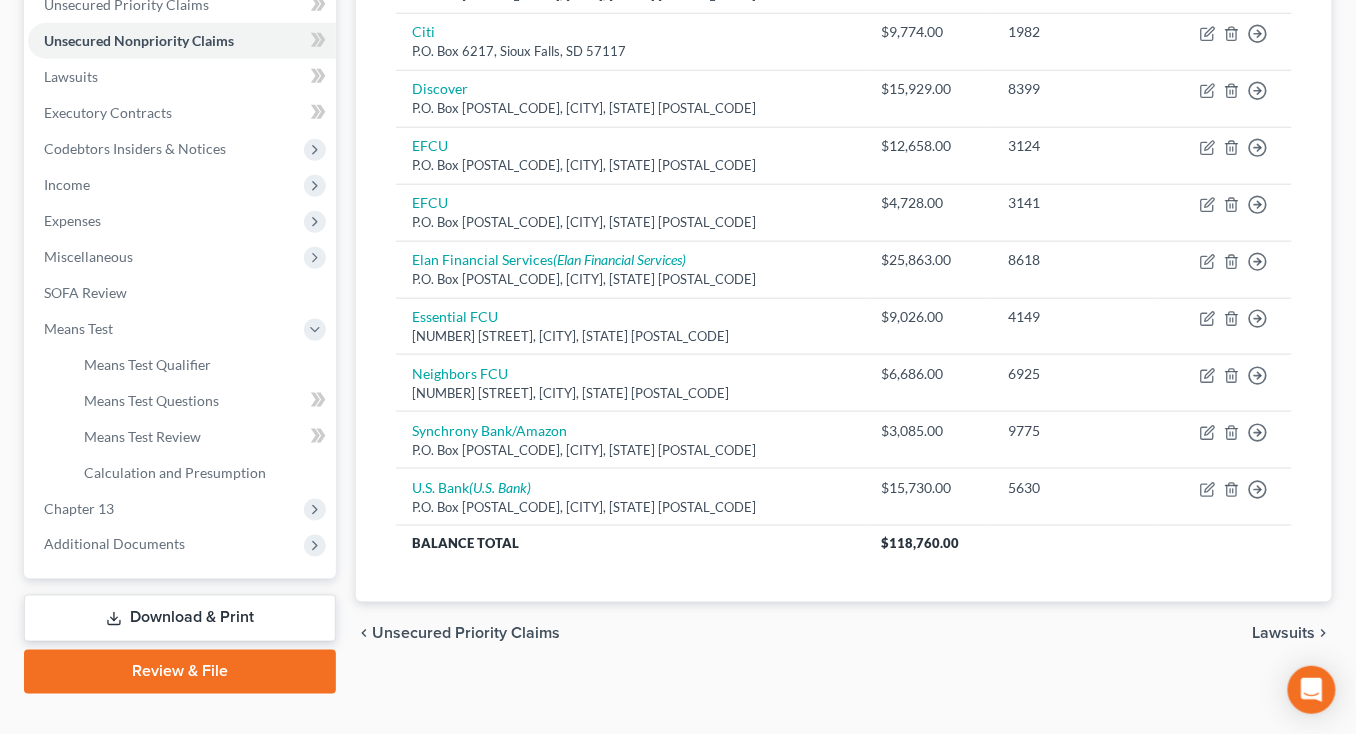 drag, startPoint x: 158, startPoint y: 181, endPoint x: 153, endPoint y: 204, distance: 23.537205 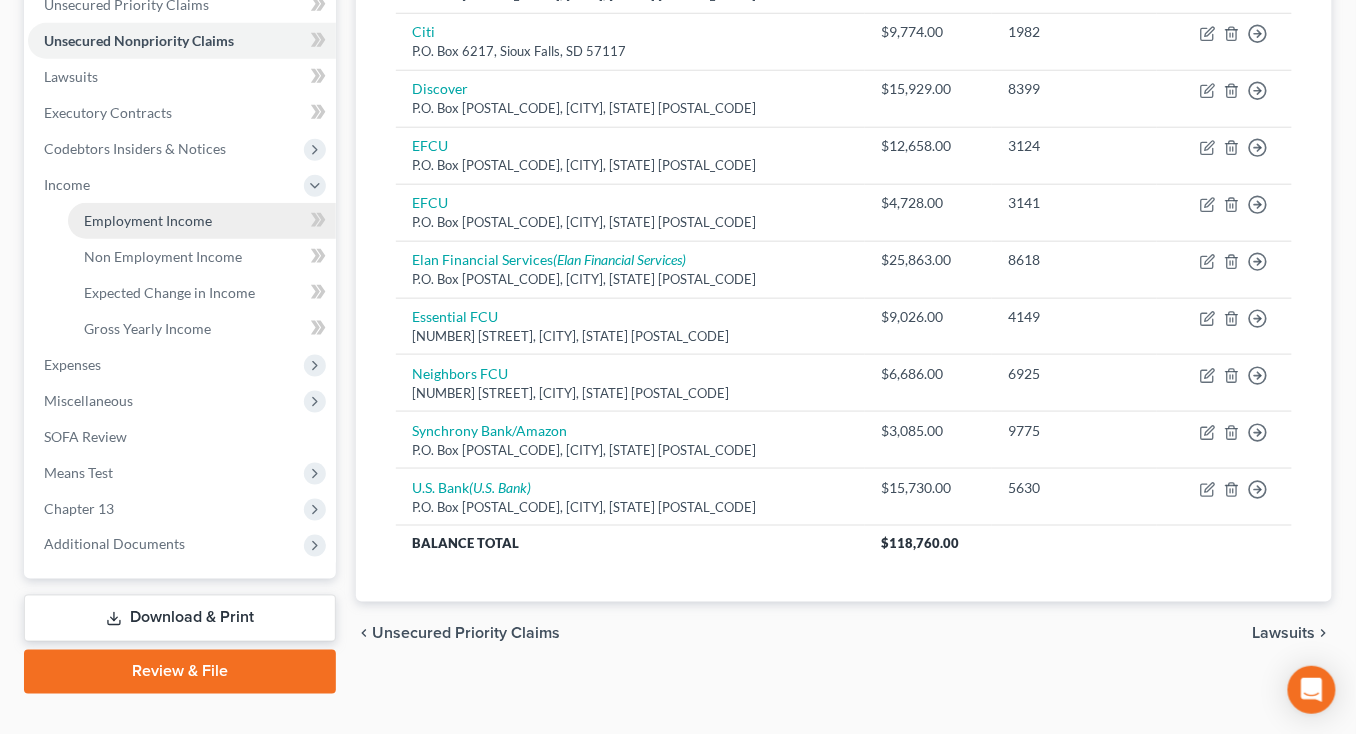 click on "Employment Income" at bounding box center (202, 221) 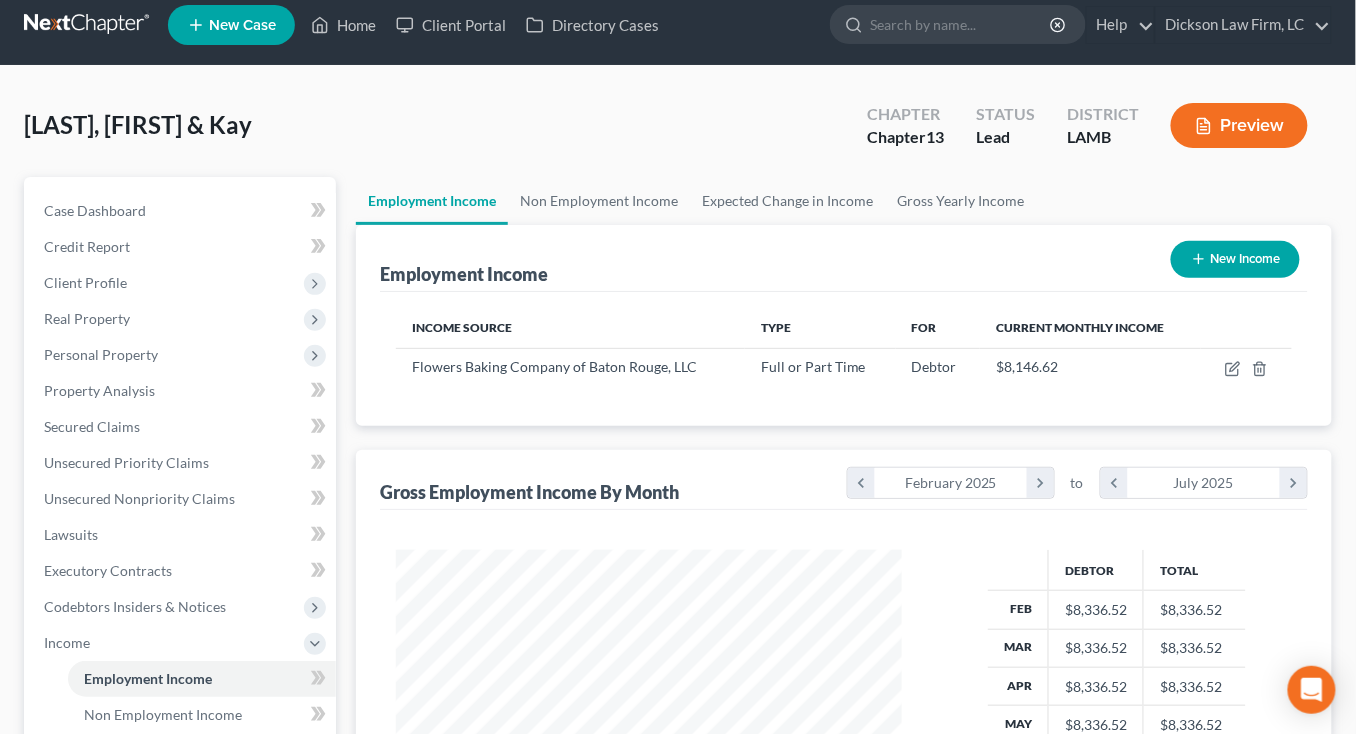 scroll, scrollTop: 0, scrollLeft: 0, axis: both 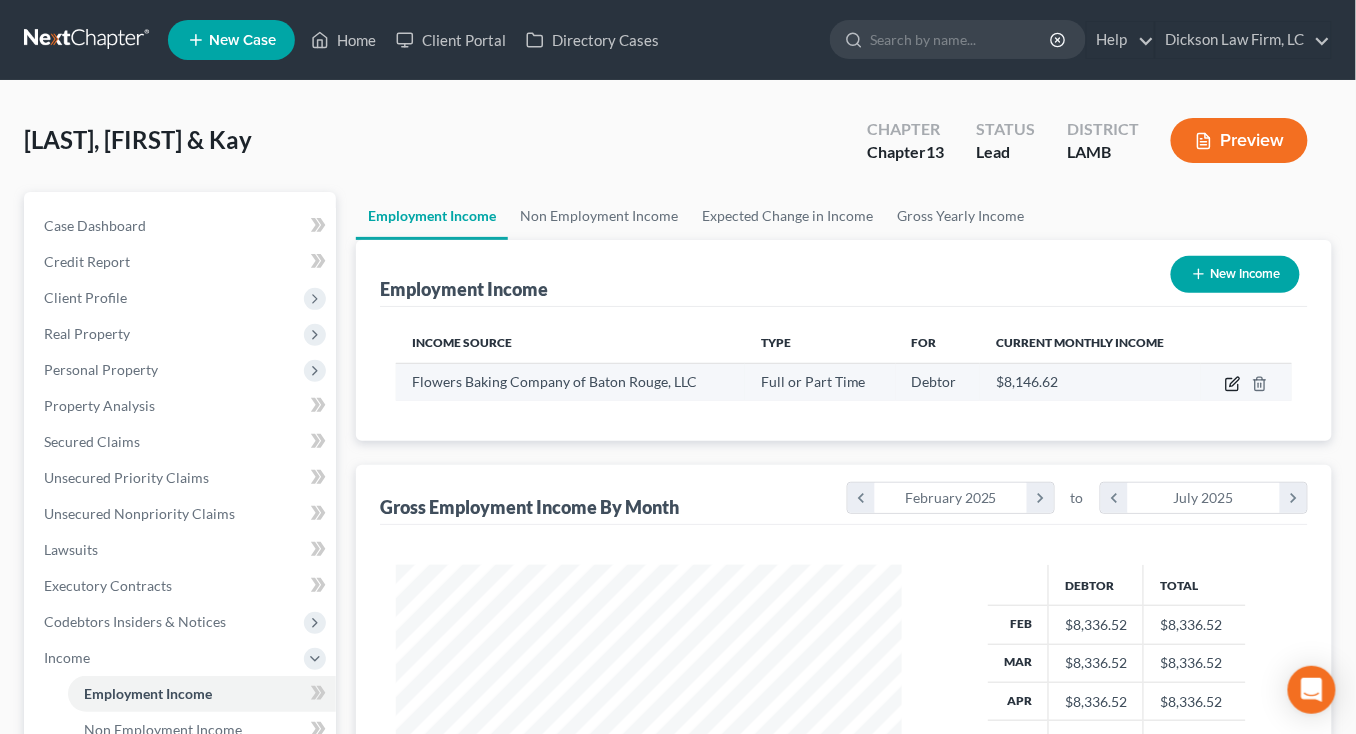 click at bounding box center [1246, 382] 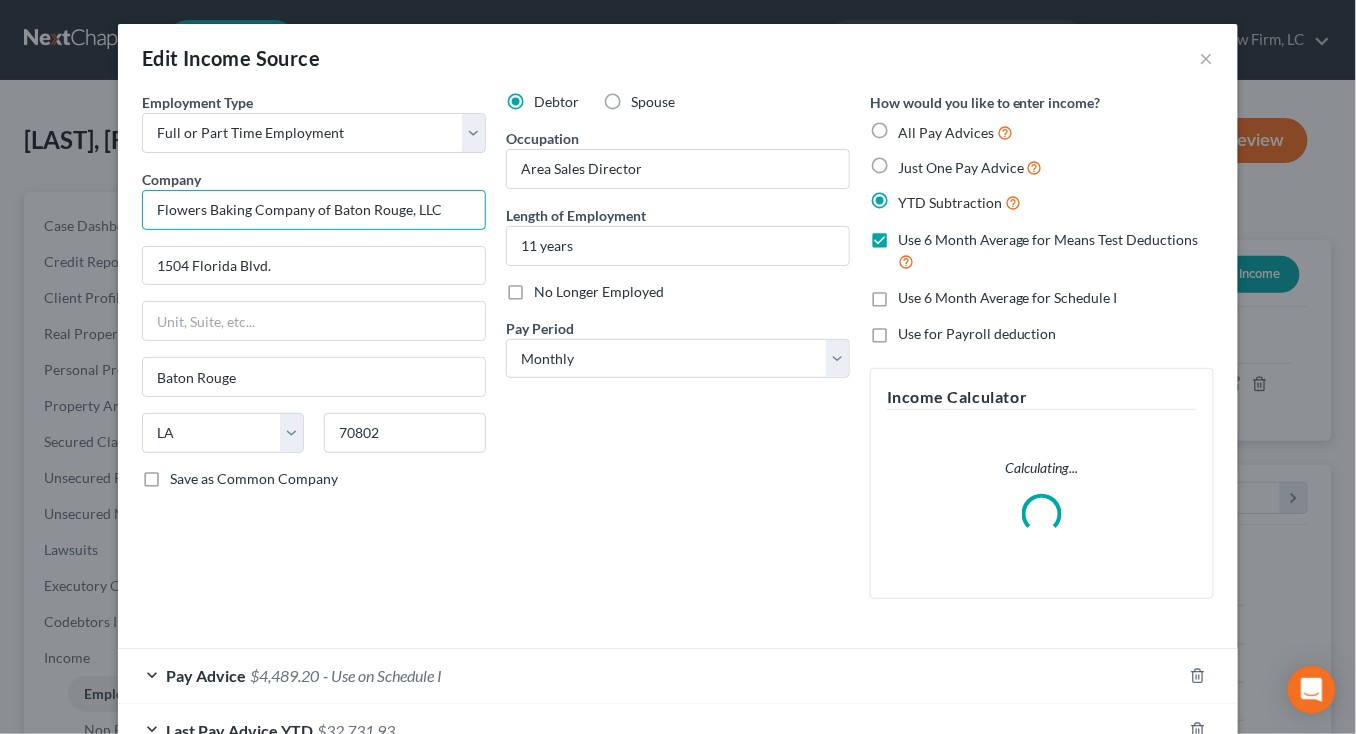 click on "Flowers Baking Company of Baton Rouge, LLC" at bounding box center (314, 210) 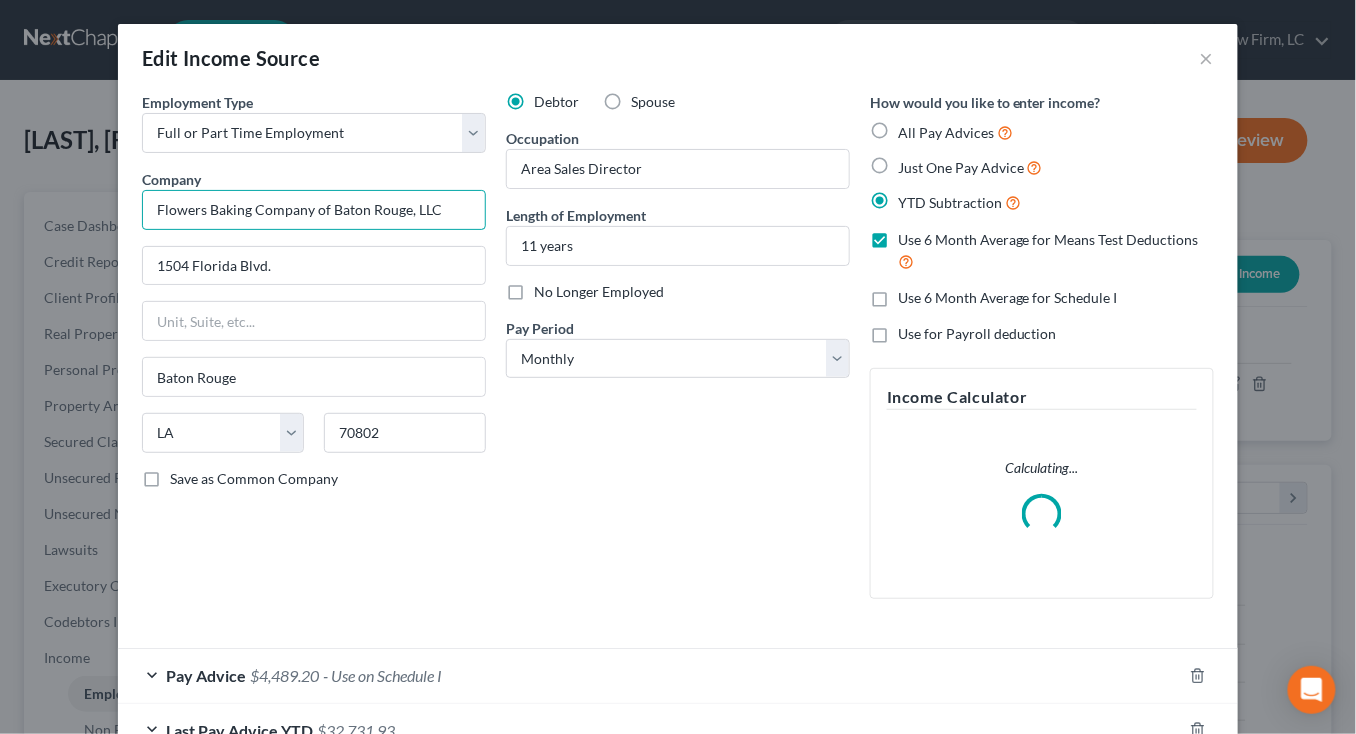 scroll, scrollTop: 184, scrollLeft: 0, axis: vertical 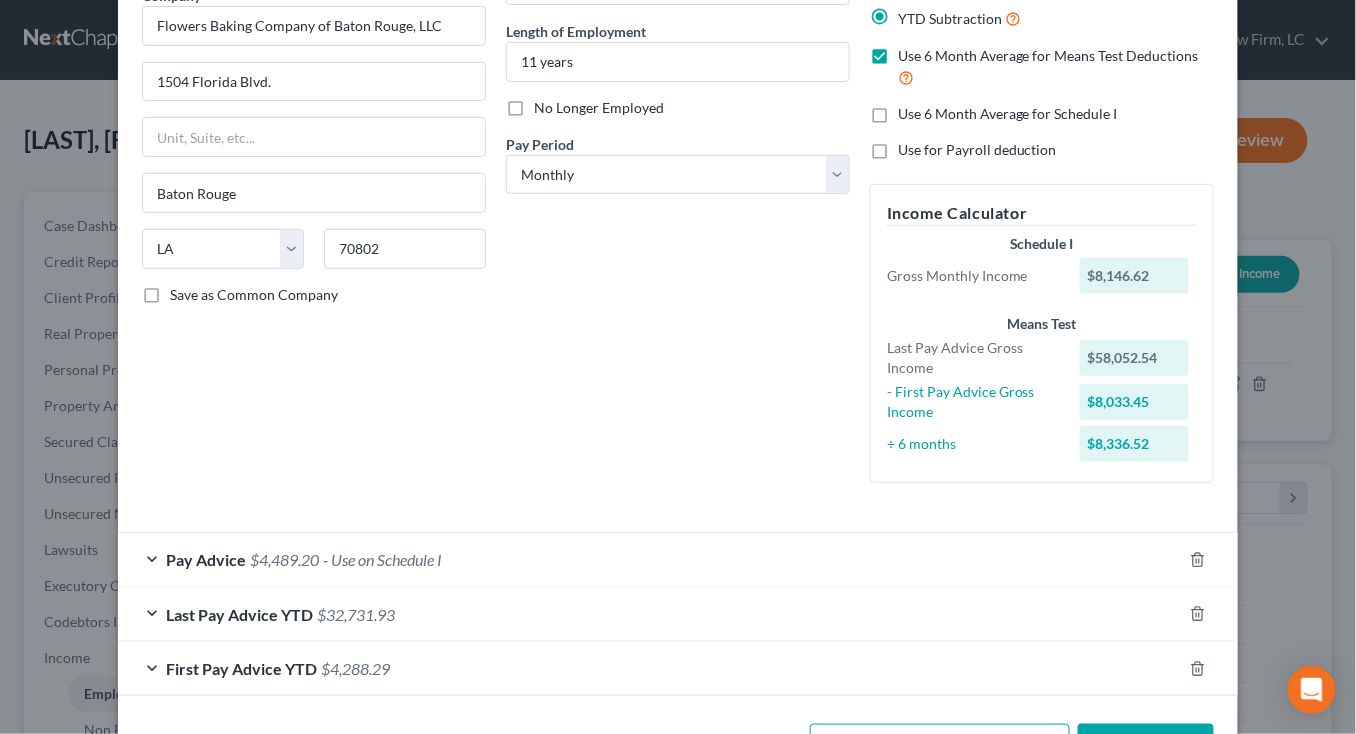 drag, startPoint x: 425, startPoint y: 544, endPoint x: 438, endPoint y: 539, distance: 13.928389 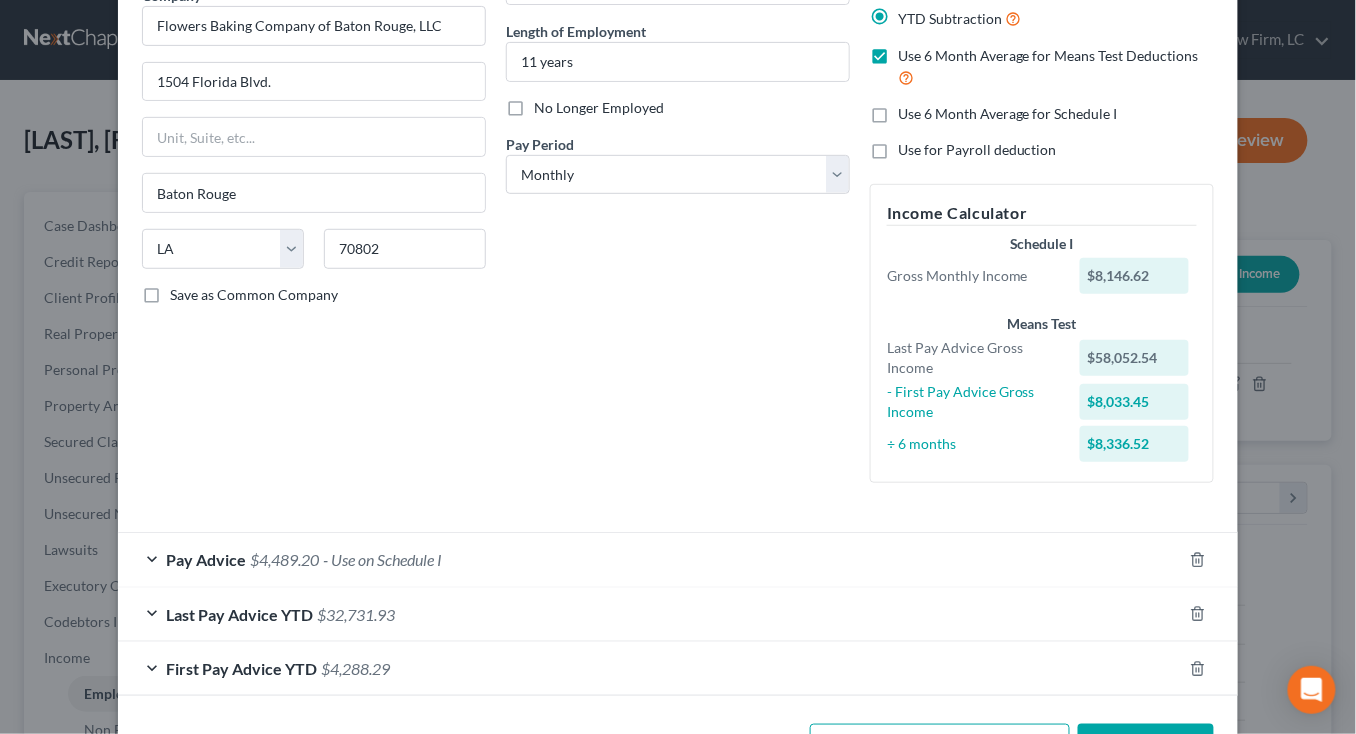 click on "Pay Advice $4,489.20 - Use on Schedule I" at bounding box center (650, 559) 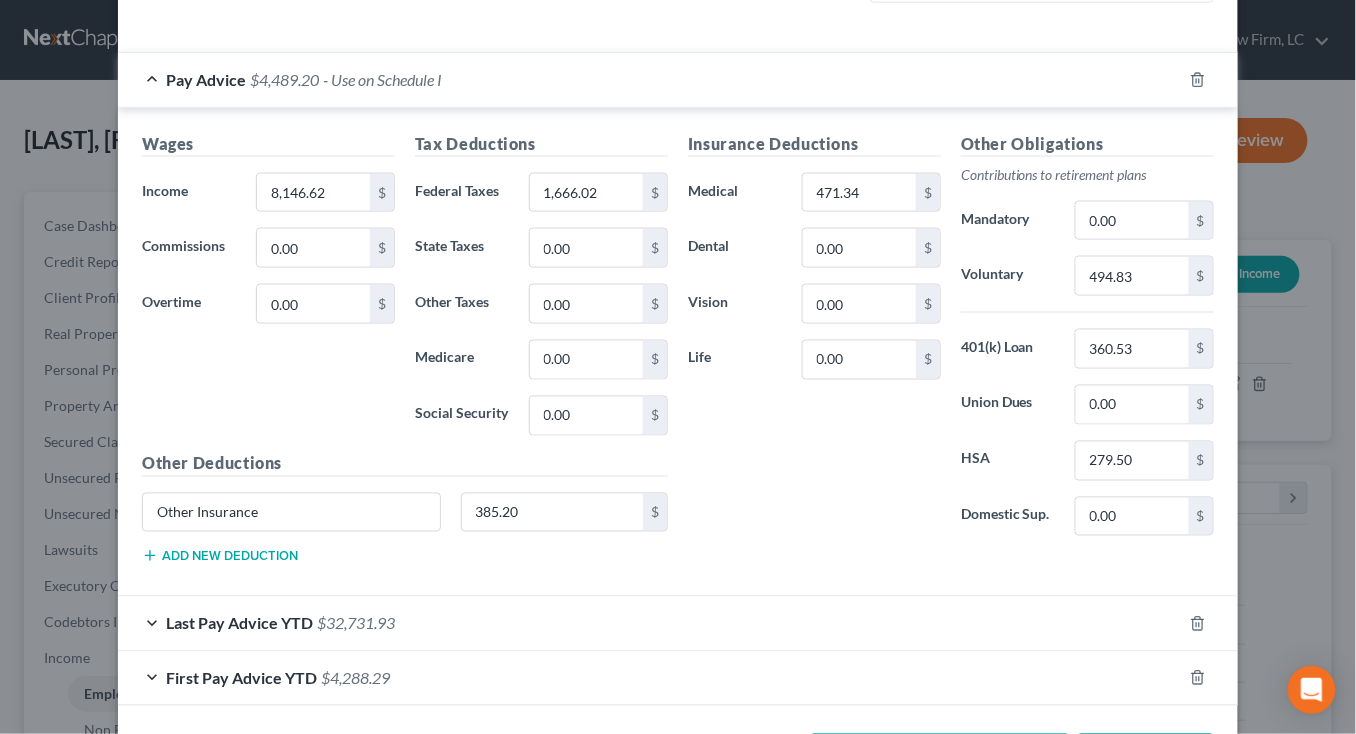 scroll, scrollTop: 735, scrollLeft: 0, axis: vertical 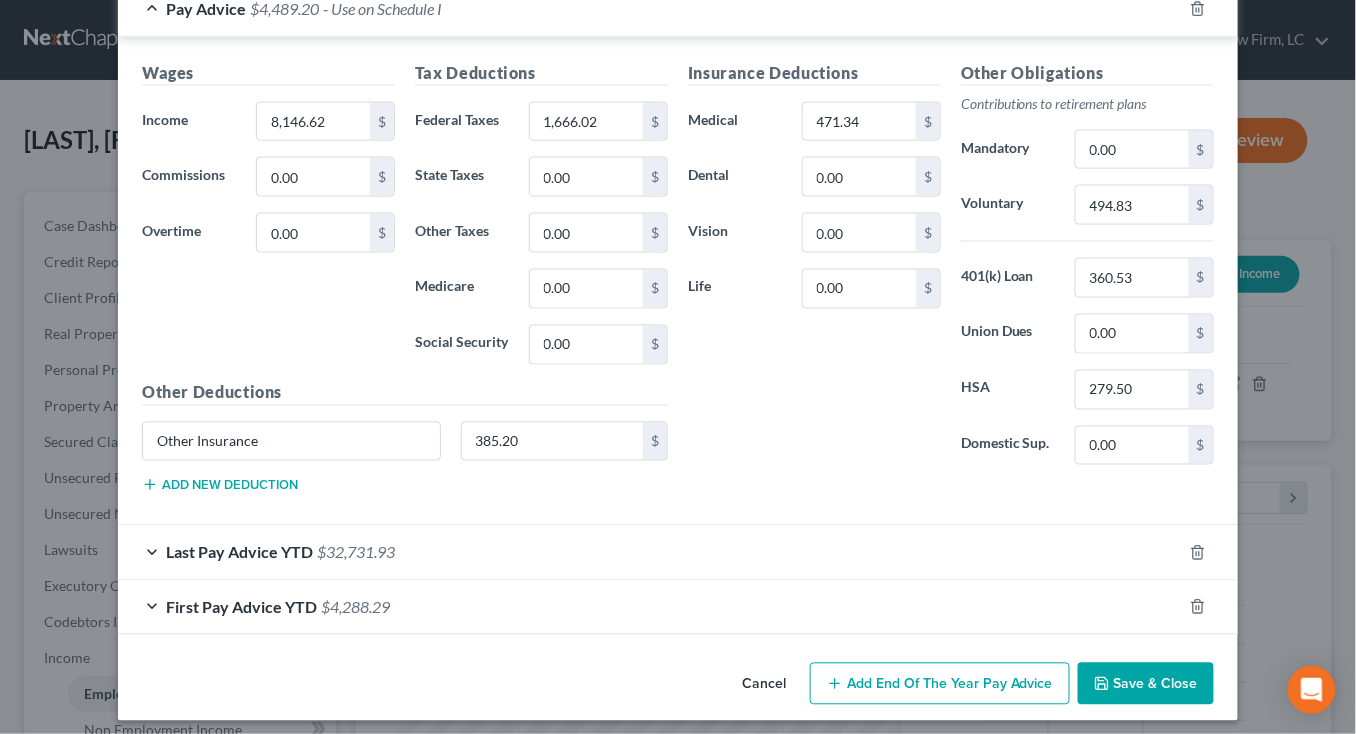 click on "Cancel" at bounding box center (764, 685) 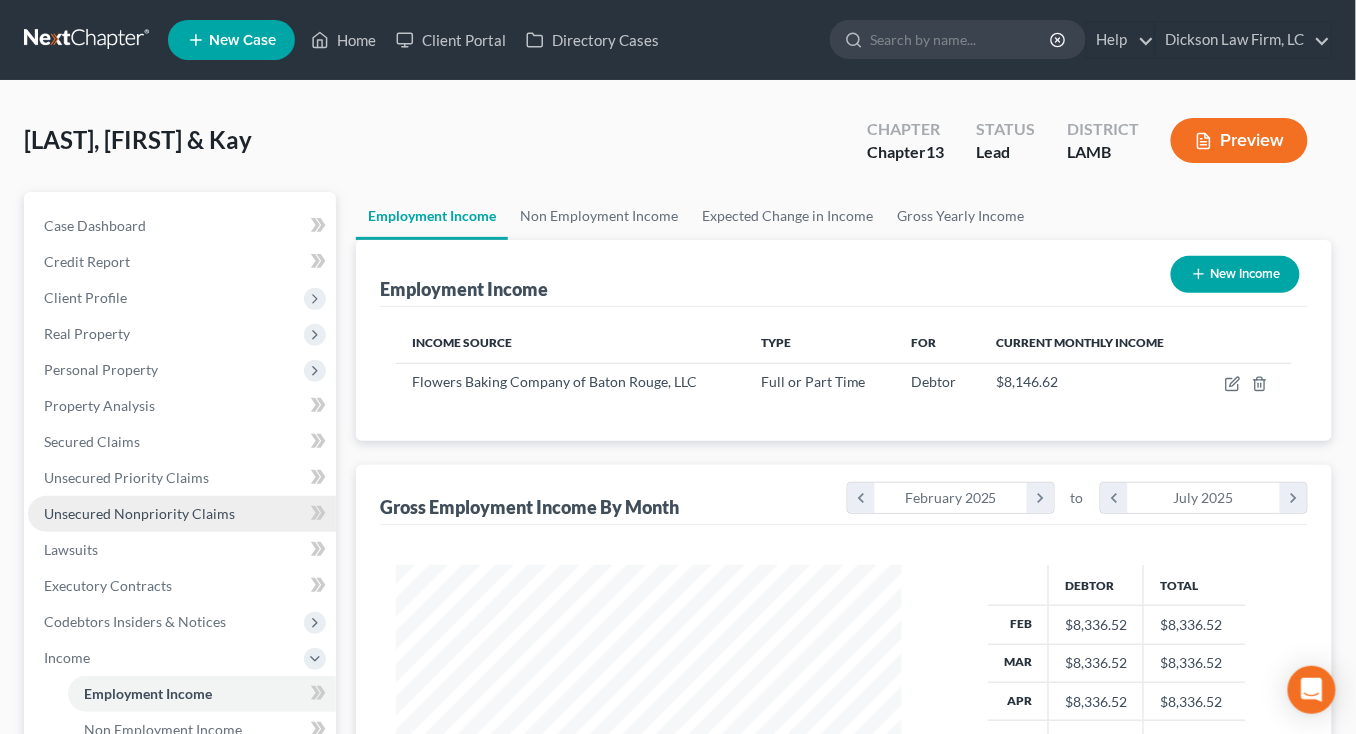click on "Unsecured Nonpriority Claims" at bounding box center [139, 513] 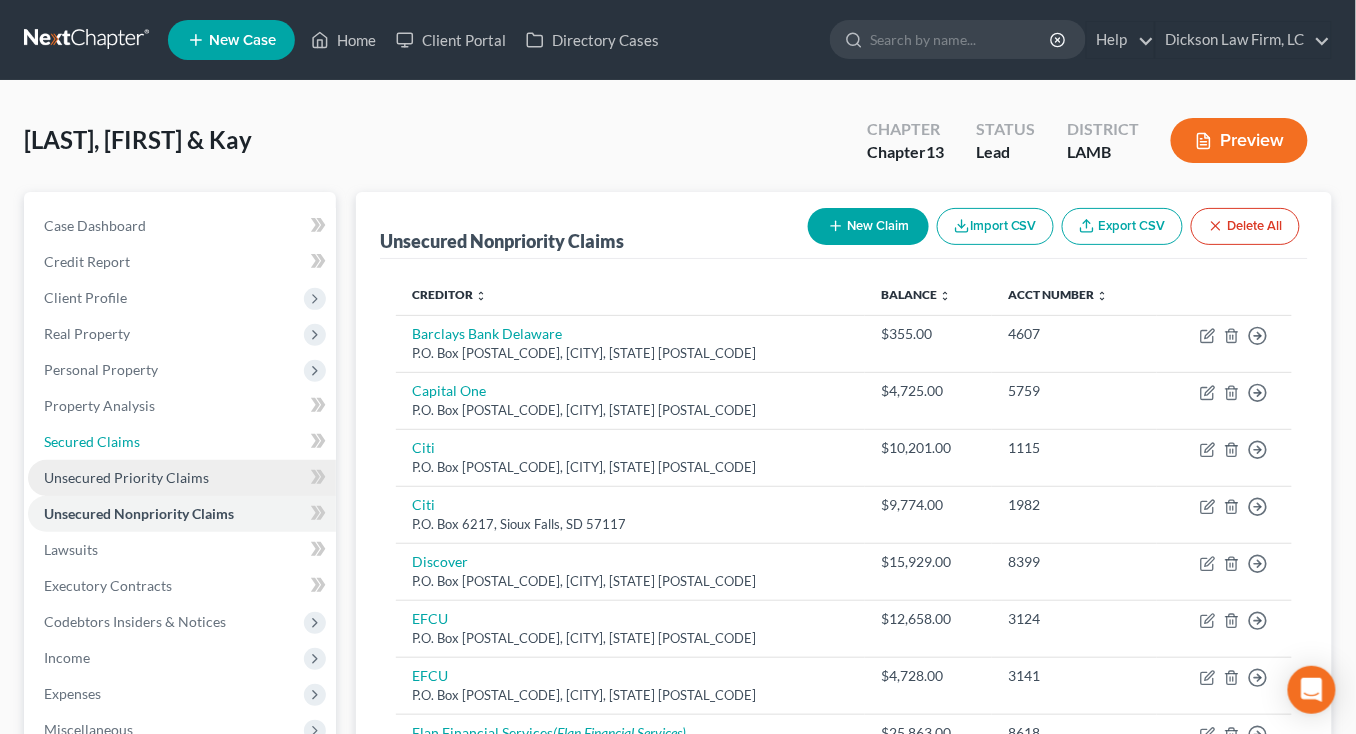drag, startPoint x: 158, startPoint y: 455, endPoint x: 164, endPoint y: 465, distance: 11.661903 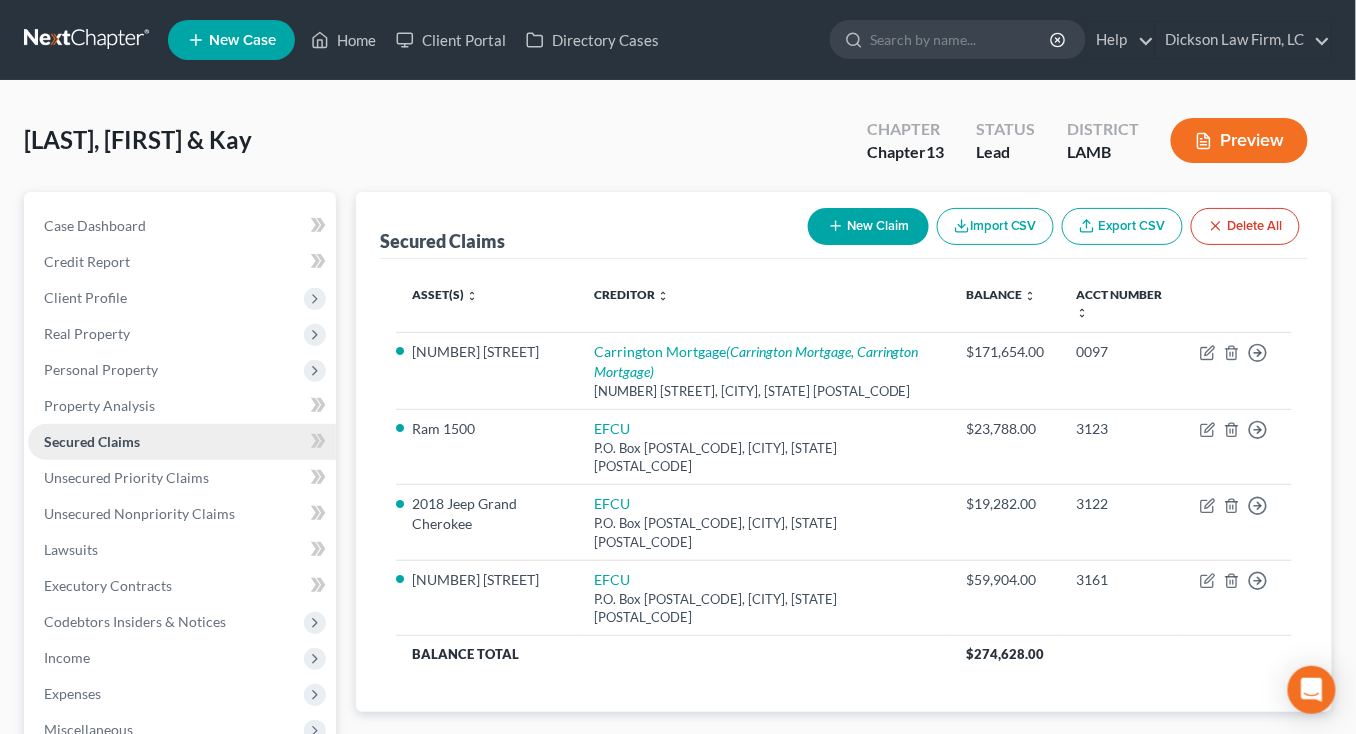 click on "Secured Claims" at bounding box center [182, 442] 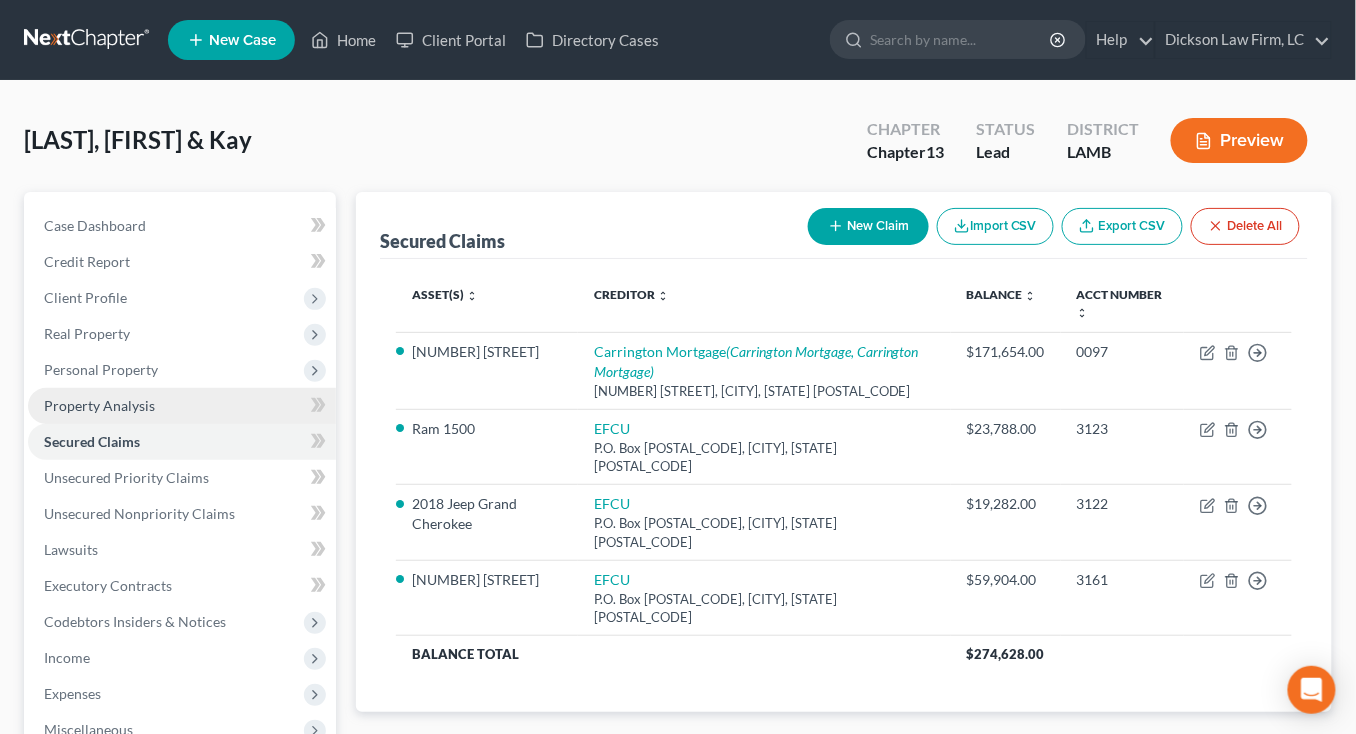 click on "Property Analysis" at bounding box center [182, 406] 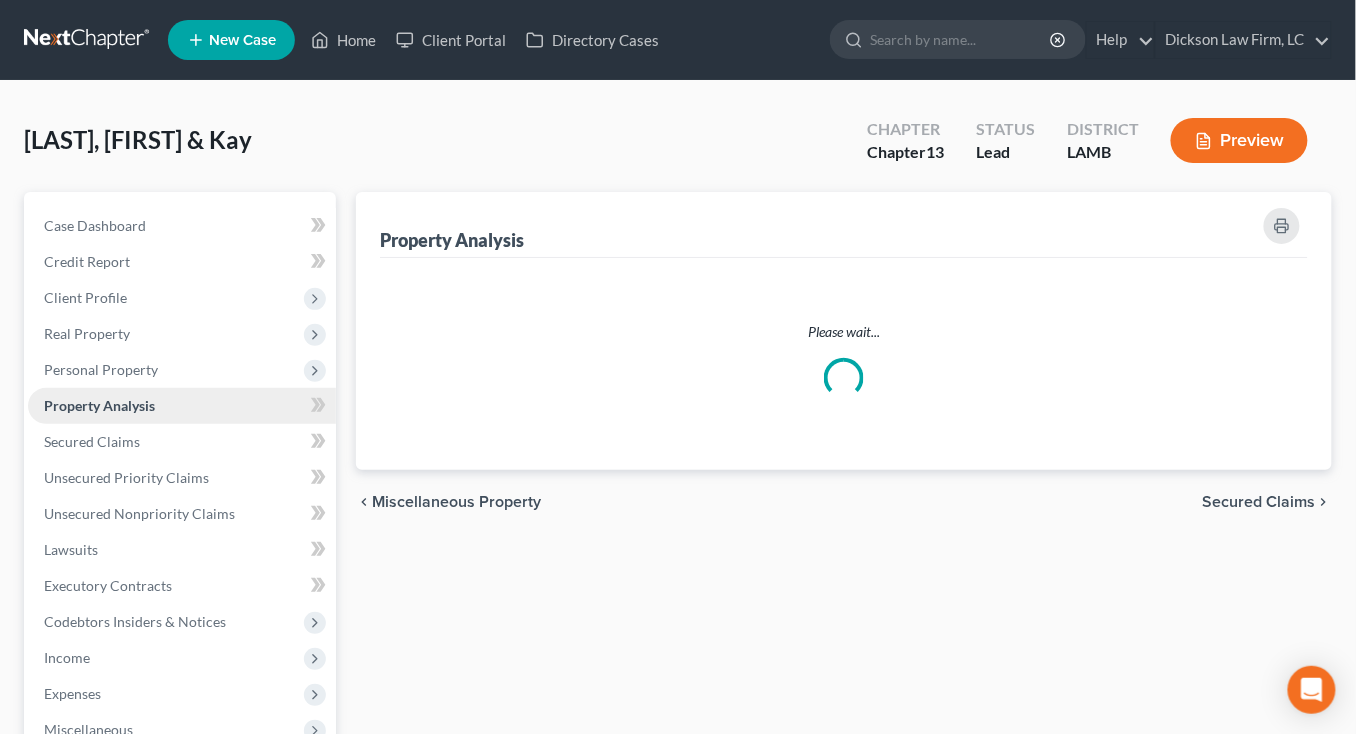 click on "Property Analysis" at bounding box center [182, 406] 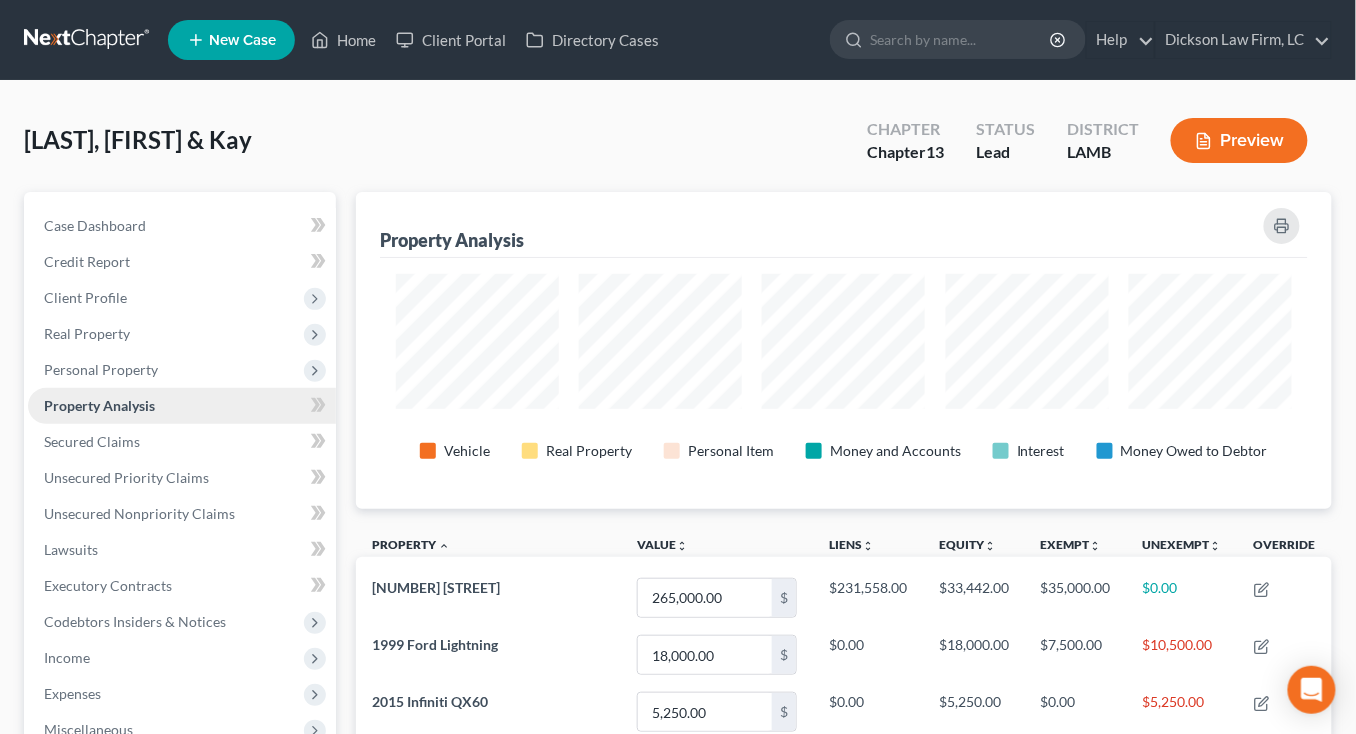 click on "Property Analysis" at bounding box center (182, 406) 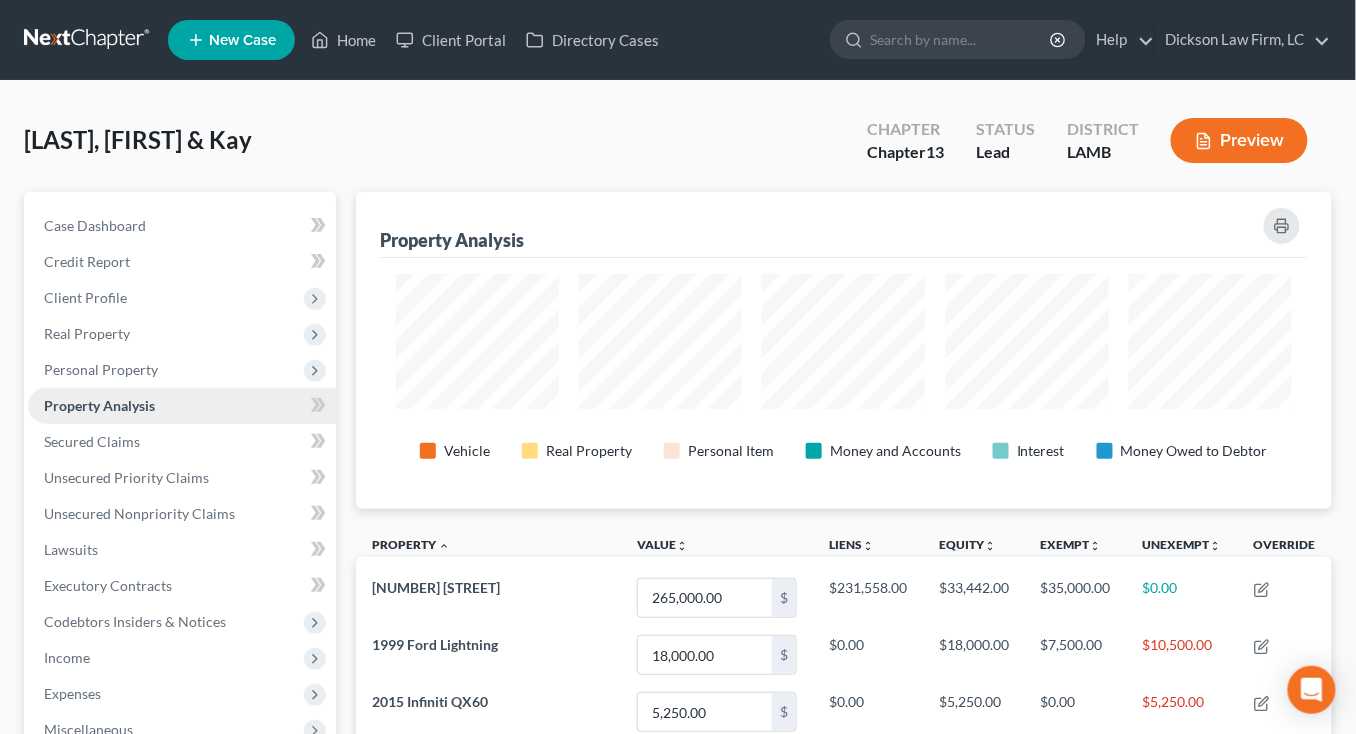 scroll, scrollTop: 999683, scrollLeft: 999023, axis: both 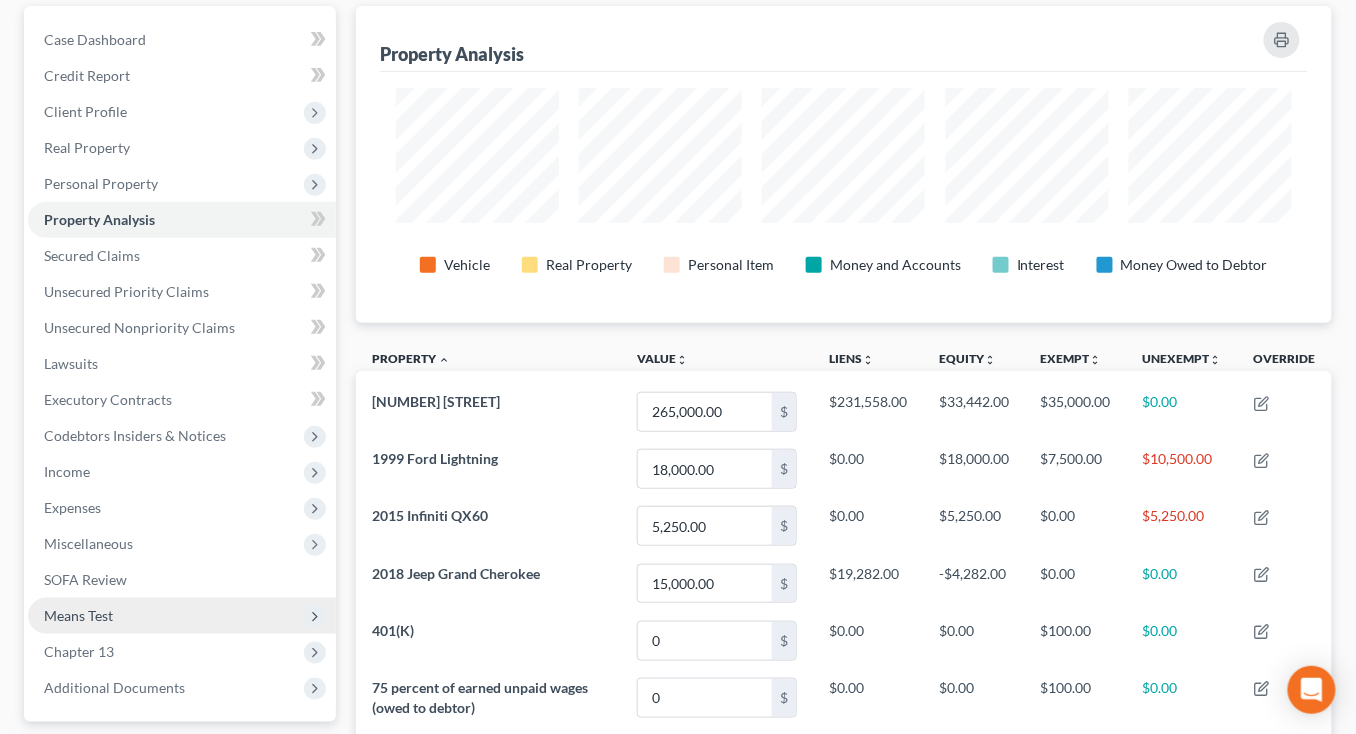 click on "Means Test" at bounding box center [182, 616] 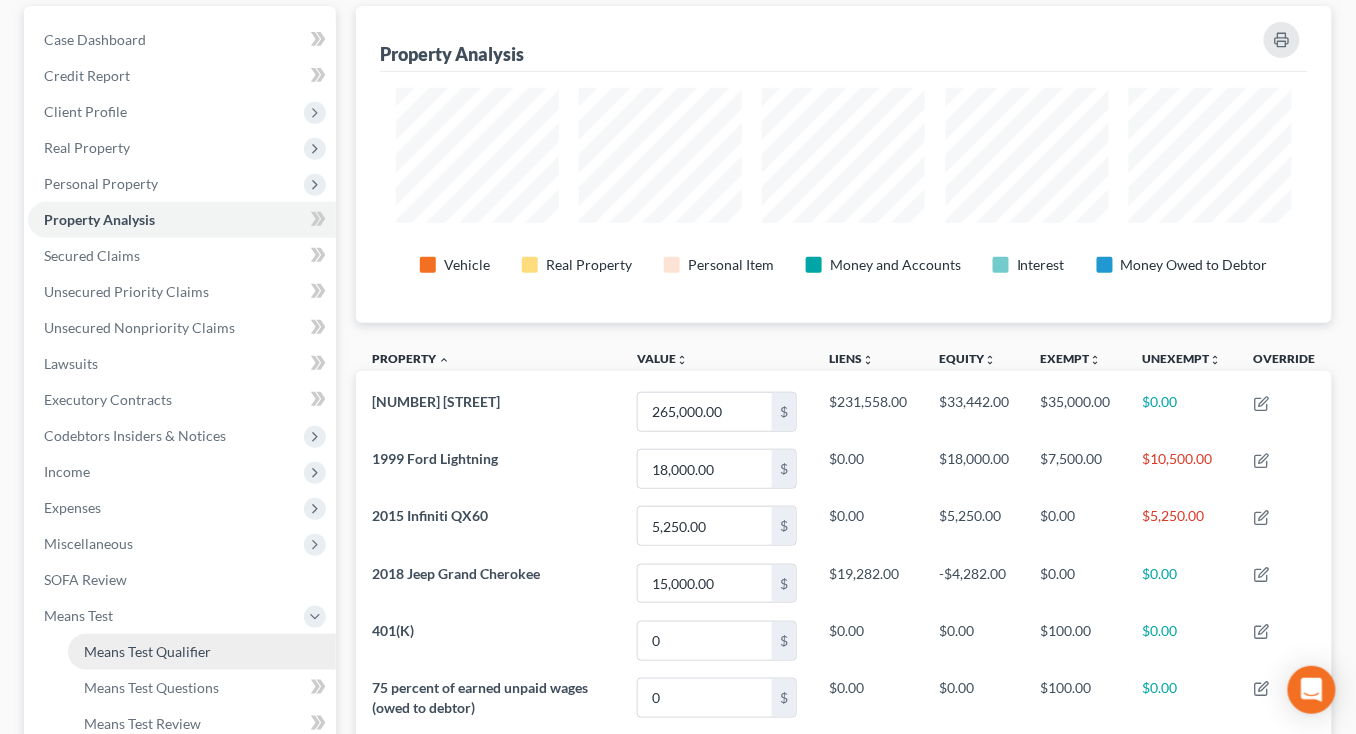 click on "Means Test Qualifier" at bounding box center (202, 652) 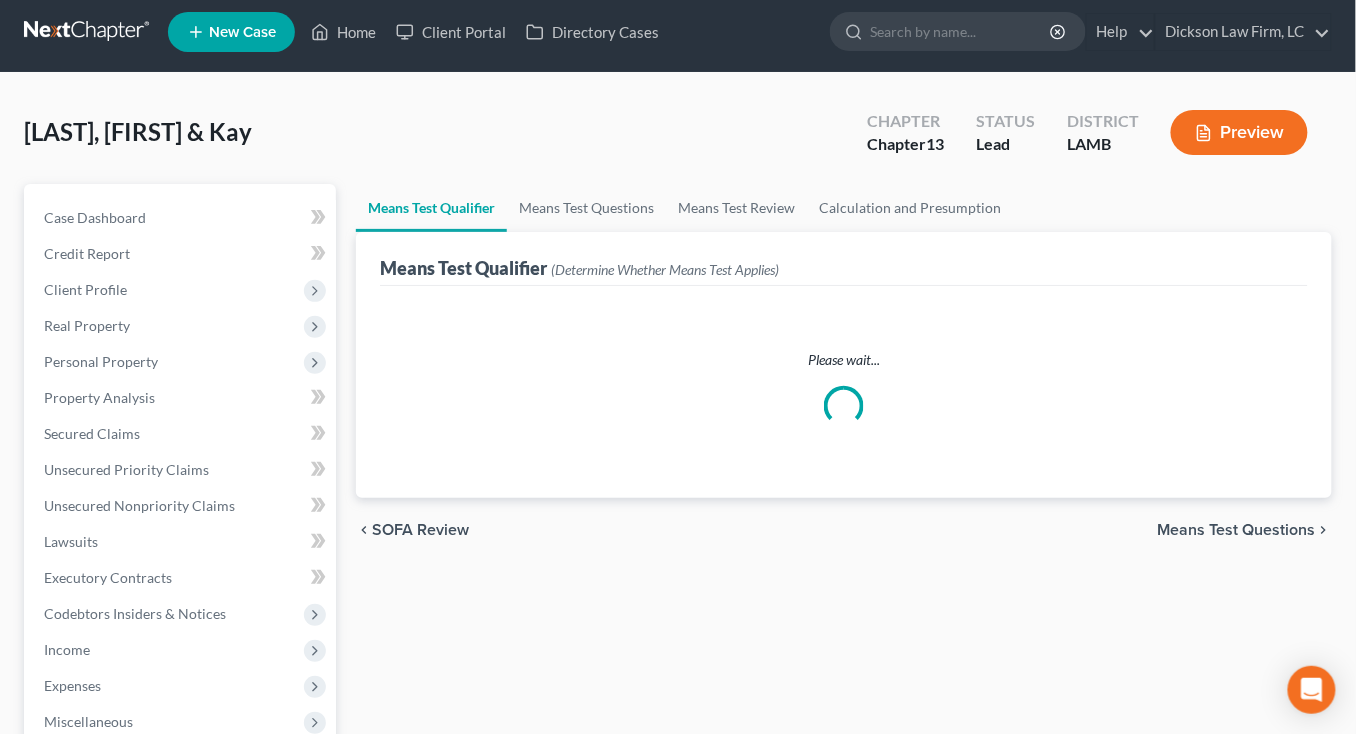 scroll, scrollTop: 0, scrollLeft: 0, axis: both 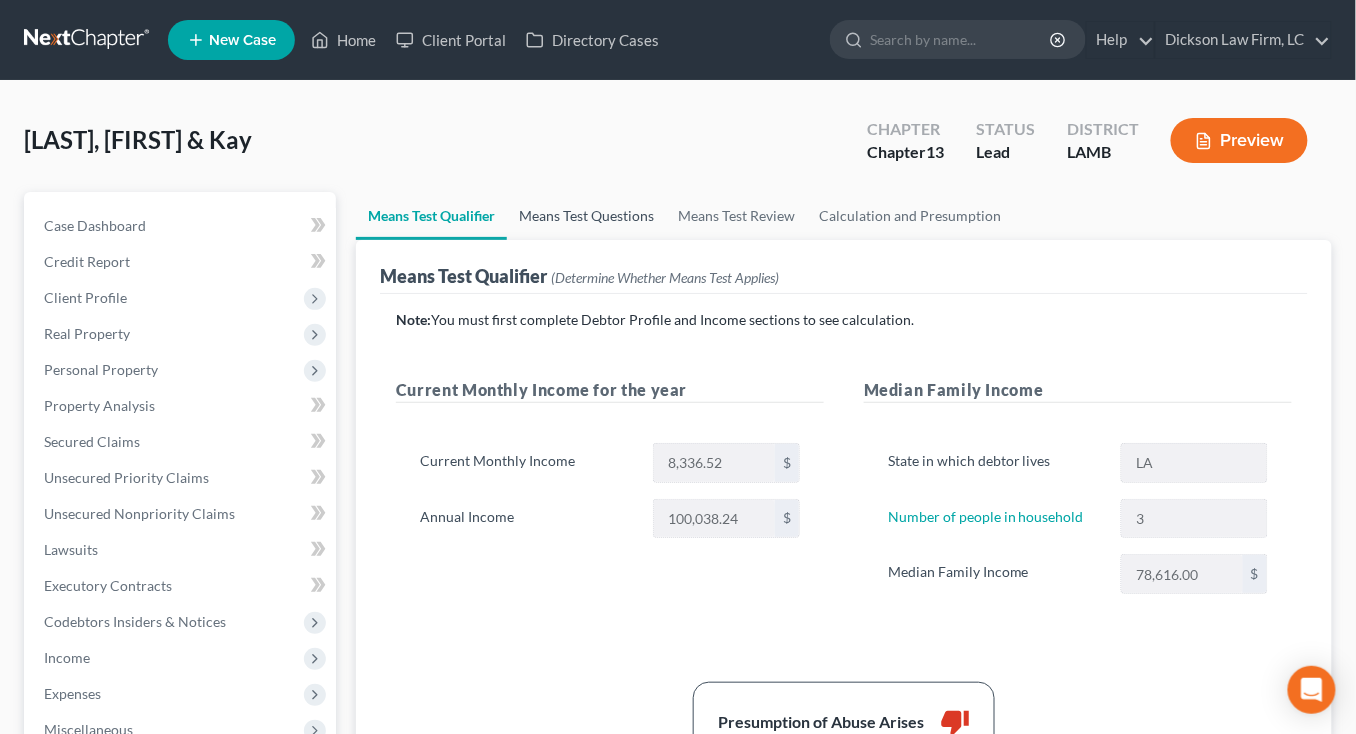 click on "Means Test Questions" at bounding box center (586, 216) 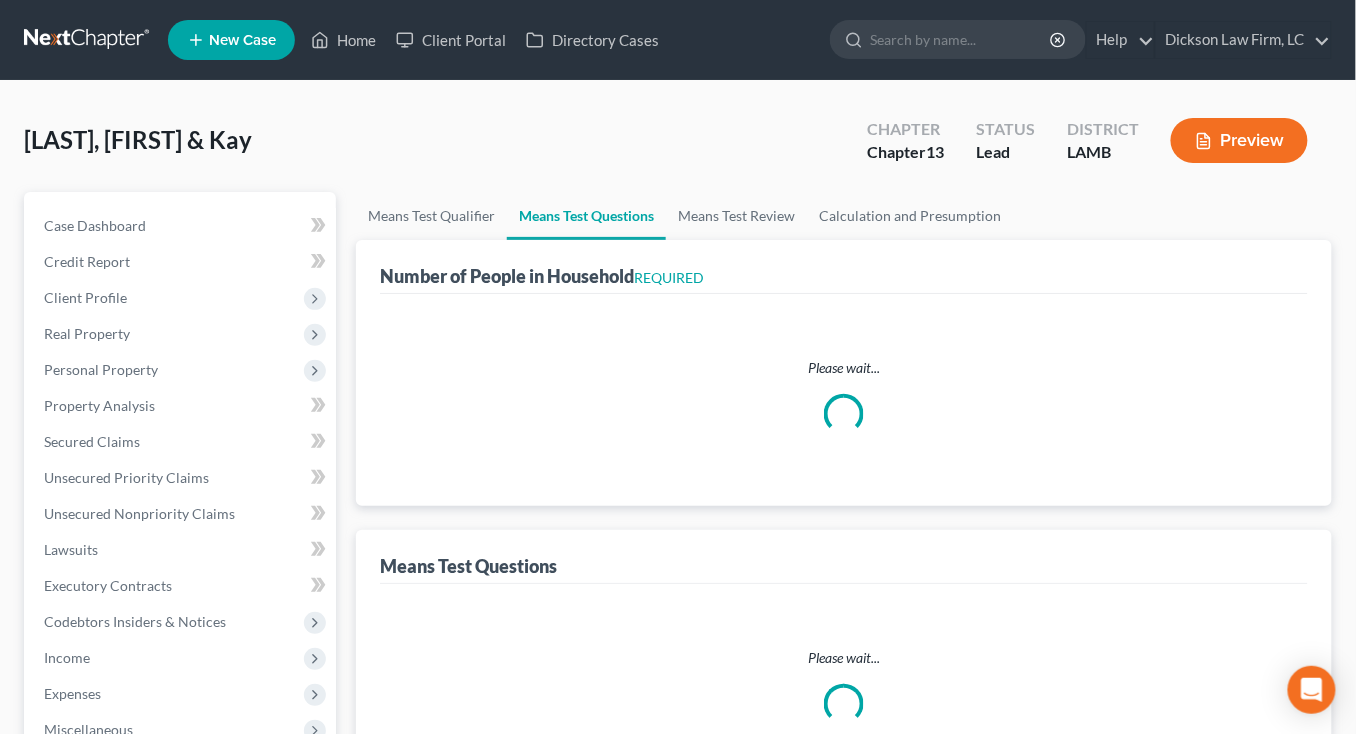 select on "0" 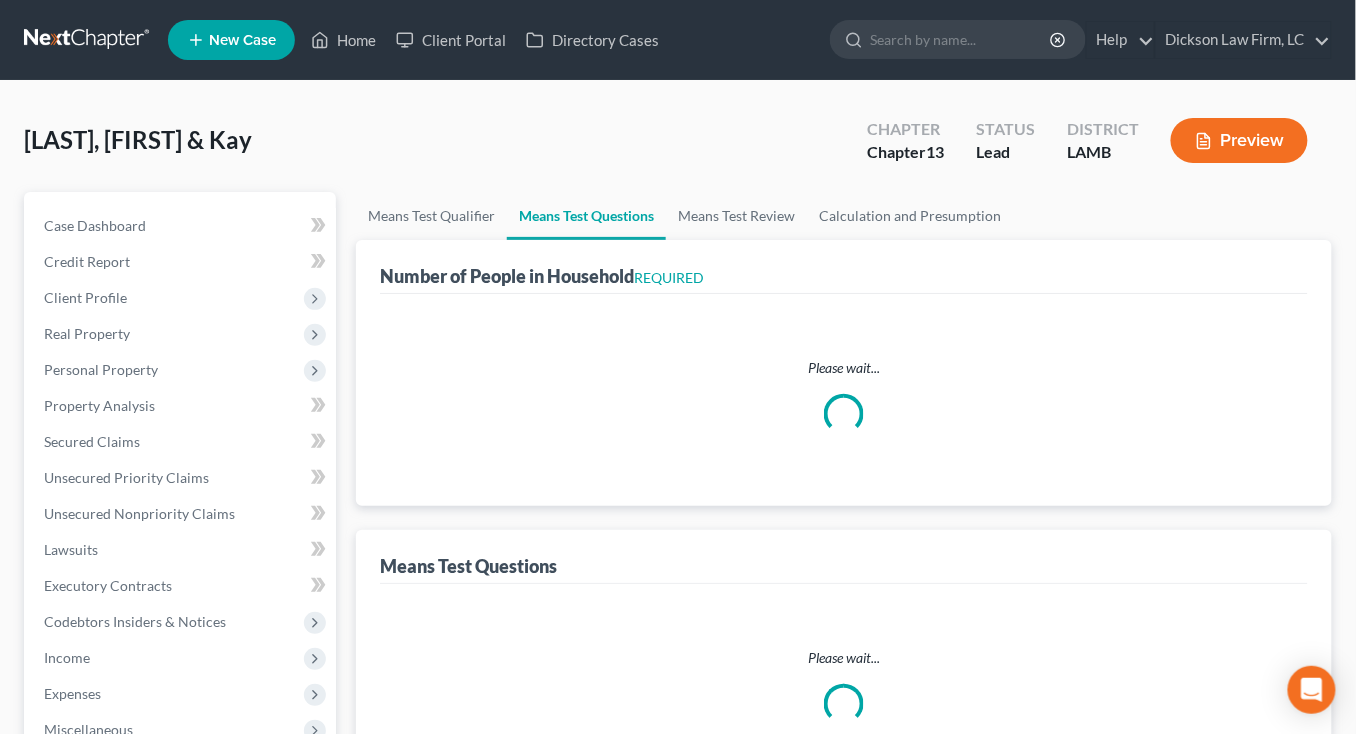 select on "60" 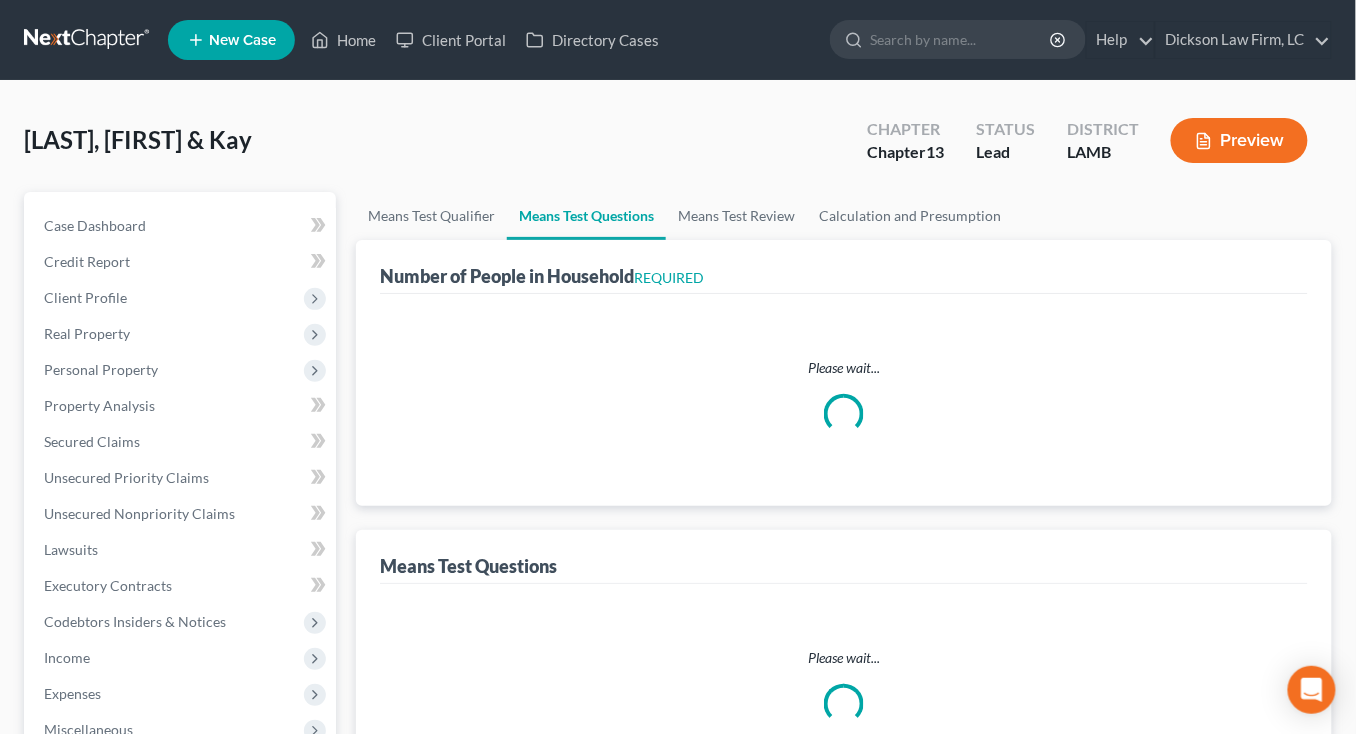select on "0" 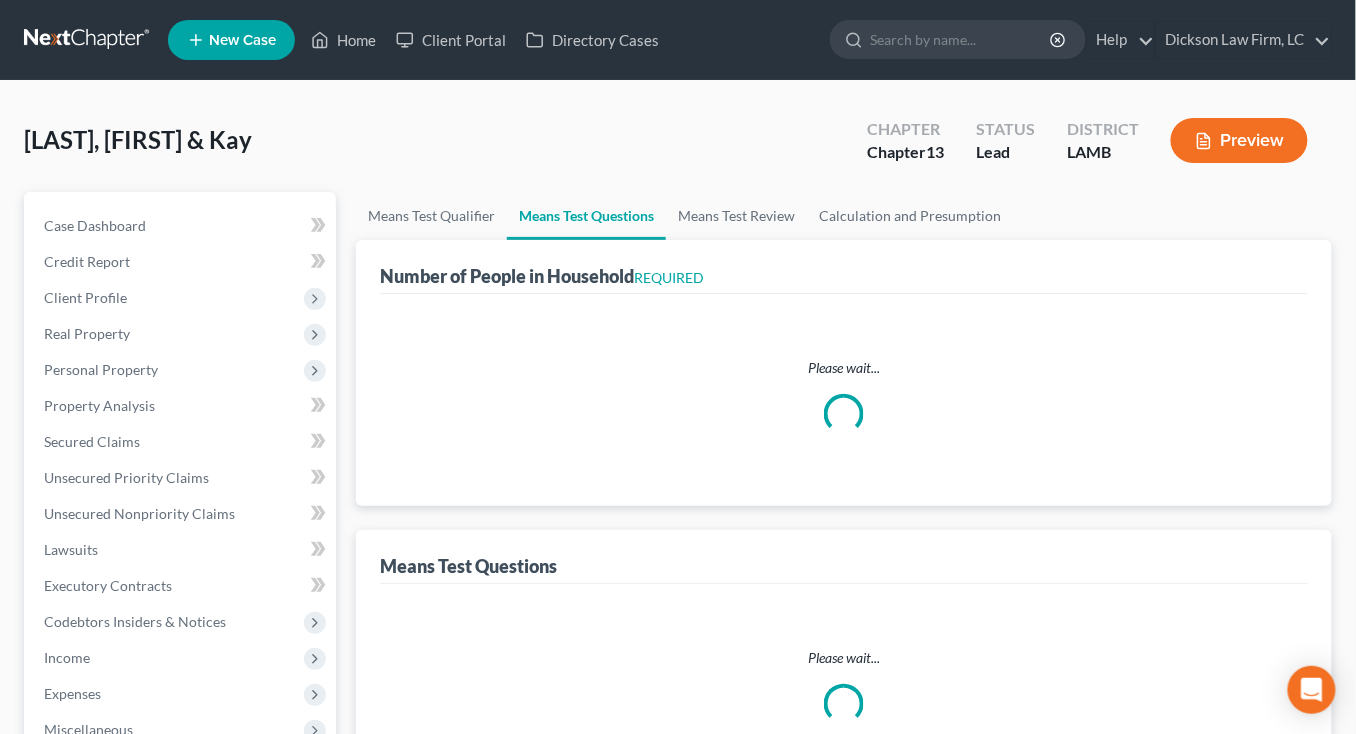 select on "60" 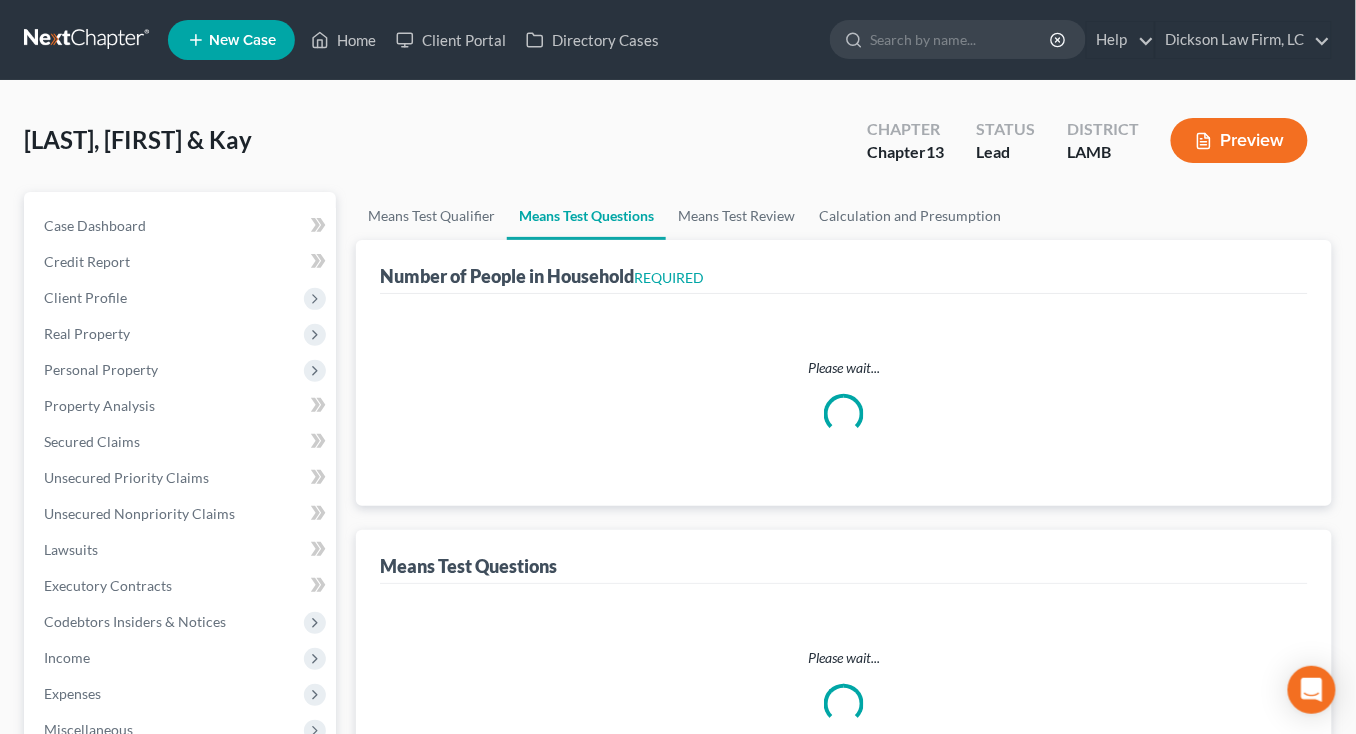 select on "1" 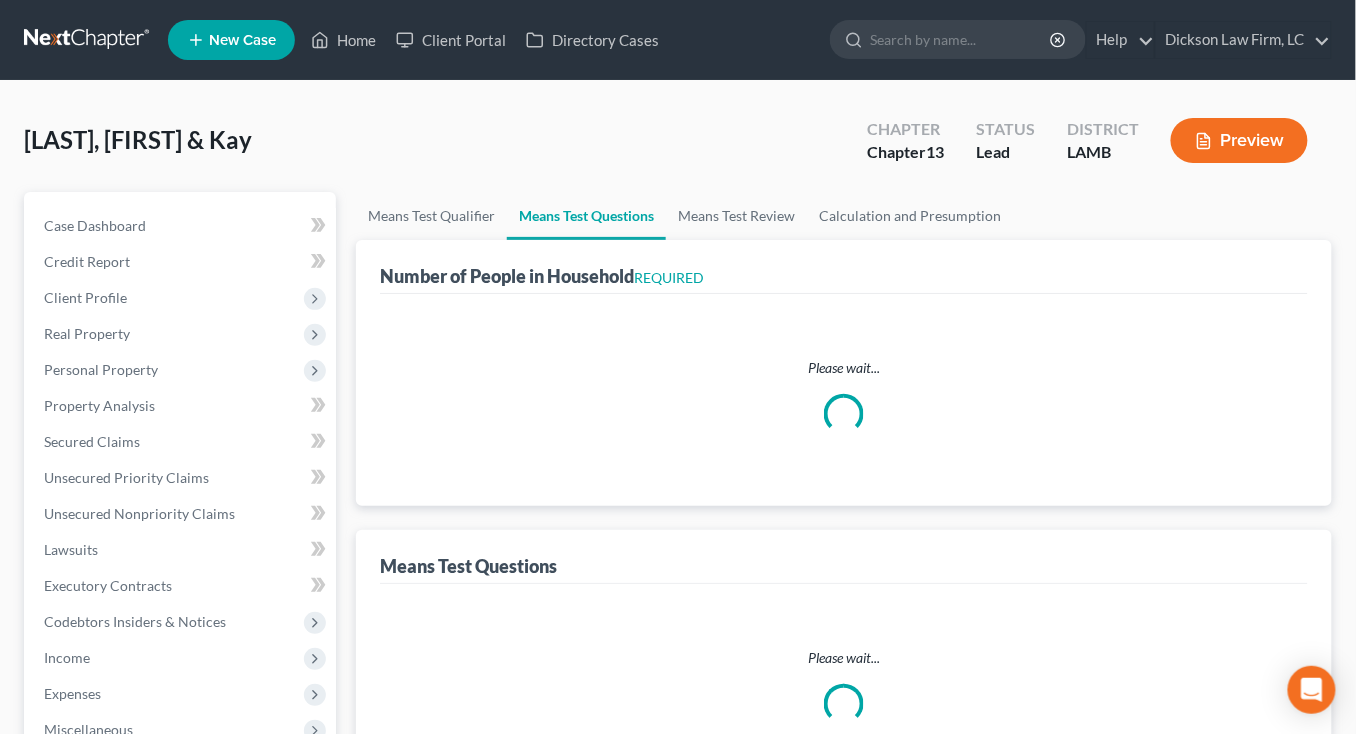 select on "1" 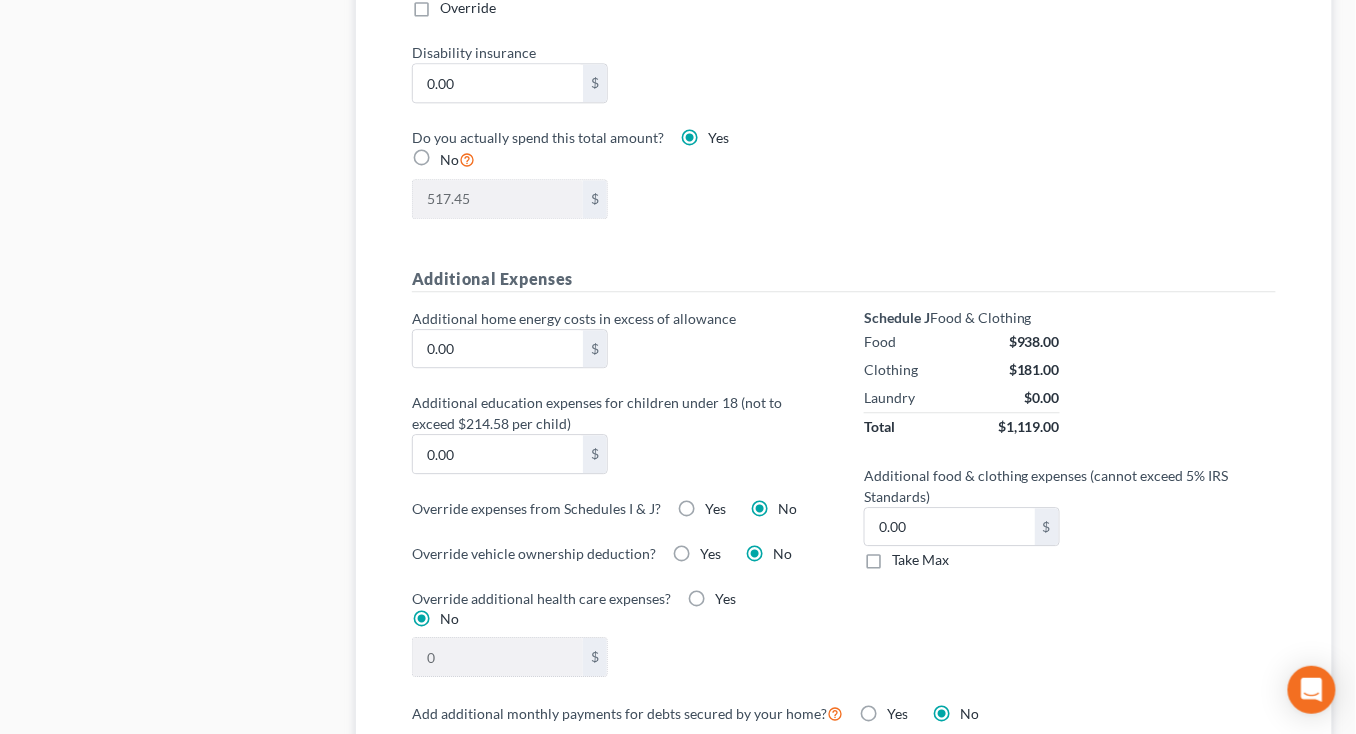 scroll, scrollTop: 0, scrollLeft: 0, axis: both 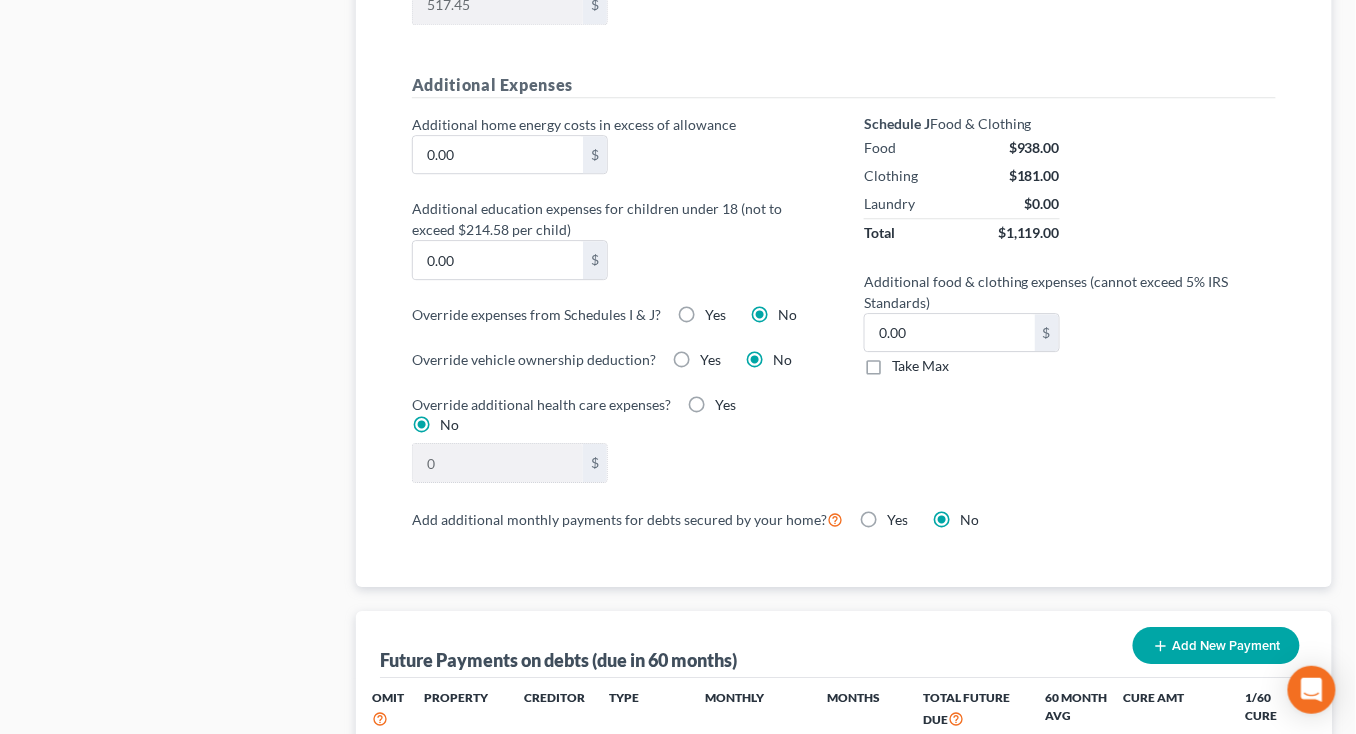click on "Take Max" at bounding box center [962, 366] 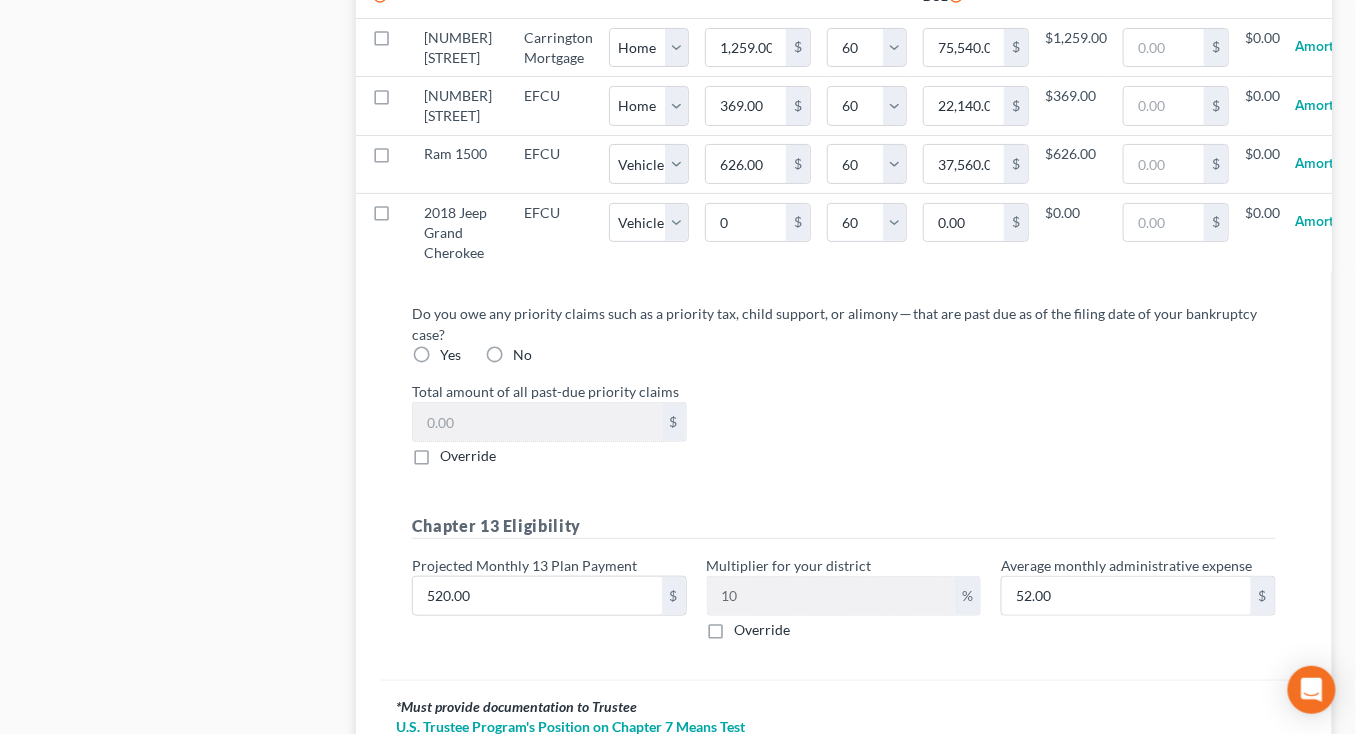 scroll, scrollTop: 2206, scrollLeft: 0, axis: vertical 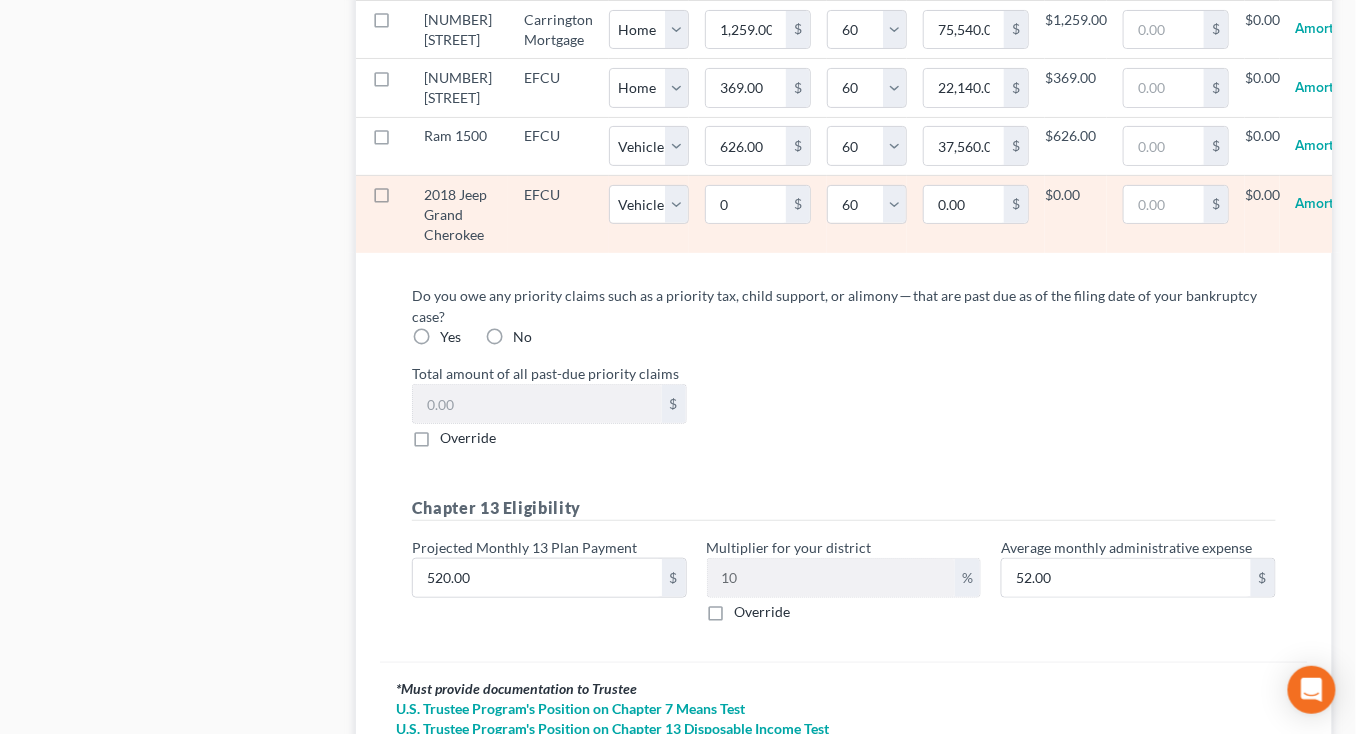 click at bounding box center [400, 200] 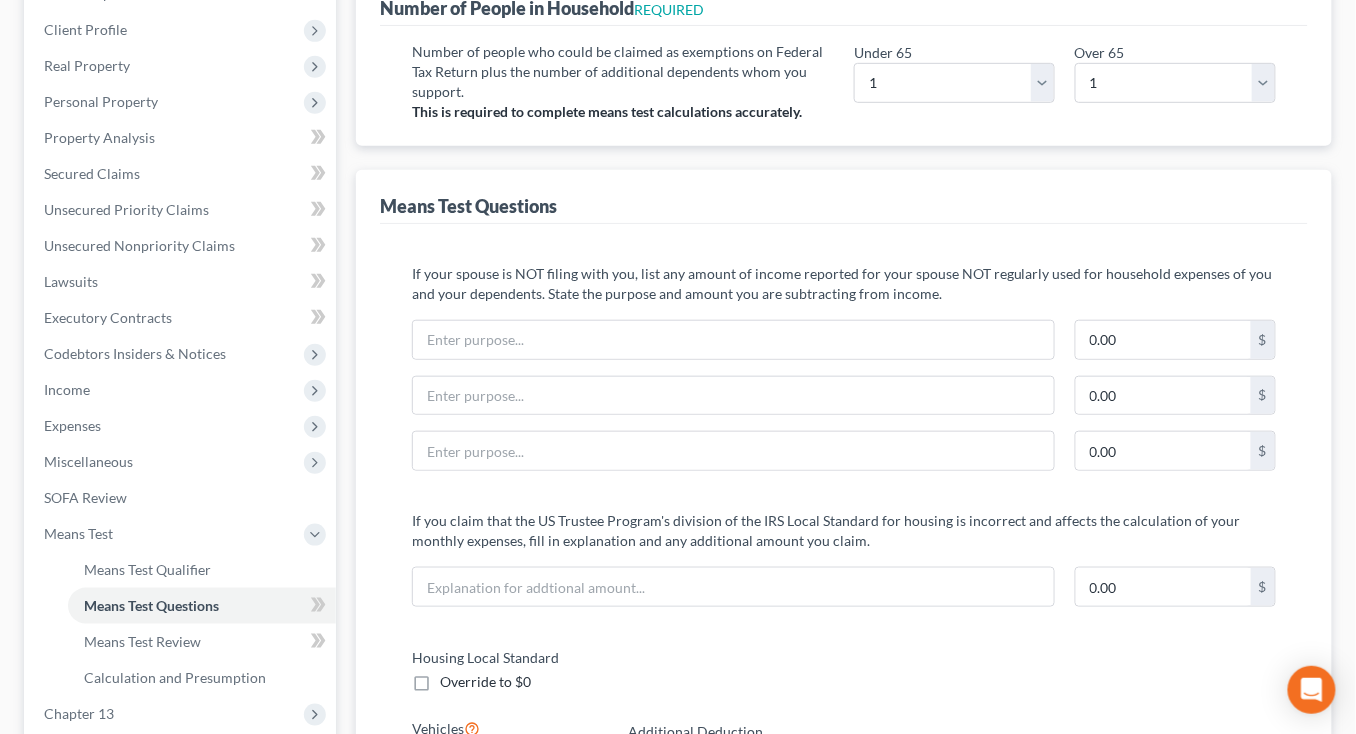 scroll, scrollTop: 0, scrollLeft: 0, axis: both 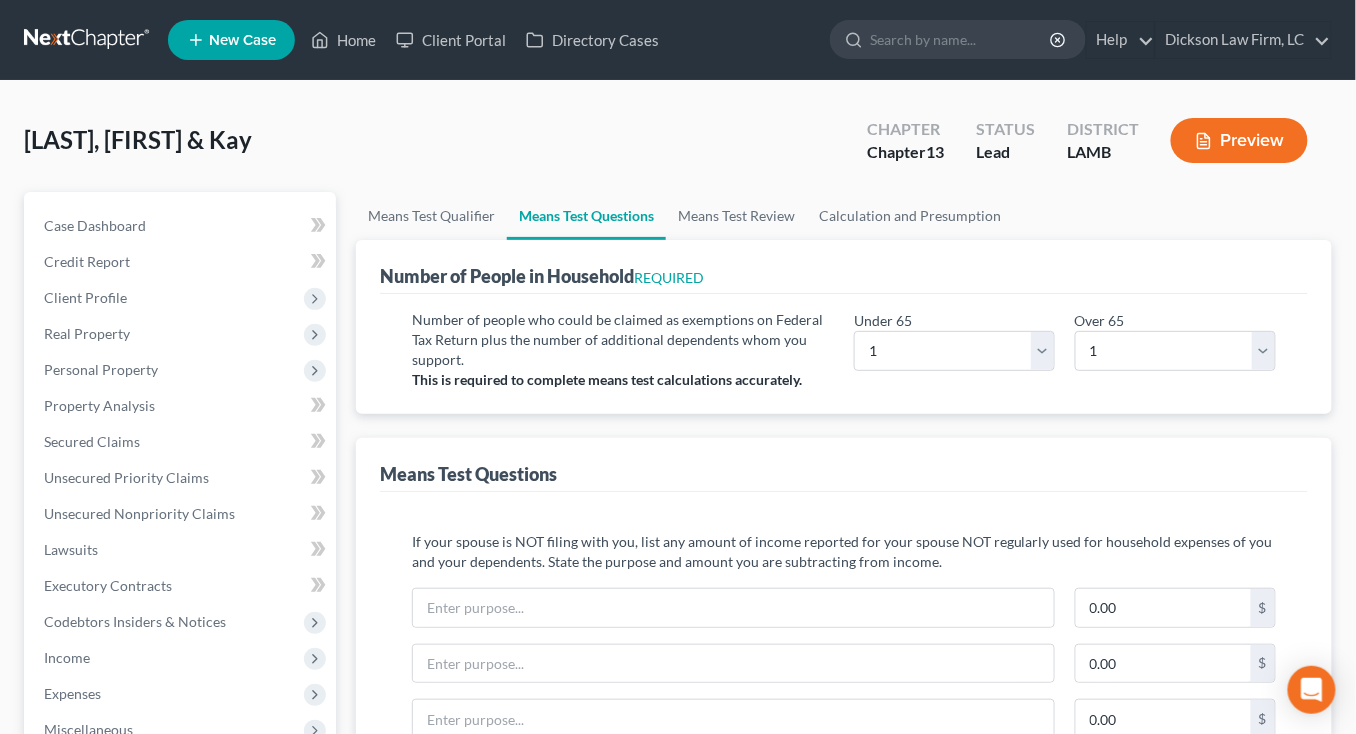 click on "Number of People in Household  REQUIRED" at bounding box center (844, 267) 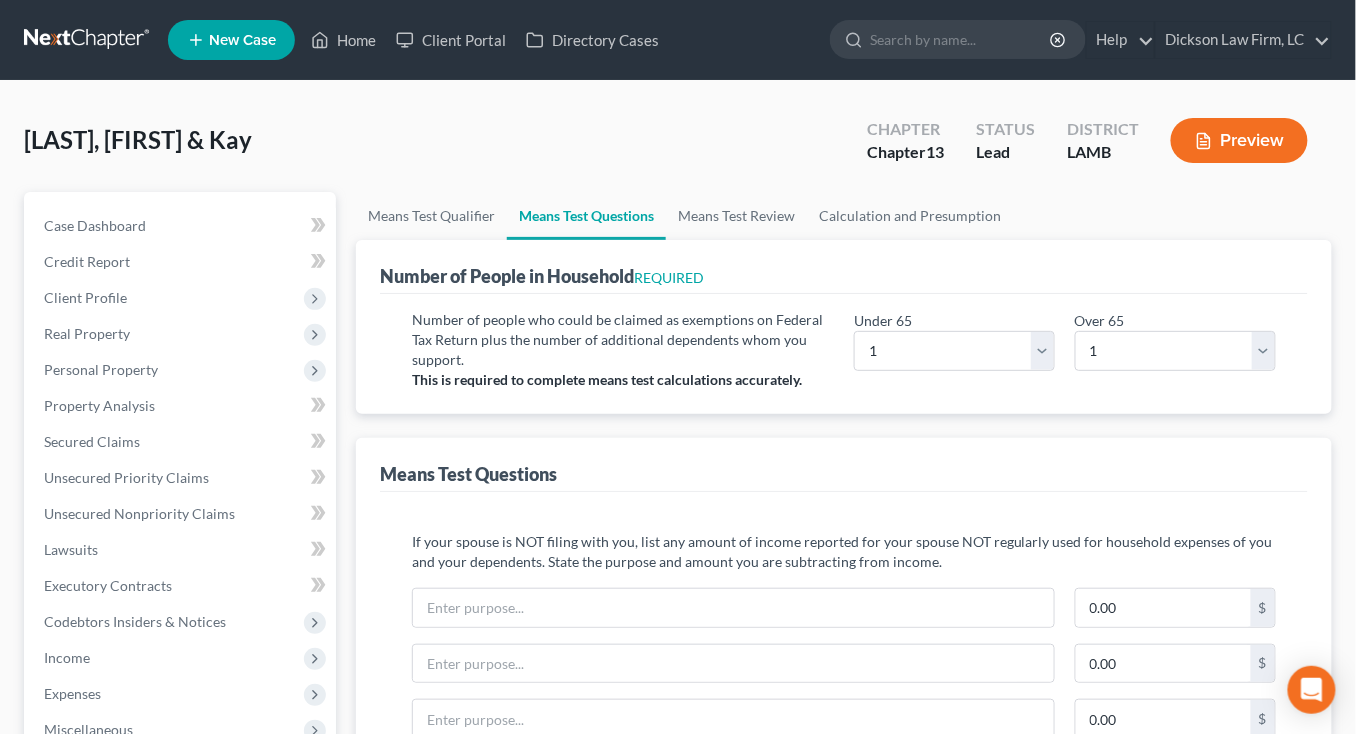 select on "60" 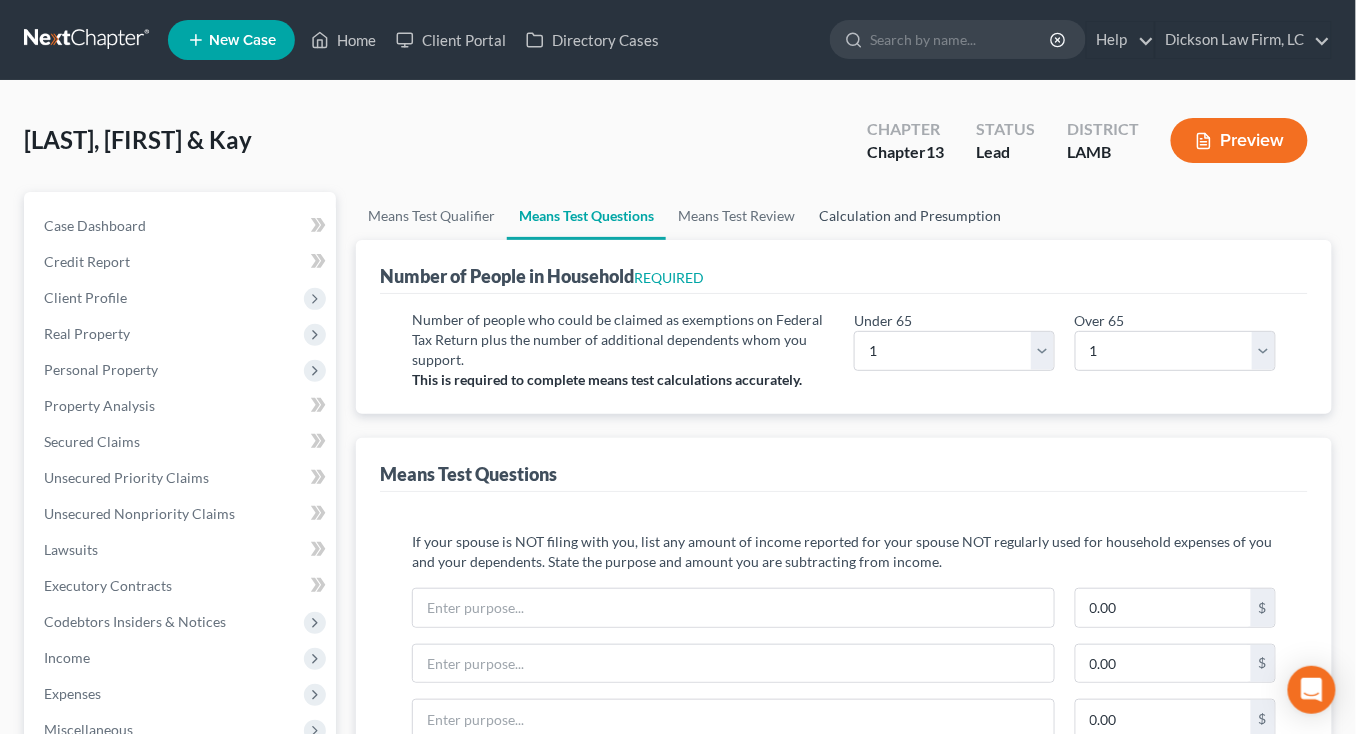 click on "Calculation and Presumption" at bounding box center (910, 216) 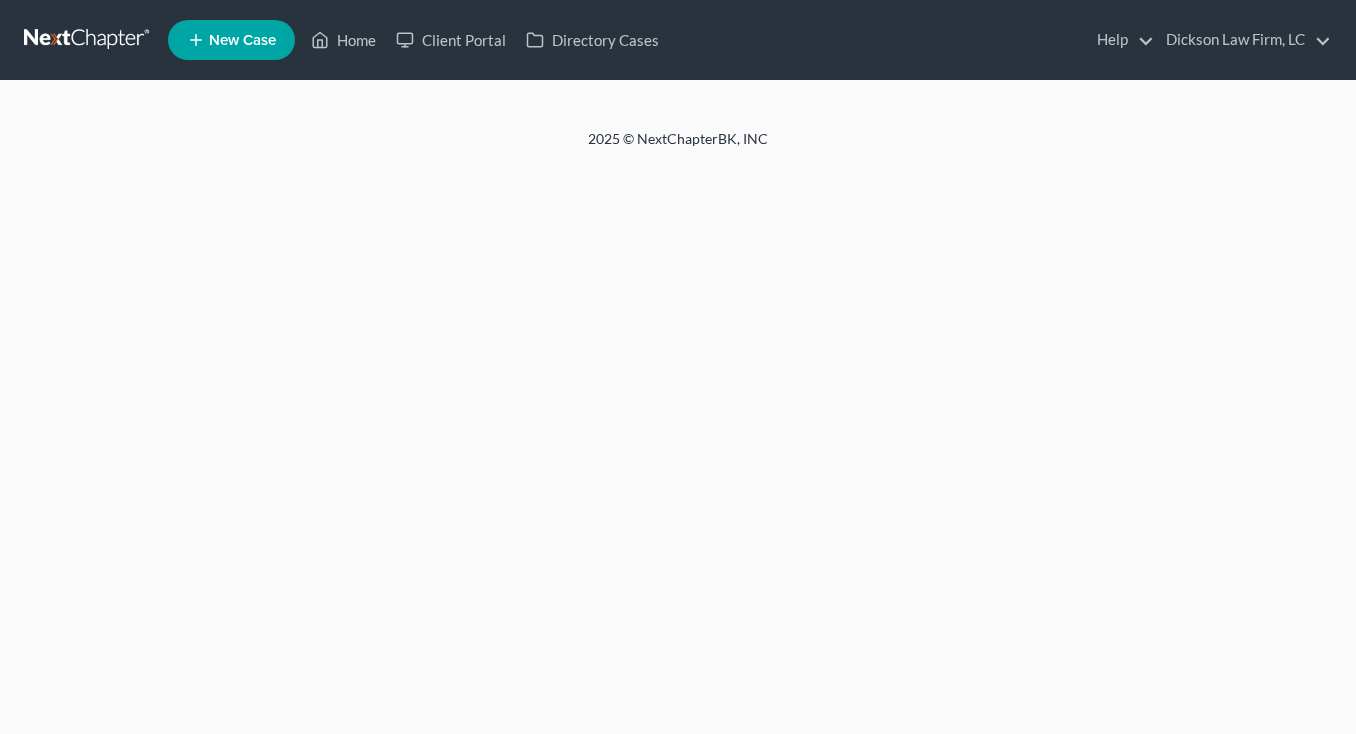 scroll, scrollTop: 0, scrollLeft: 0, axis: both 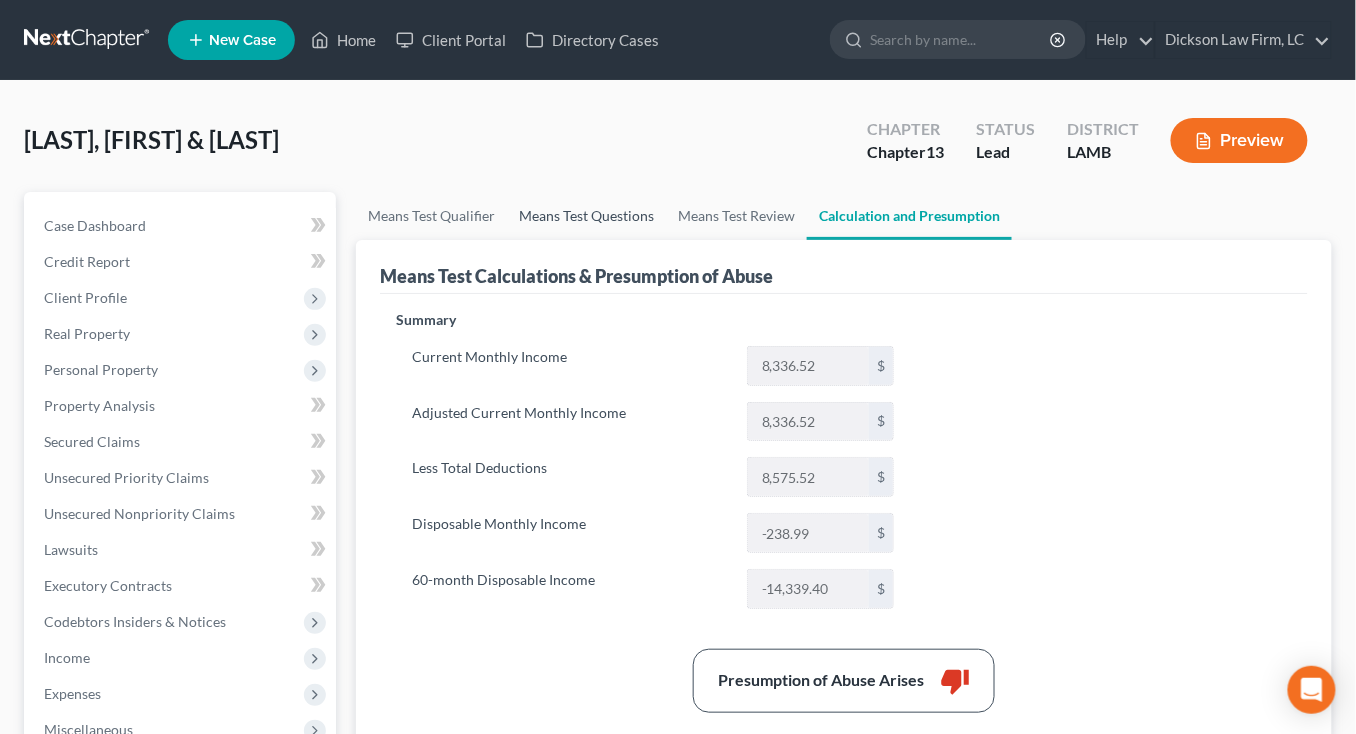 click on "Means Test Questions" at bounding box center [586, 216] 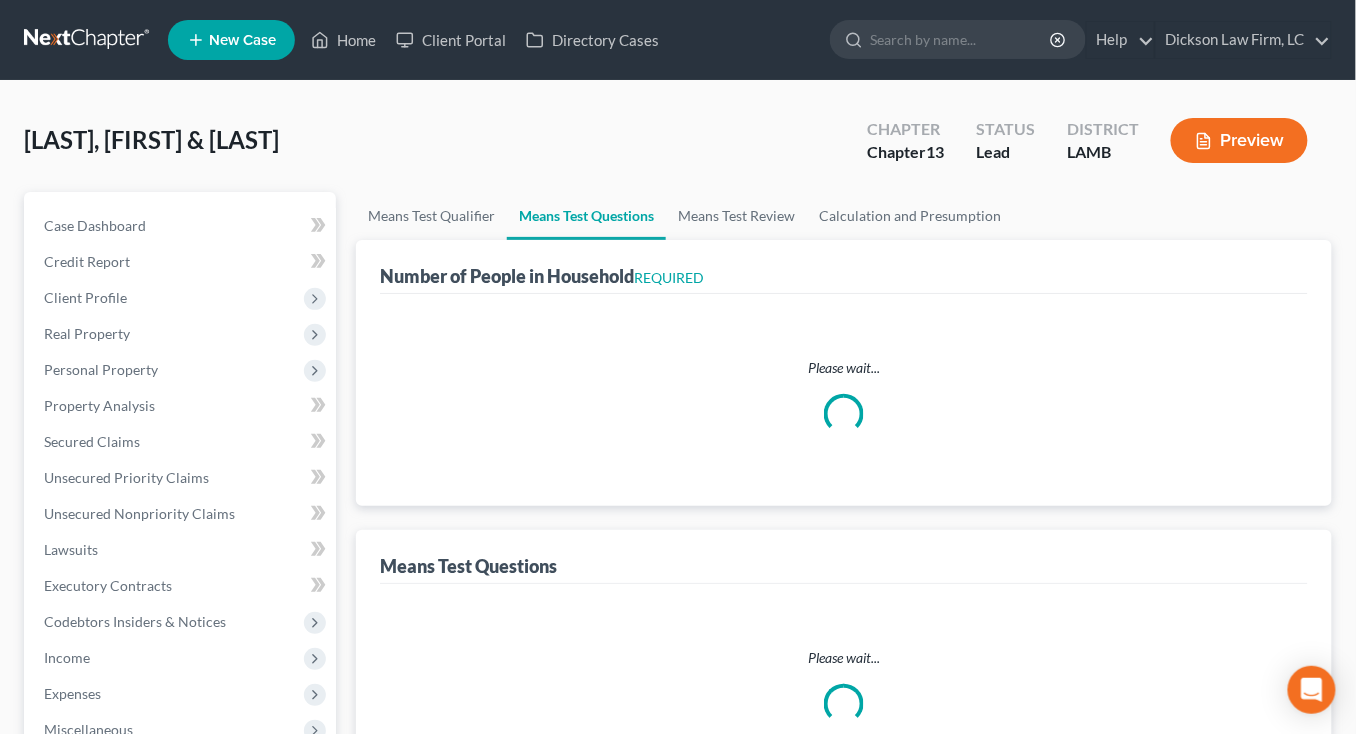 select on "0" 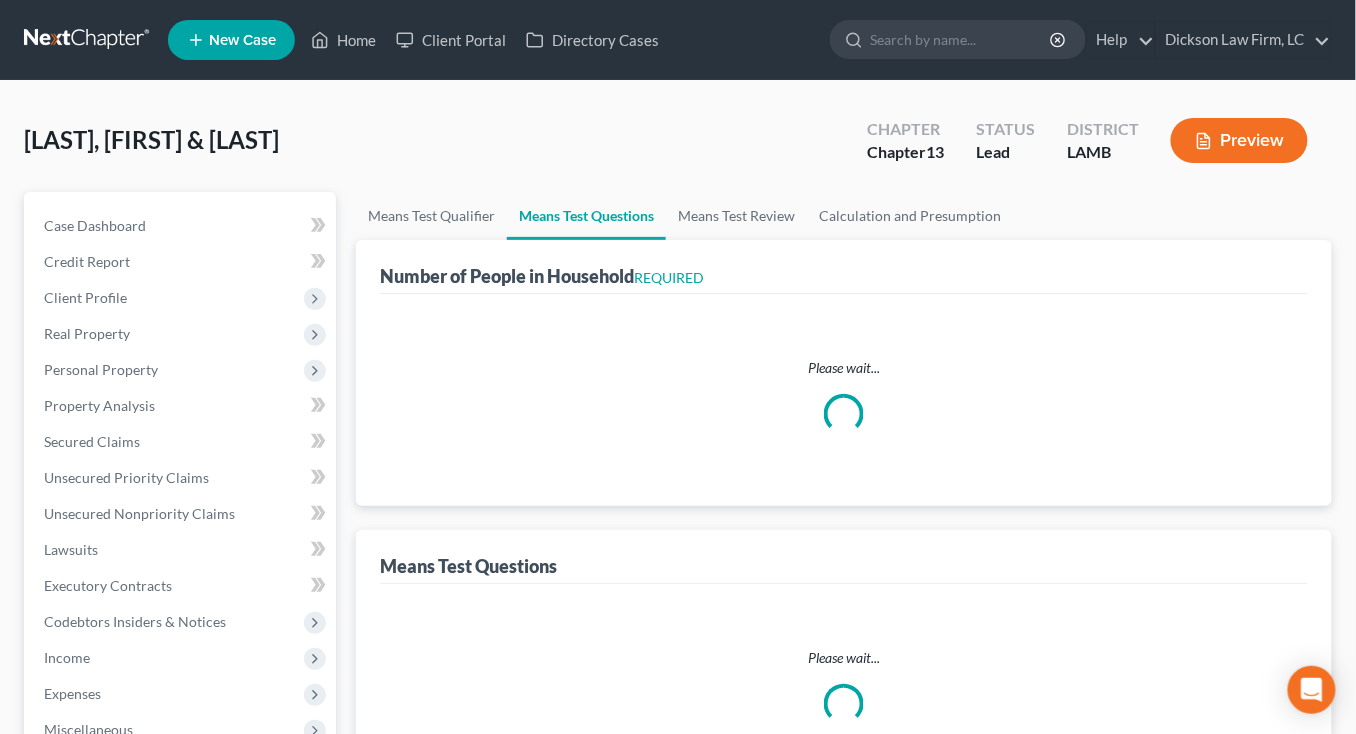select on "60" 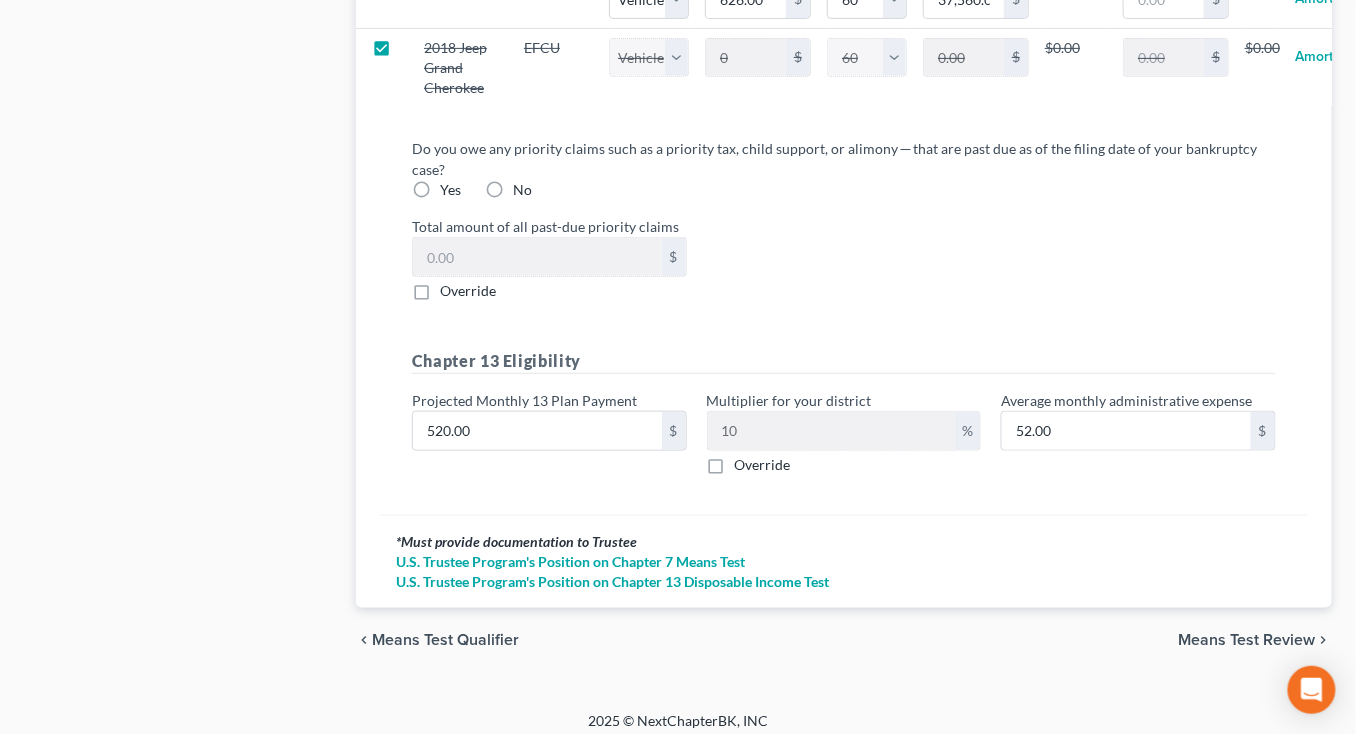 scroll, scrollTop: 2342, scrollLeft: 0, axis: vertical 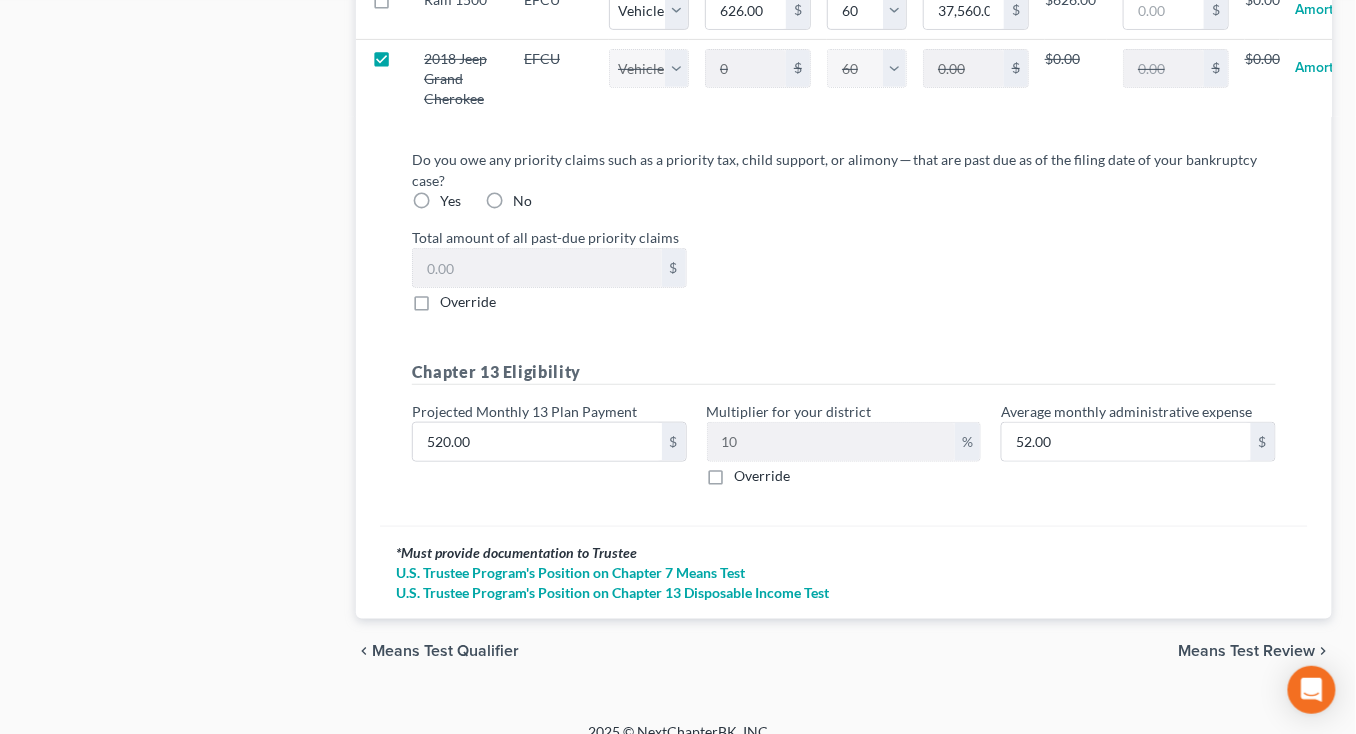 click on "Do you owe any priority claims such as a priority tax, child support, or alimony ─ that are past due as of the filing date of your bankruptcy case? Yes No" at bounding box center [844, 180] 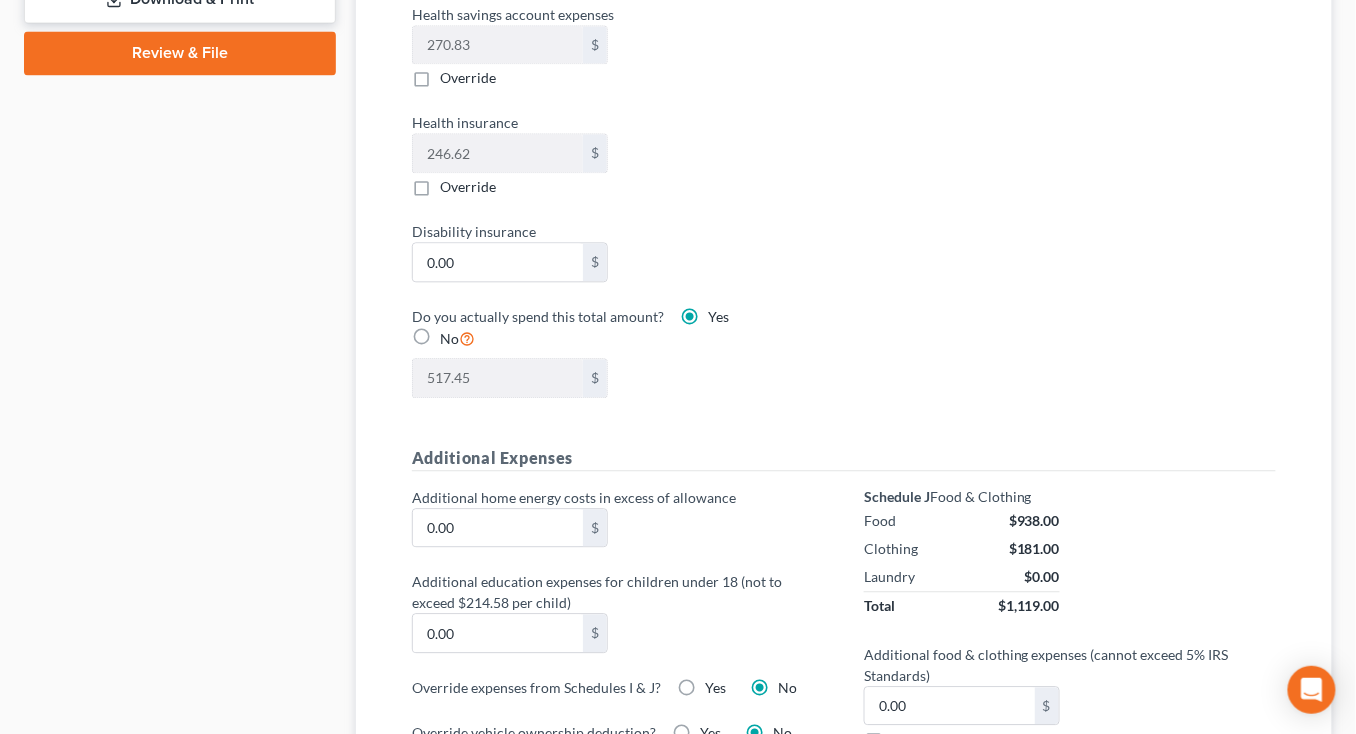 scroll, scrollTop: 0, scrollLeft: 0, axis: both 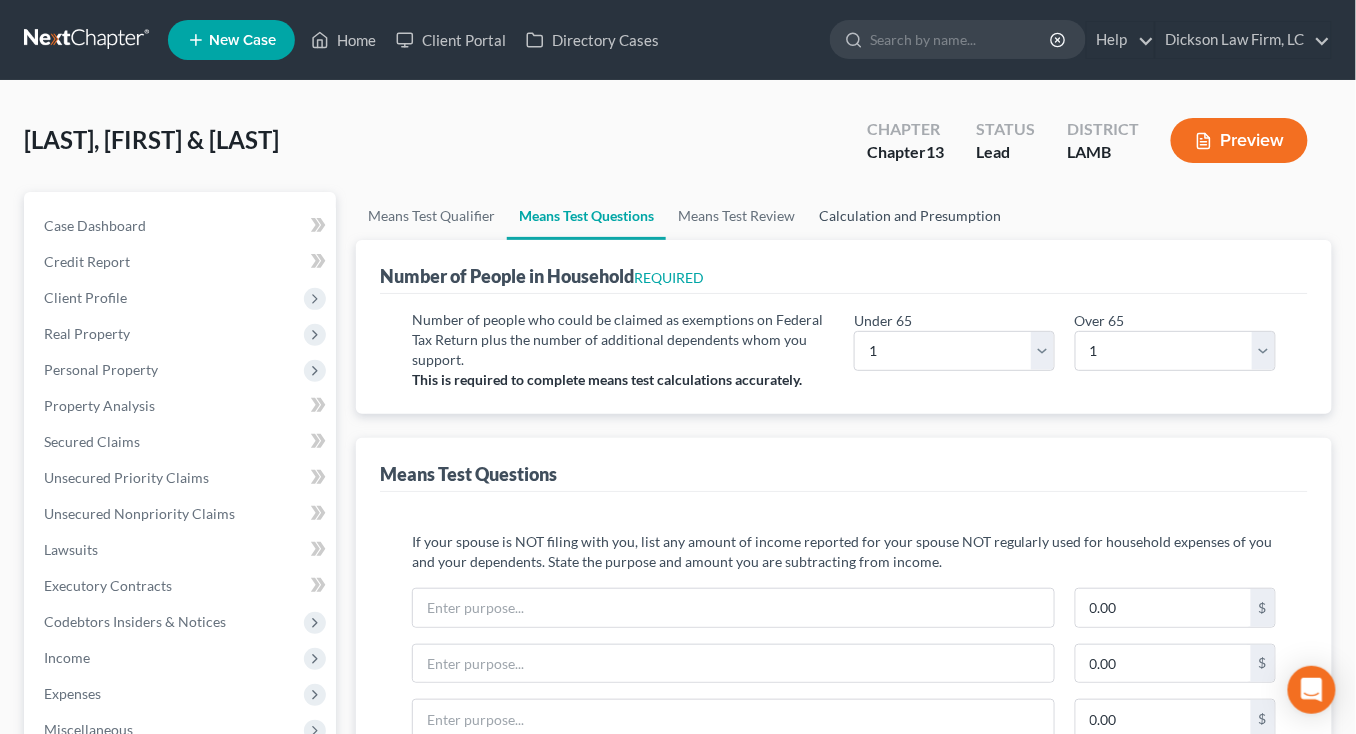 click on "Calculation and Presumption" at bounding box center (910, 216) 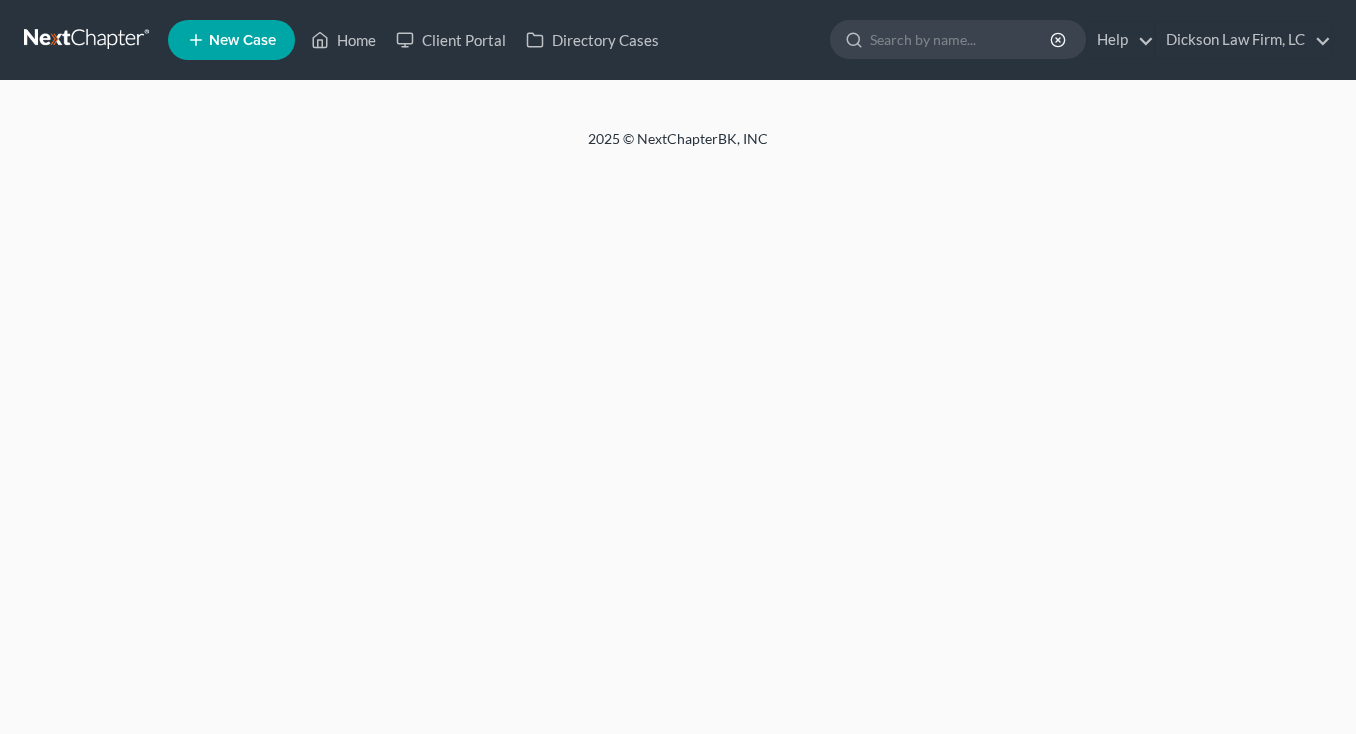 scroll, scrollTop: 0, scrollLeft: 0, axis: both 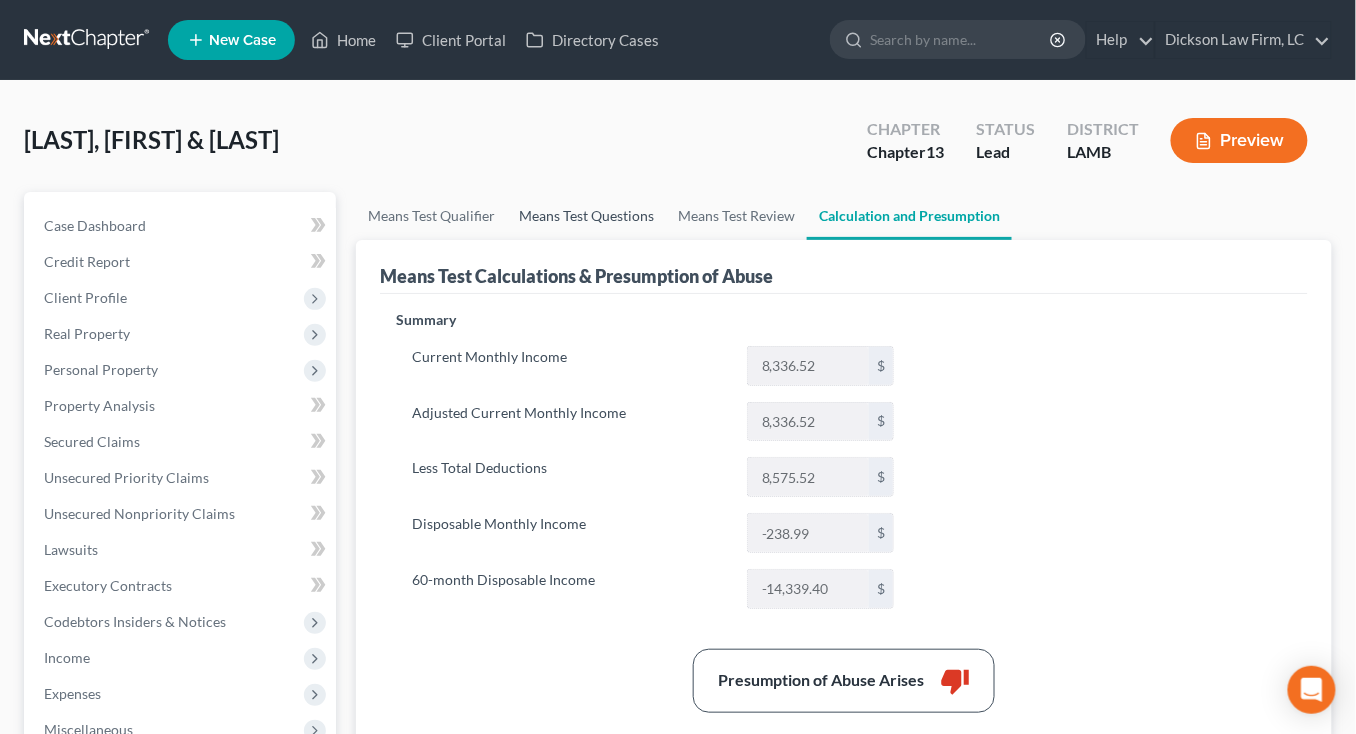click on "Means Test Questions" at bounding box center [586, 216] 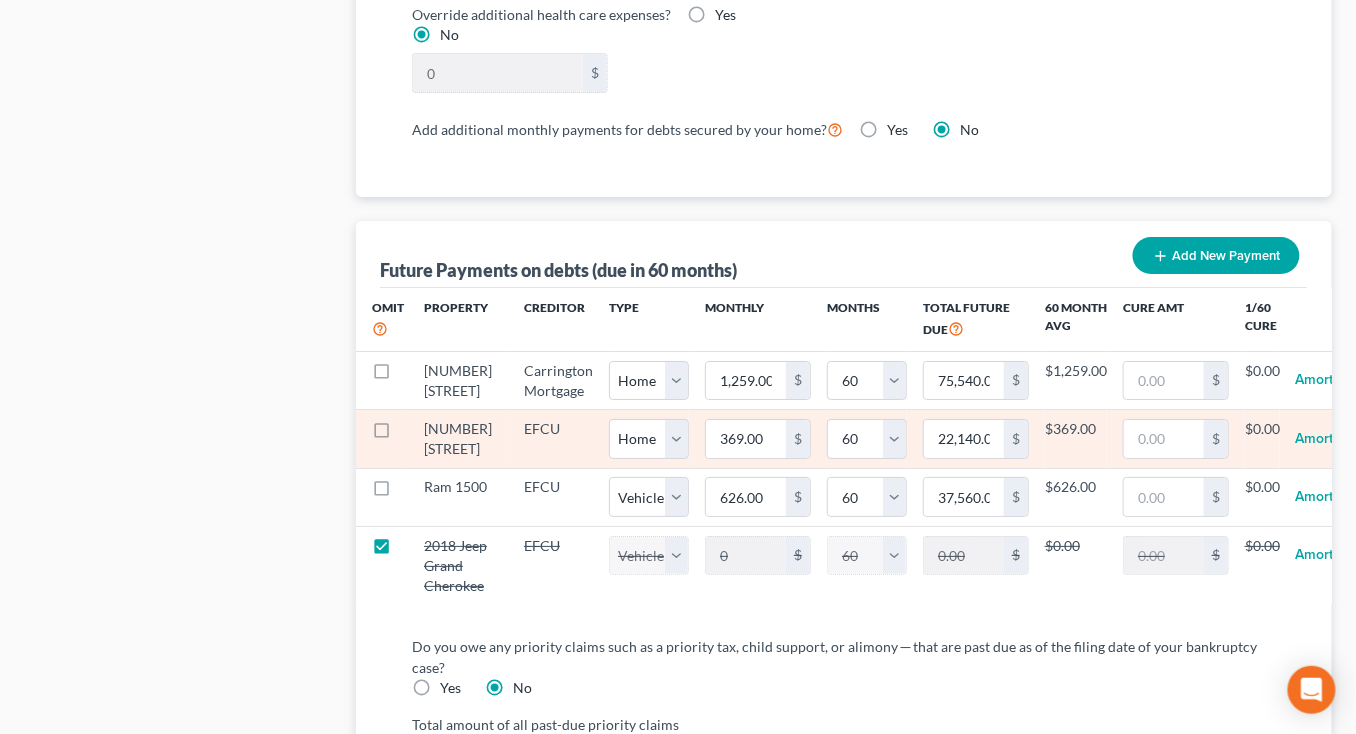 scroll, scrollTop: 1848, scrollLeft: 0, axis: vertical 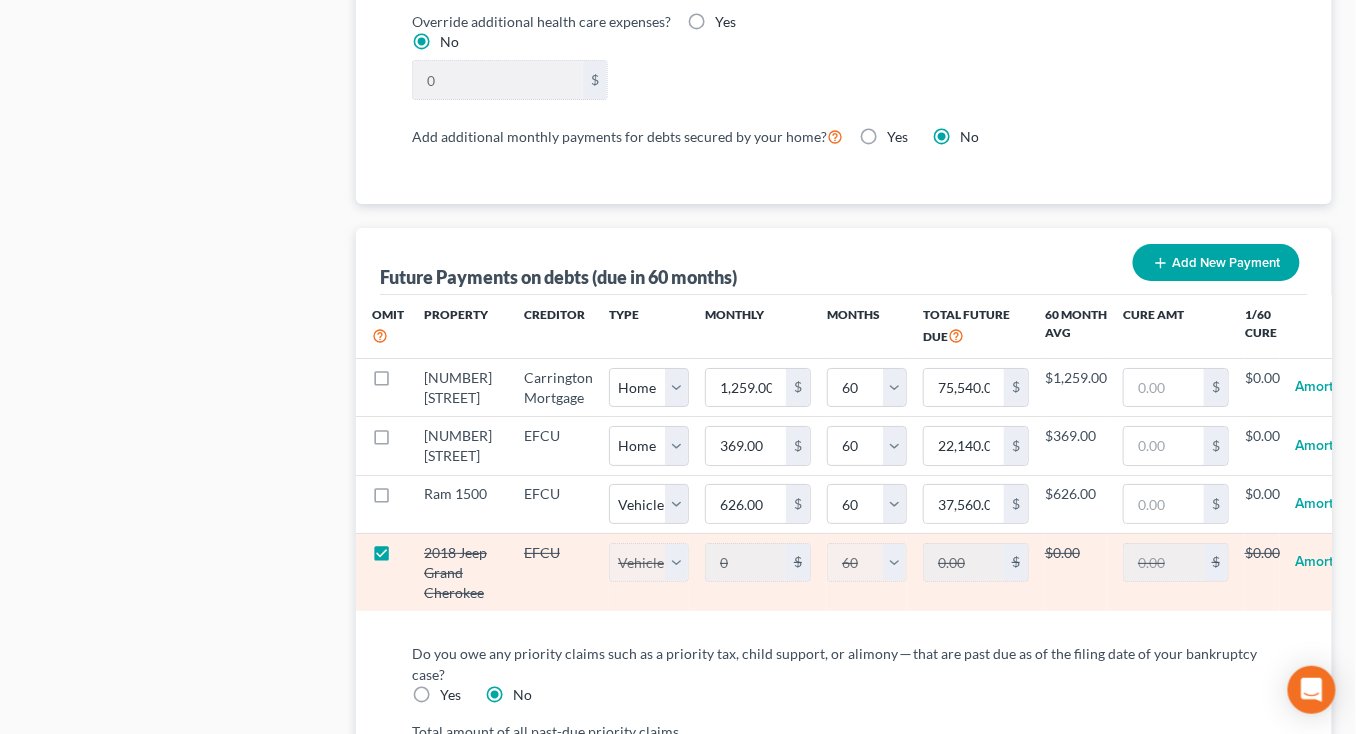 click at bounding box center [400, 558] 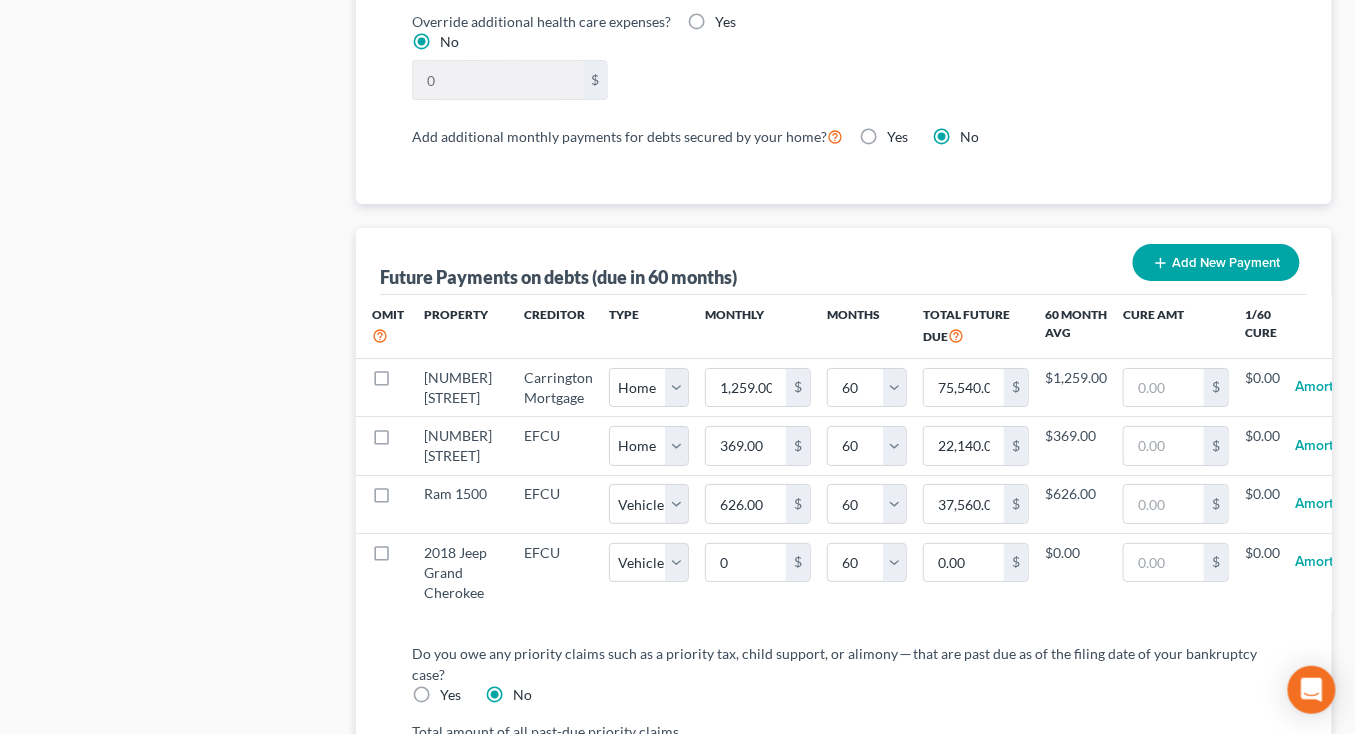 select on "1" 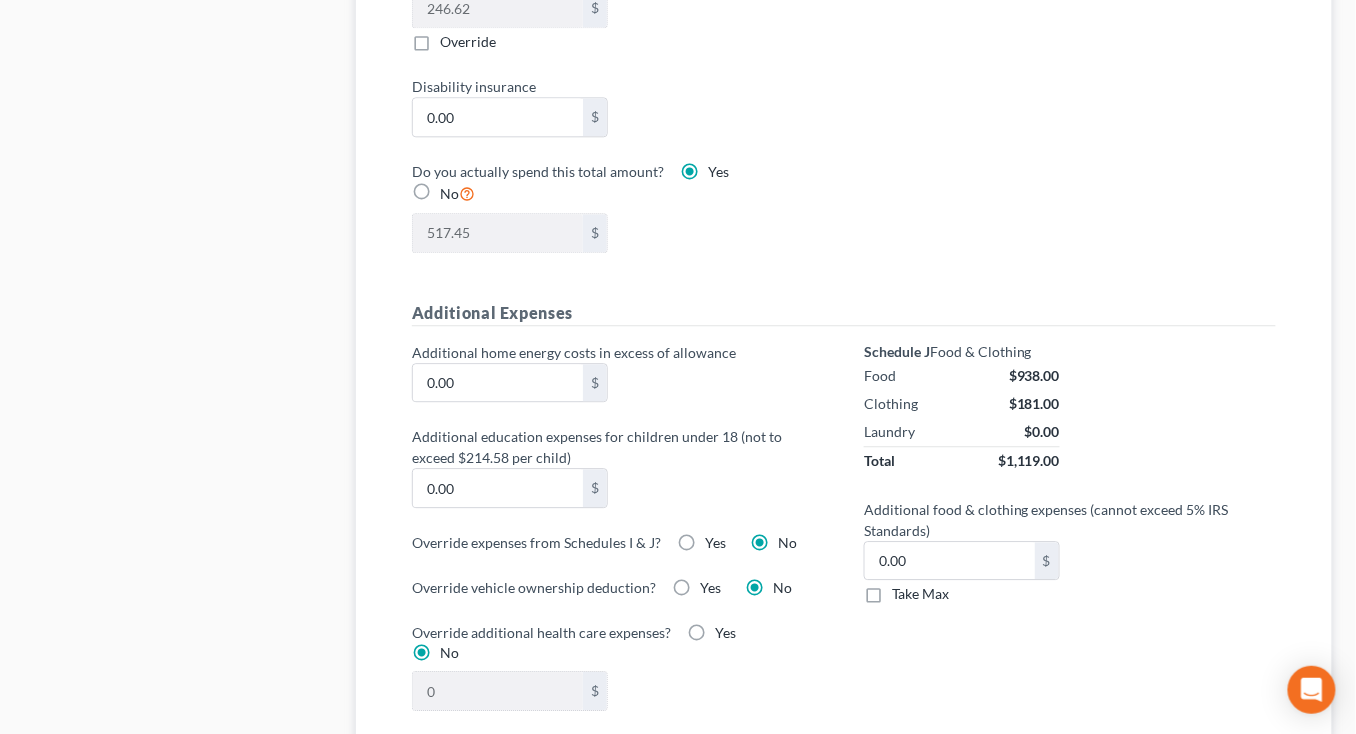 scroll, scrollTop: 1270, scrollLeft: 0, axis: vertical 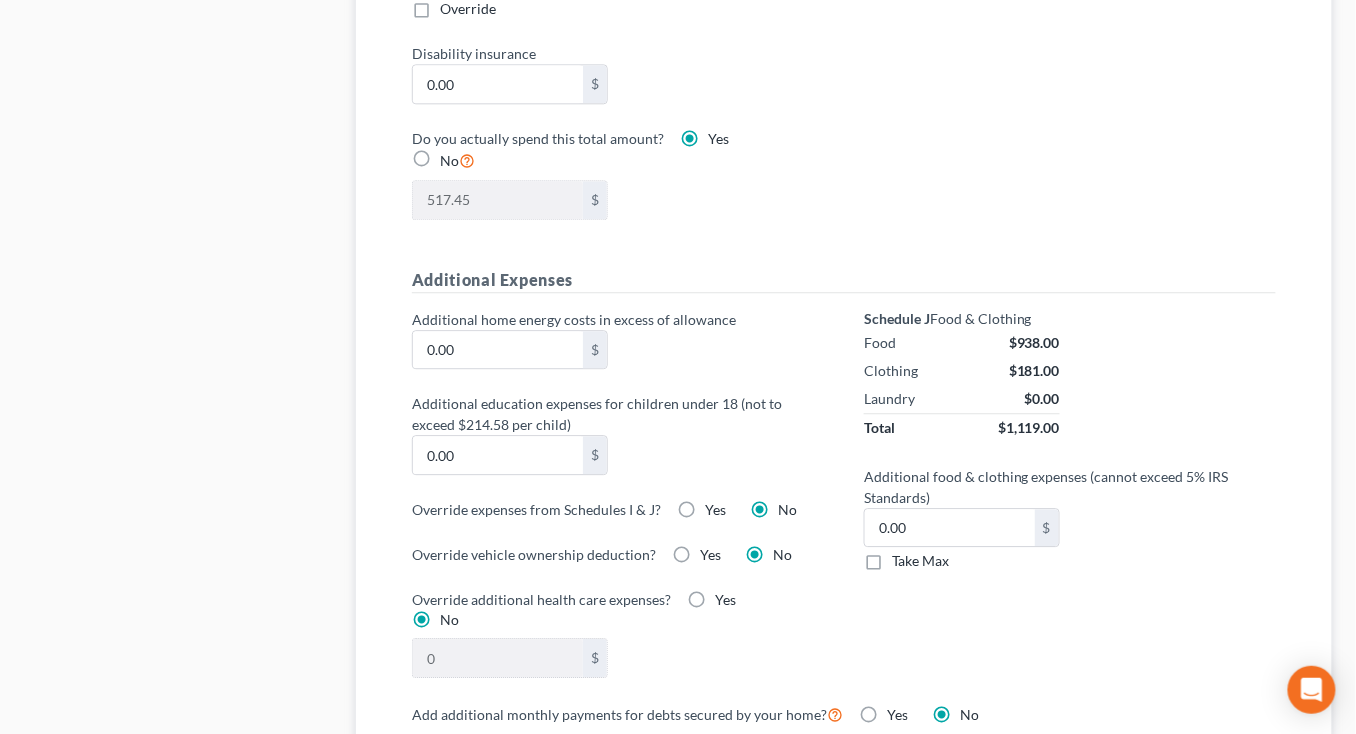 click on "Yes" at bounding box center [715, 510] 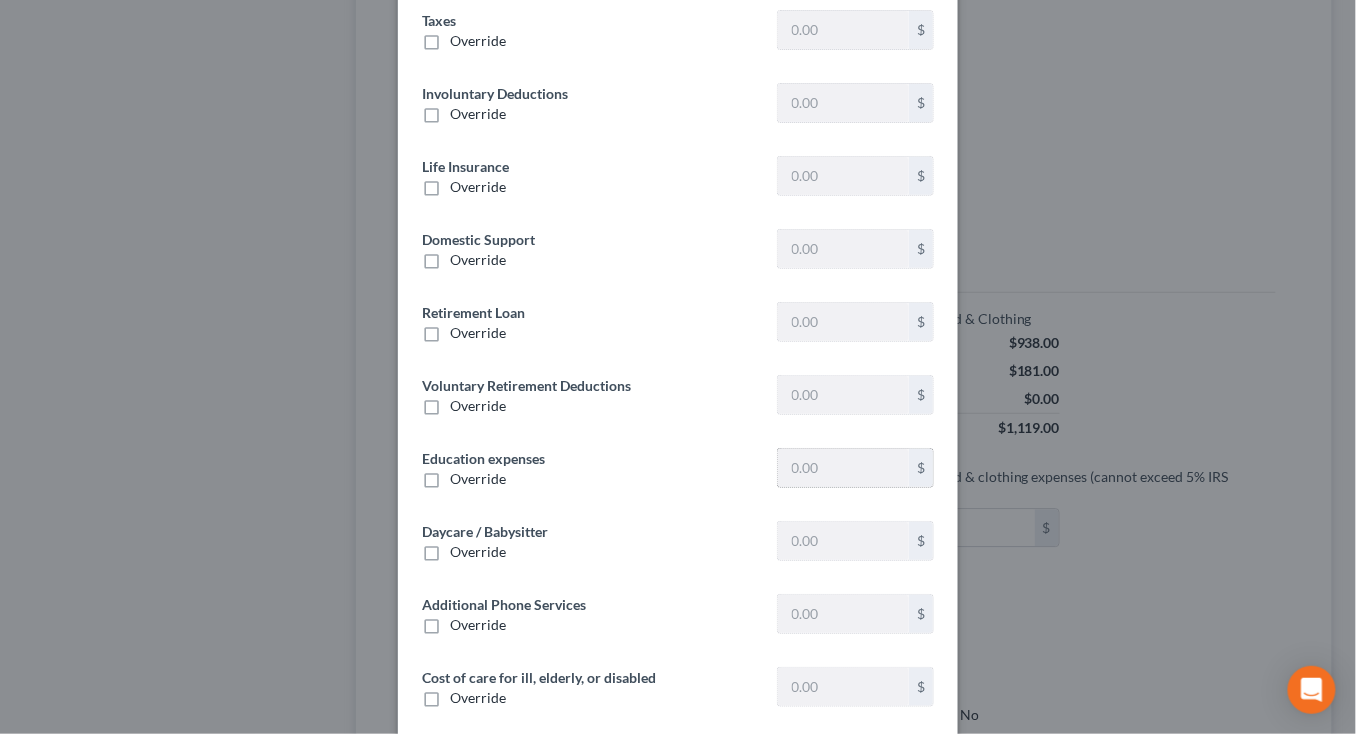 type on "1,671.14" 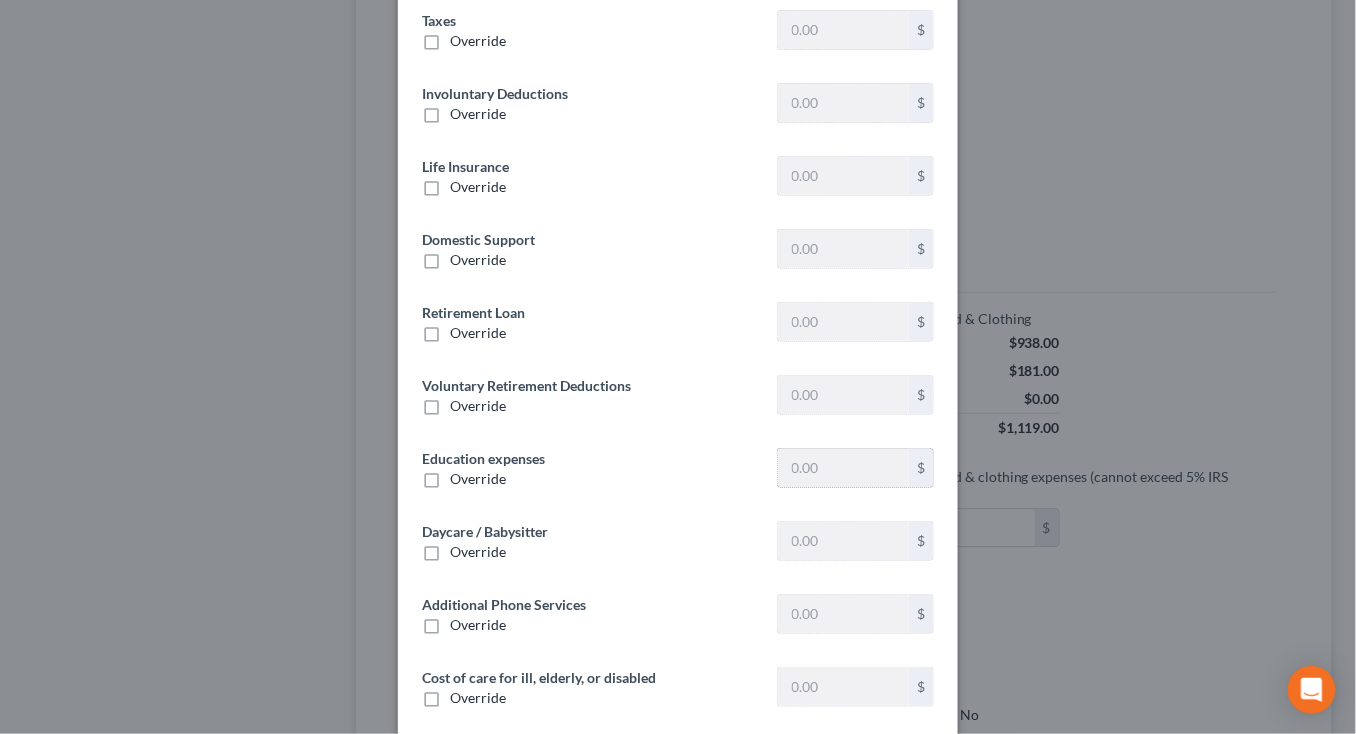 type on "0" 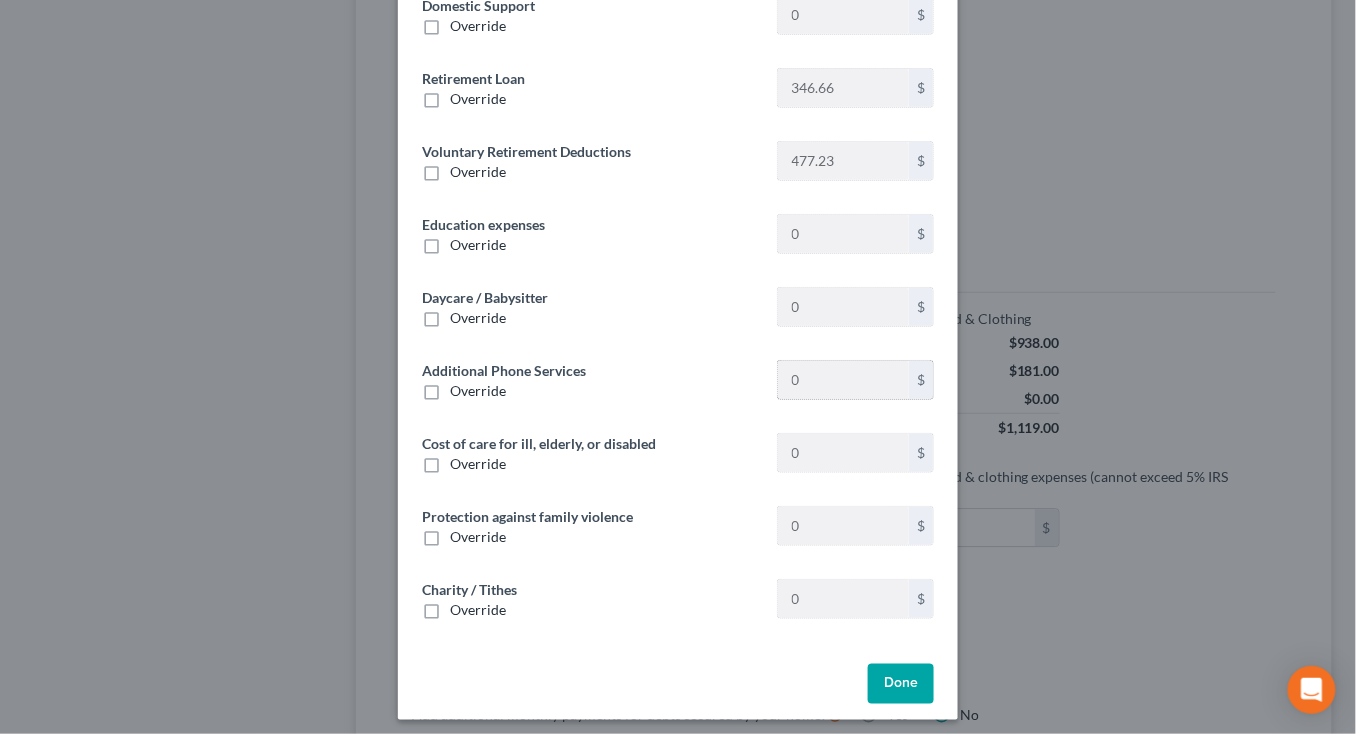 scroll, scrollTop: 361, scrollLeft: 0, axis: vertical 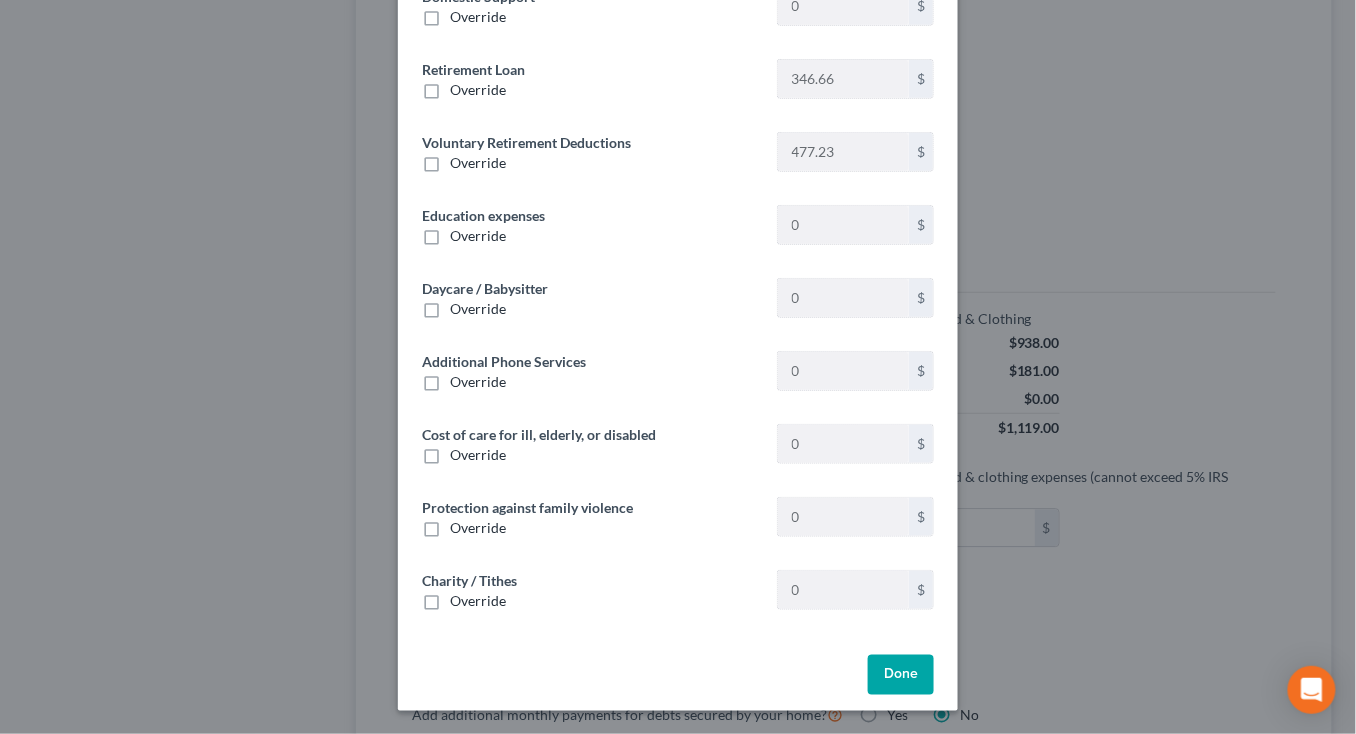 click on "Done" at bounding box center [901, 675] 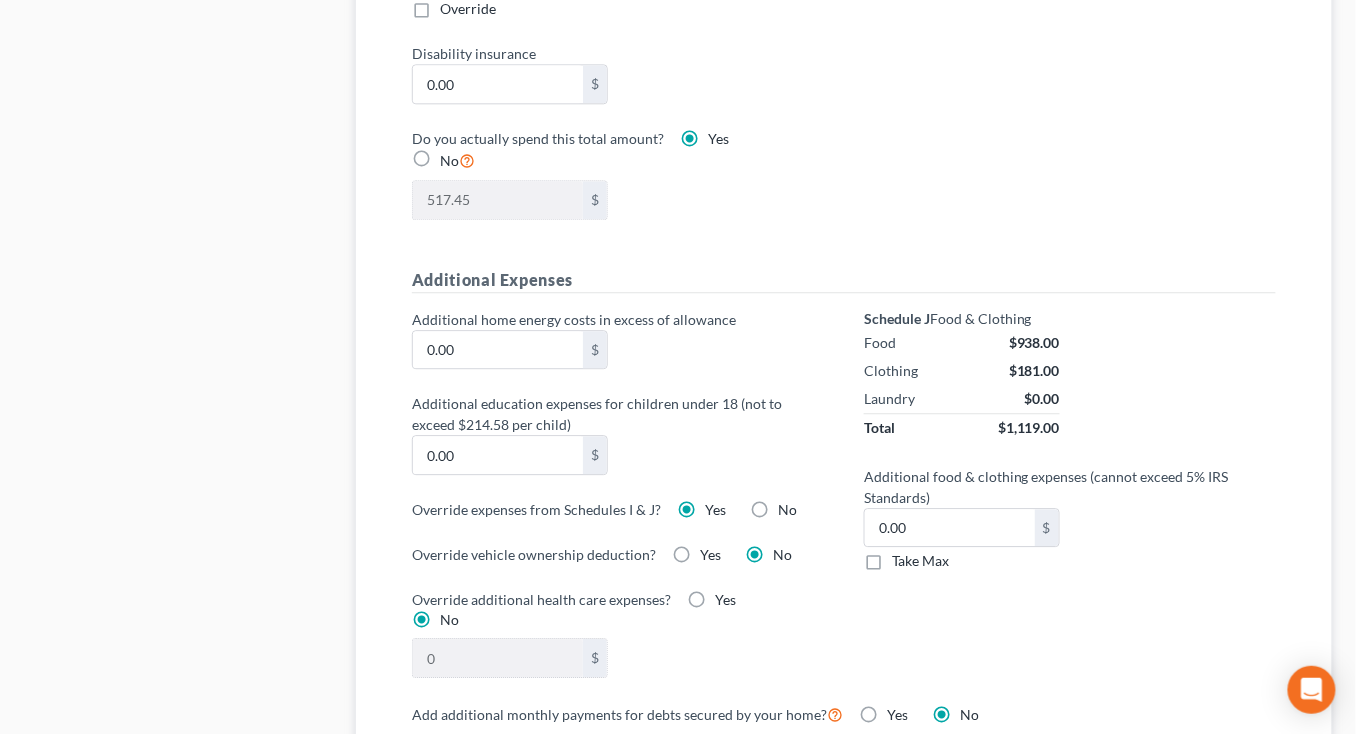 click on "No" at bounding box center [787, 510] 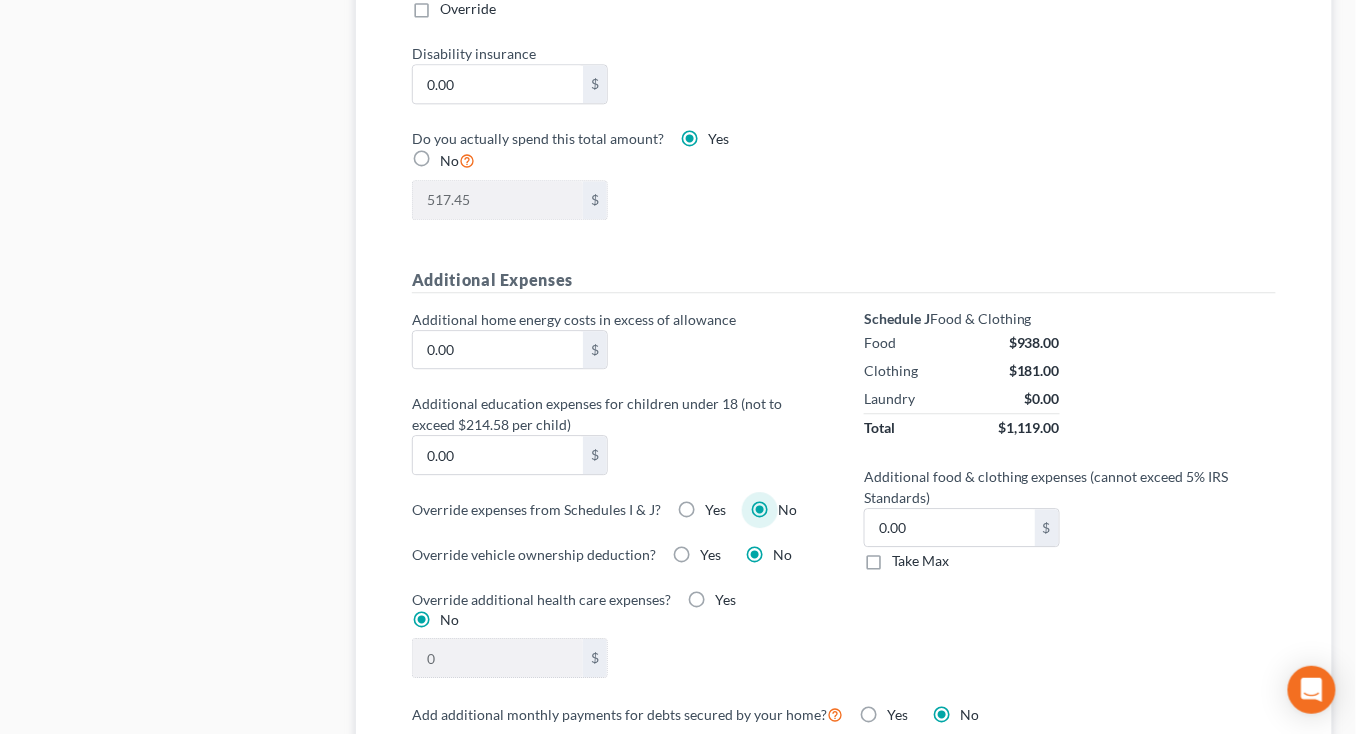 click on "Yes" at bounding box center [715, 509] 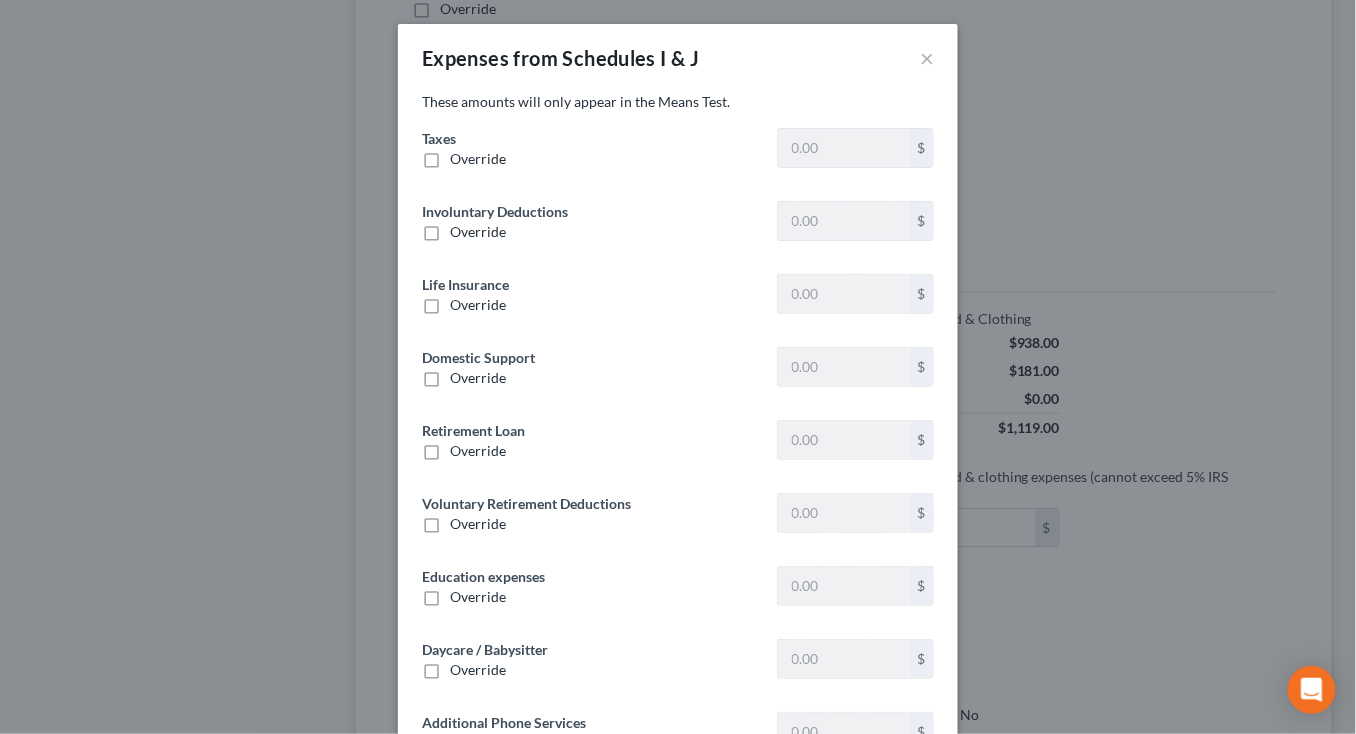 type on "1,671.14" 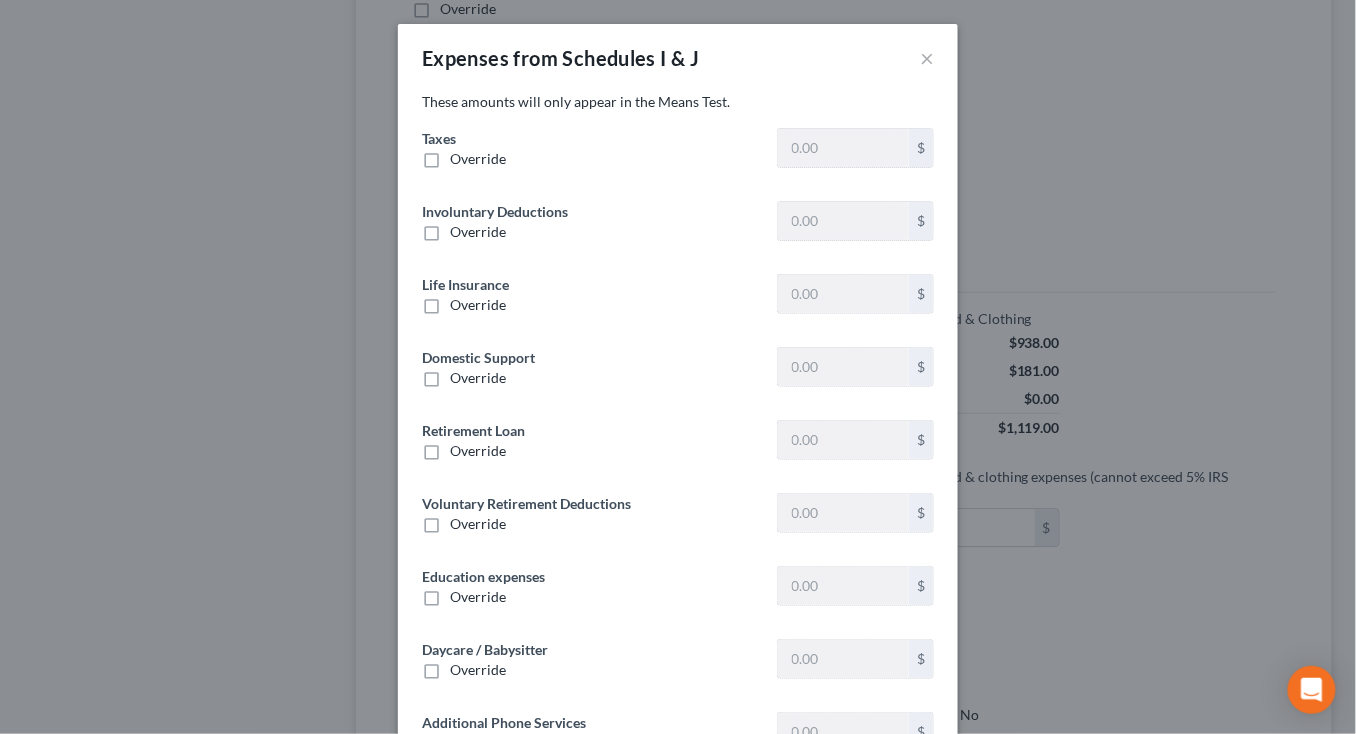 type on "0" 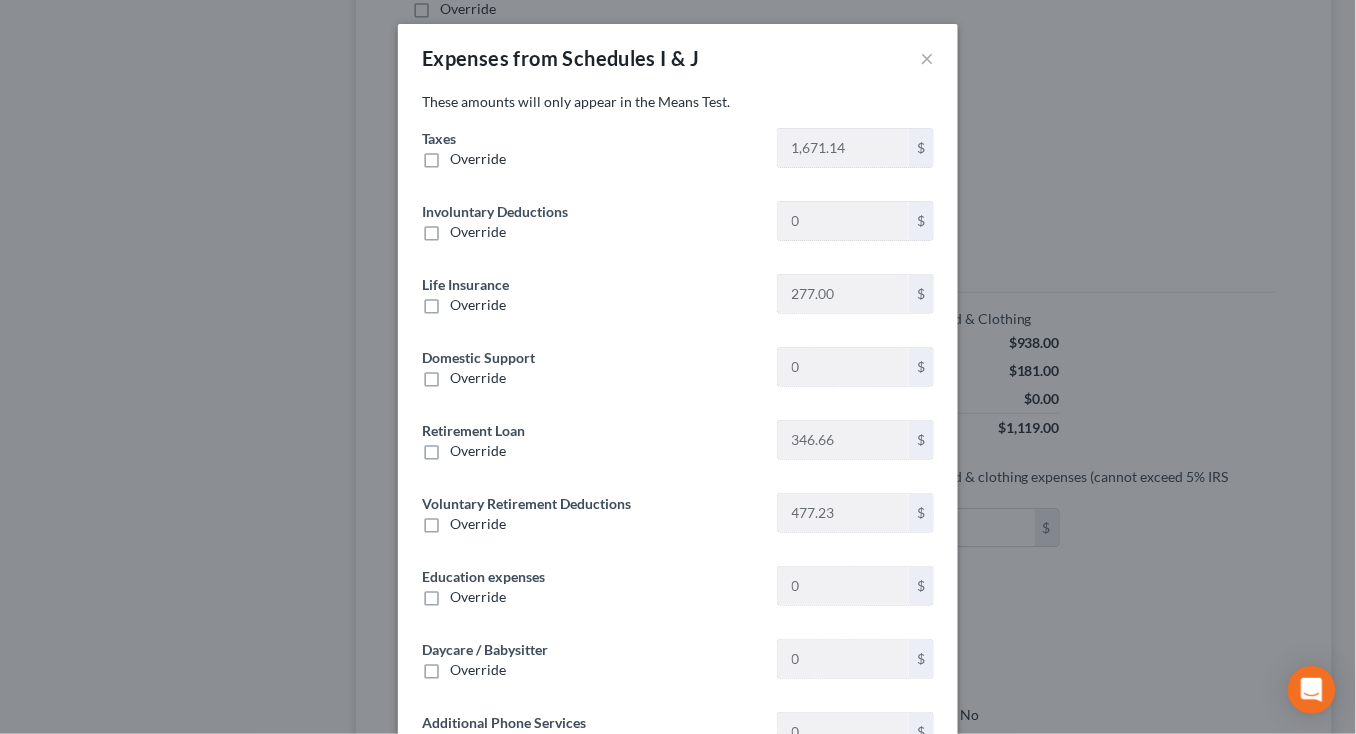 click on "Expenses from Schedules I & J ×" at bounding box center (678, 58) 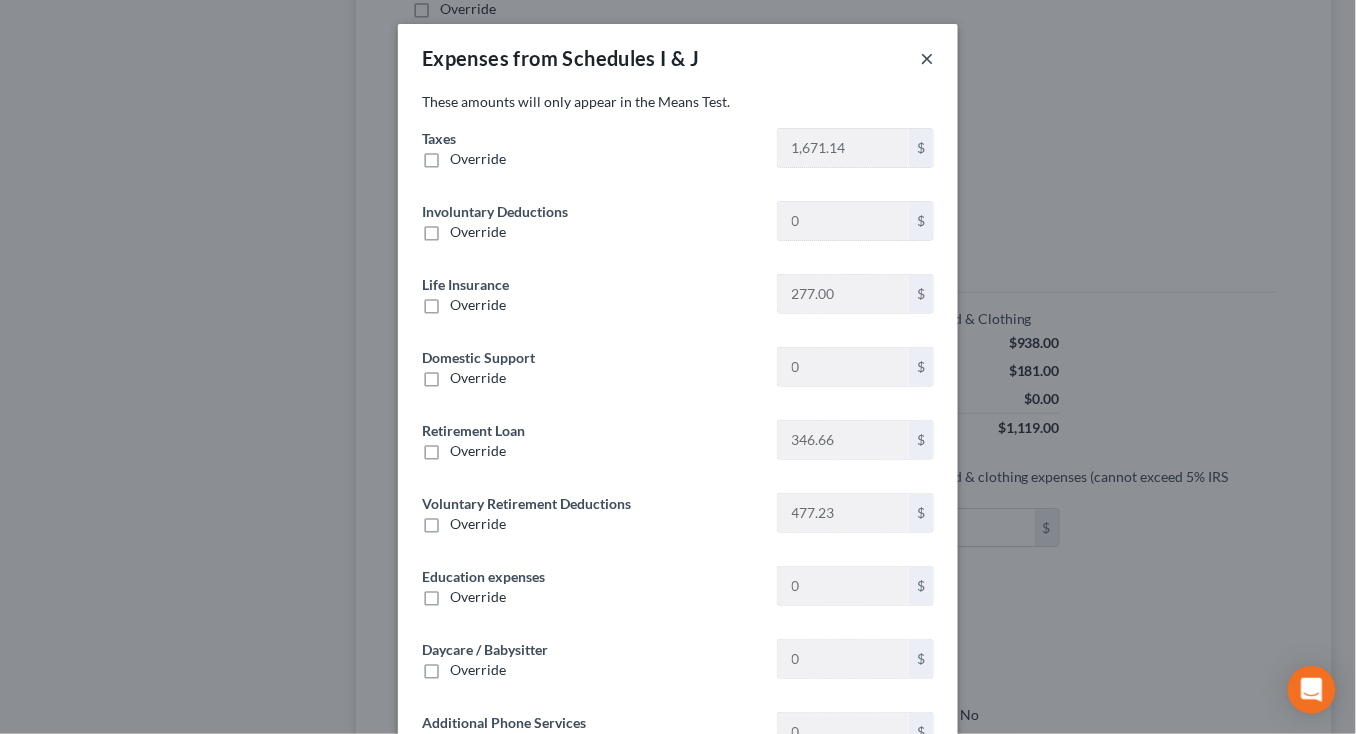 click on "×" at bounding box center (927, 58) 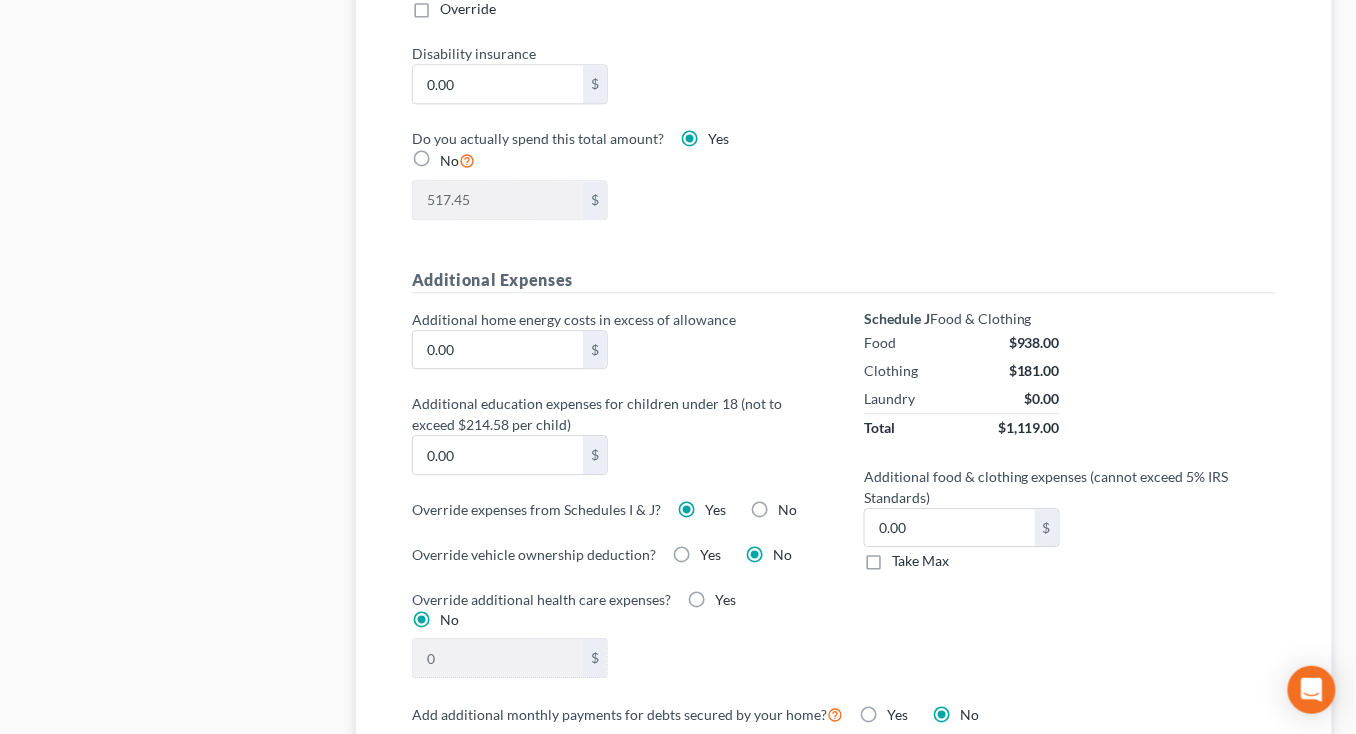 drag, startPoint x: 776, startPoint y: 501, endPoint x: 749, endPoint y: 500, distance: 27.018513 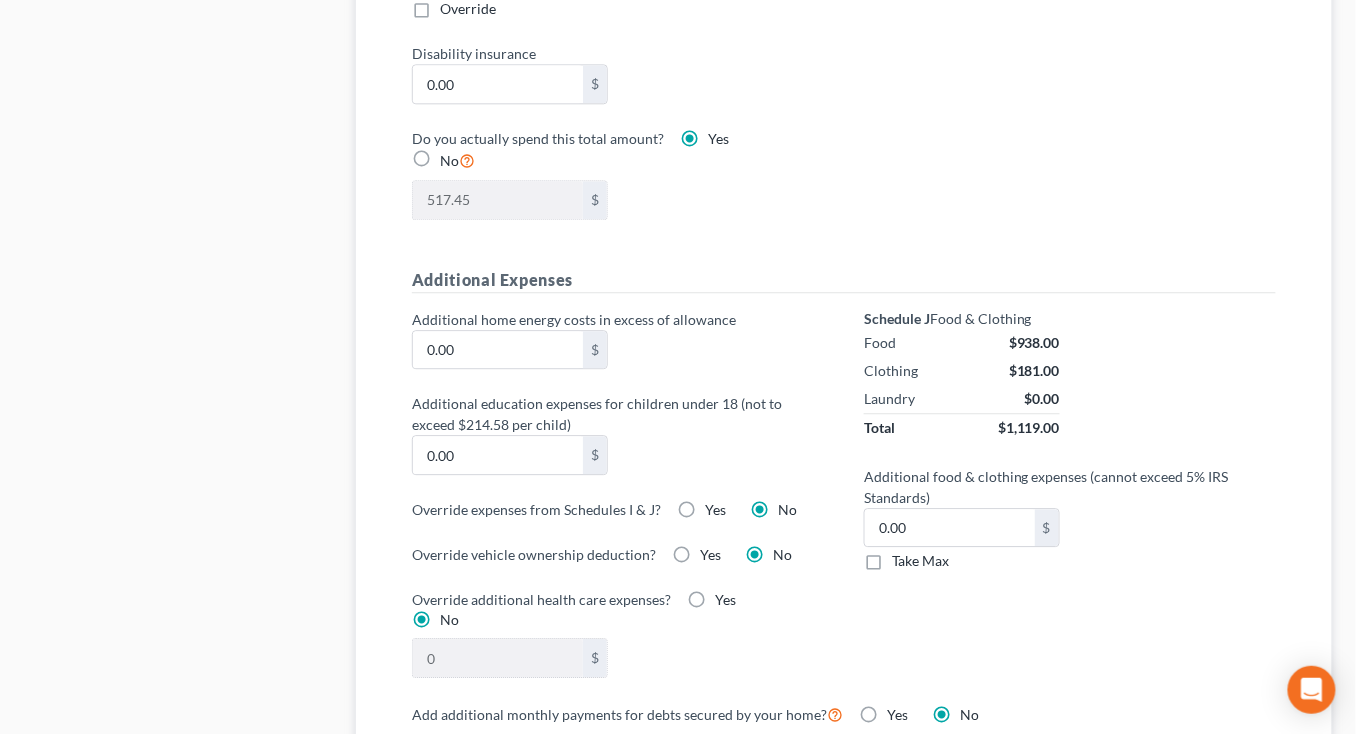 click on "Yes" at bounding box center [701, 510] 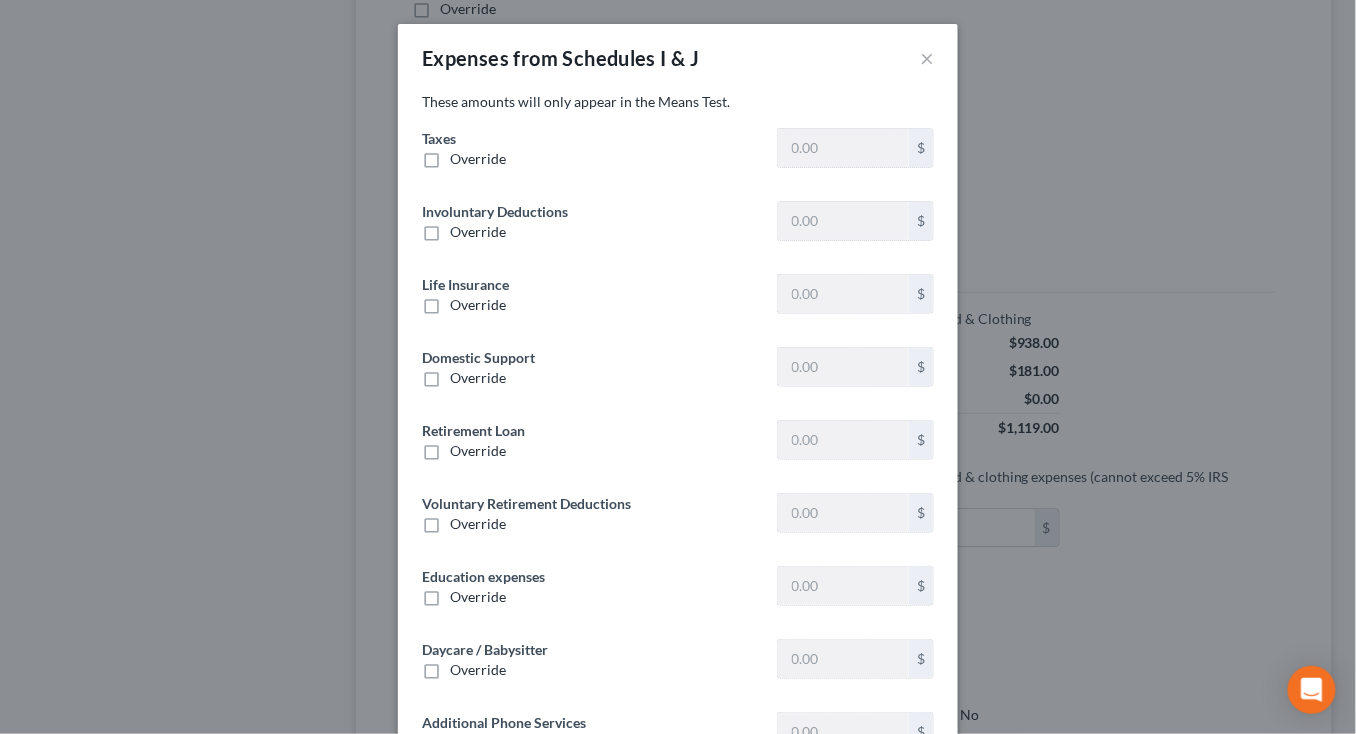 type on "1,671.14" 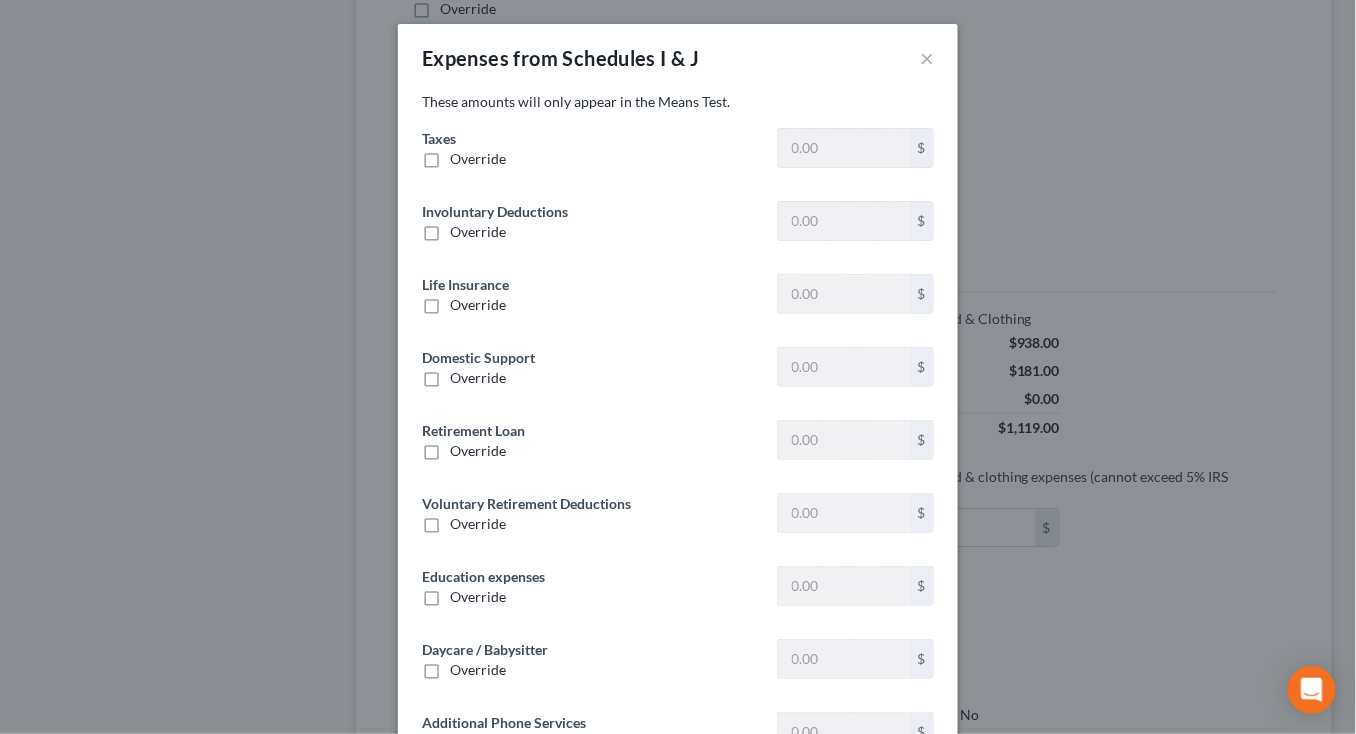 type on "0" 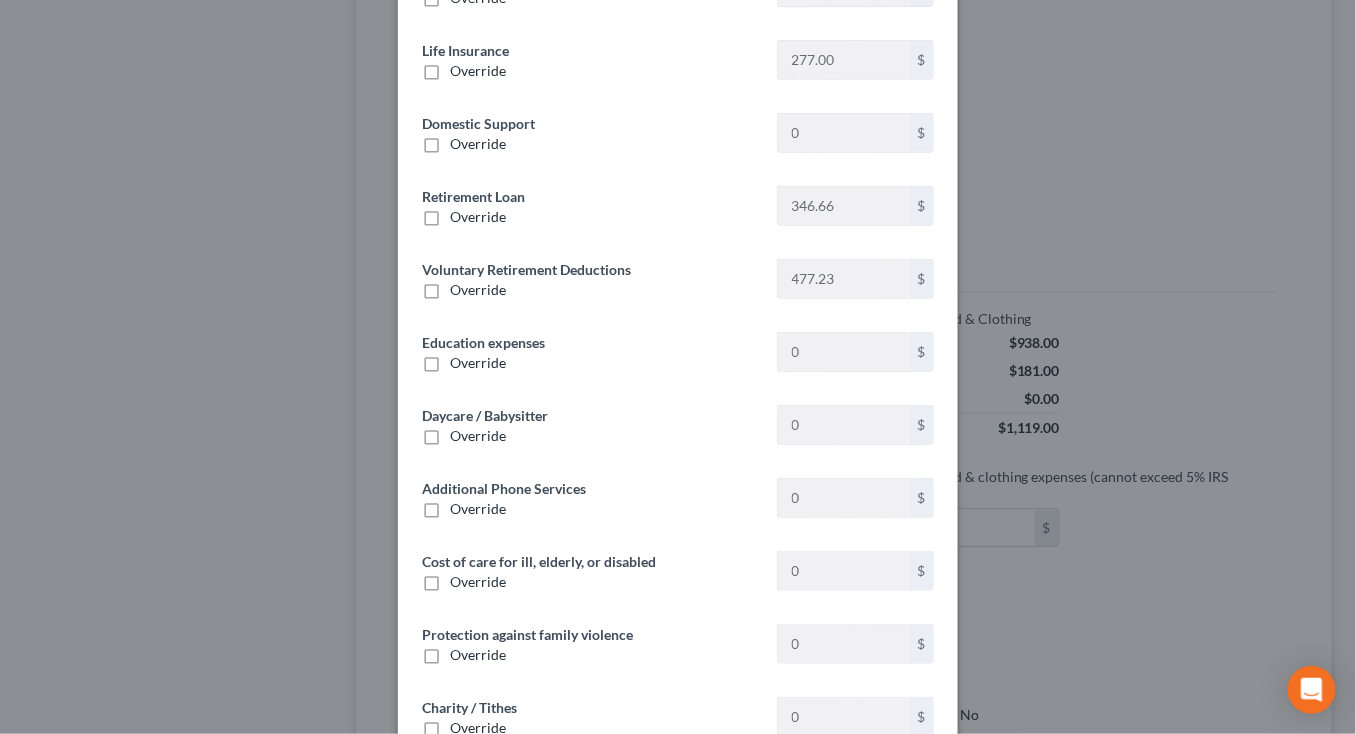 scroll, scrollTop: 237, scrollLeft: 0, axis: vertical 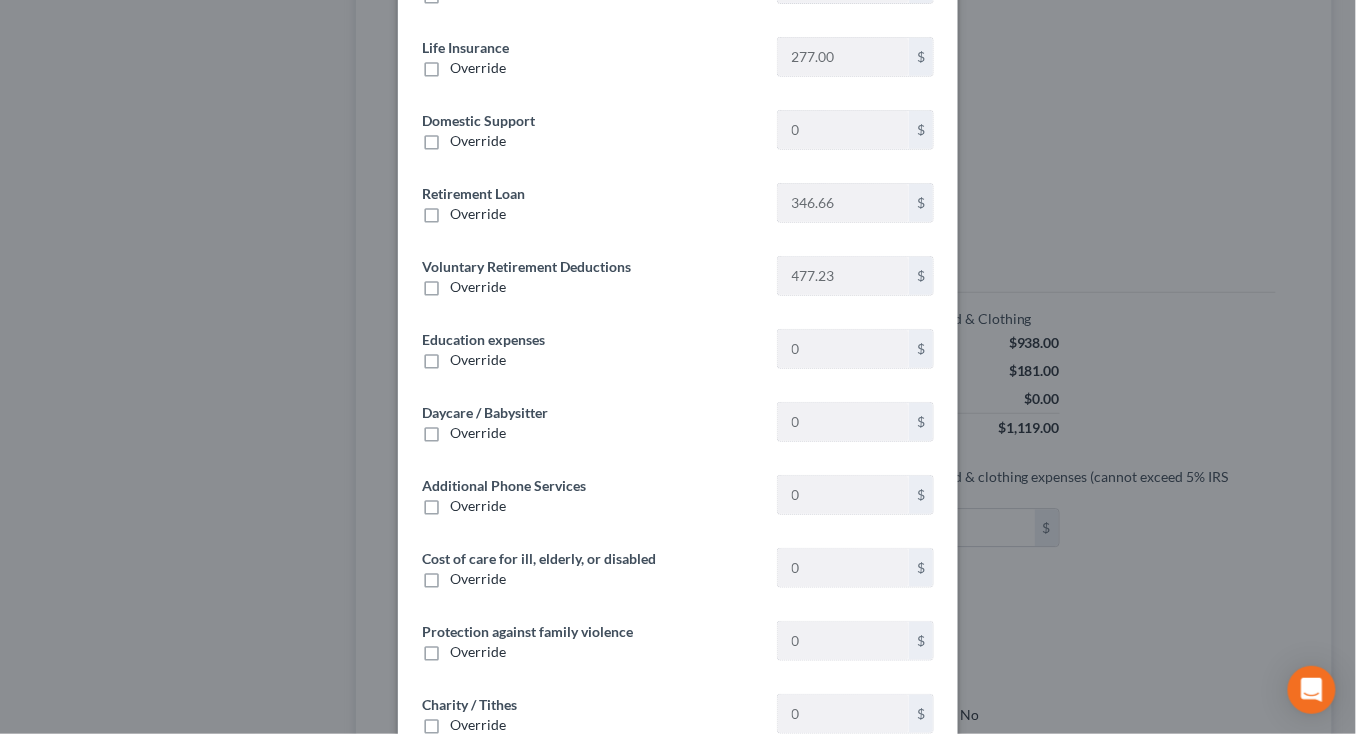 drag, startPoint x: 430, startPoint y: 215, endPoint x: 643, endPoint y: 221, distance: 213.08449 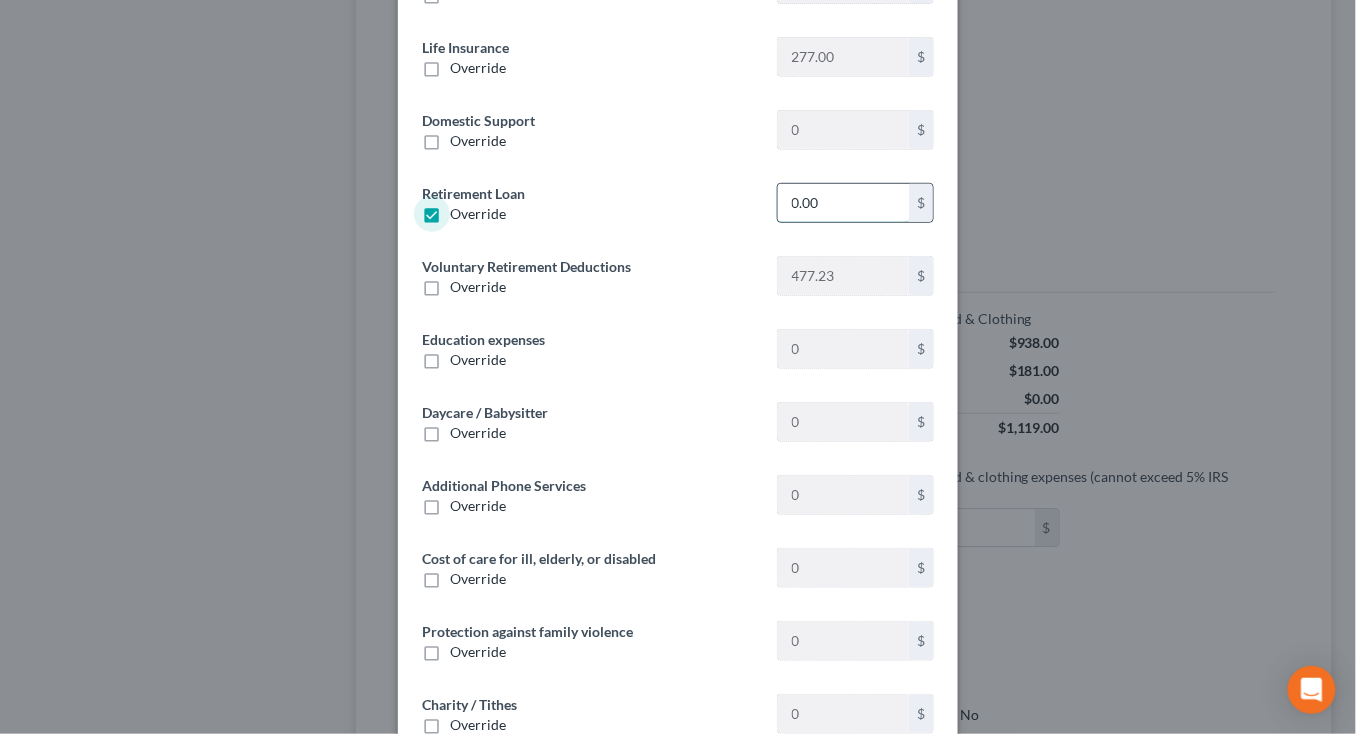click on "0.00" at bounding box center [843, 203] 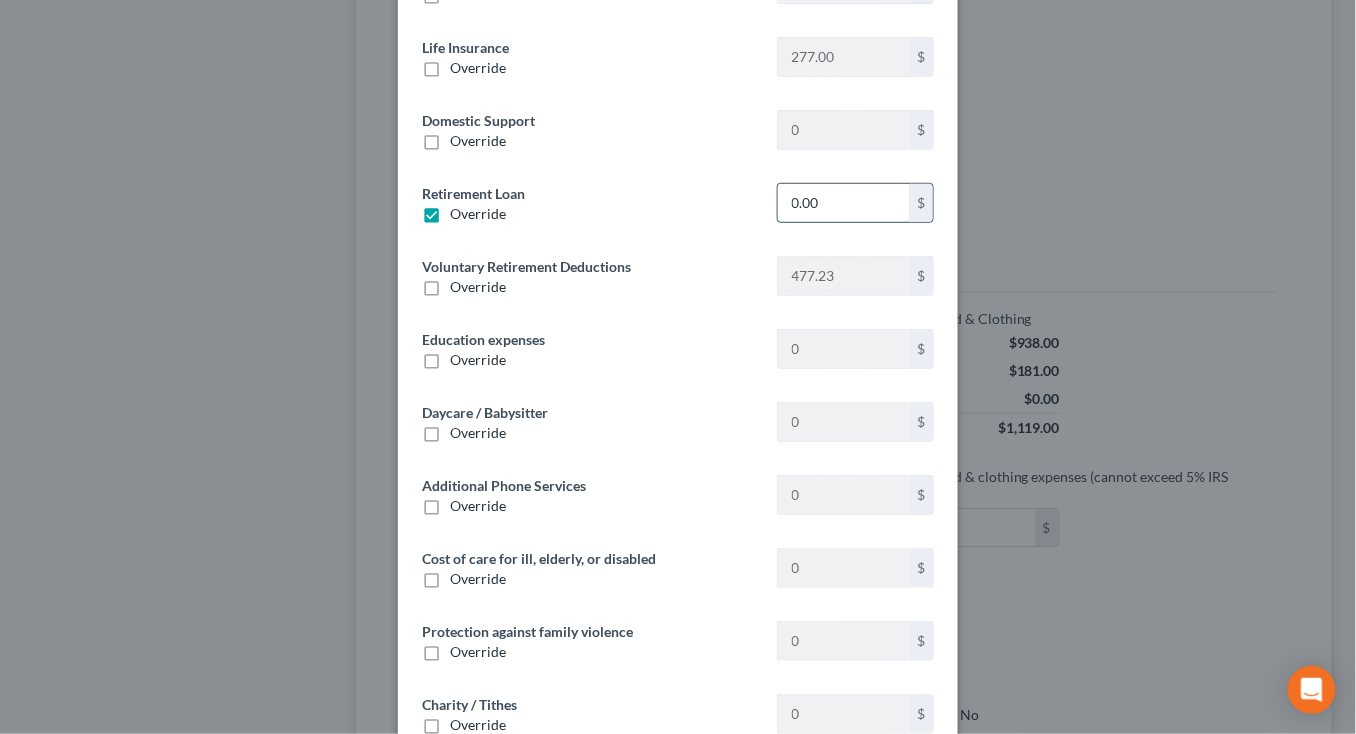 click on "0.00" at bounding box center (843, 203) 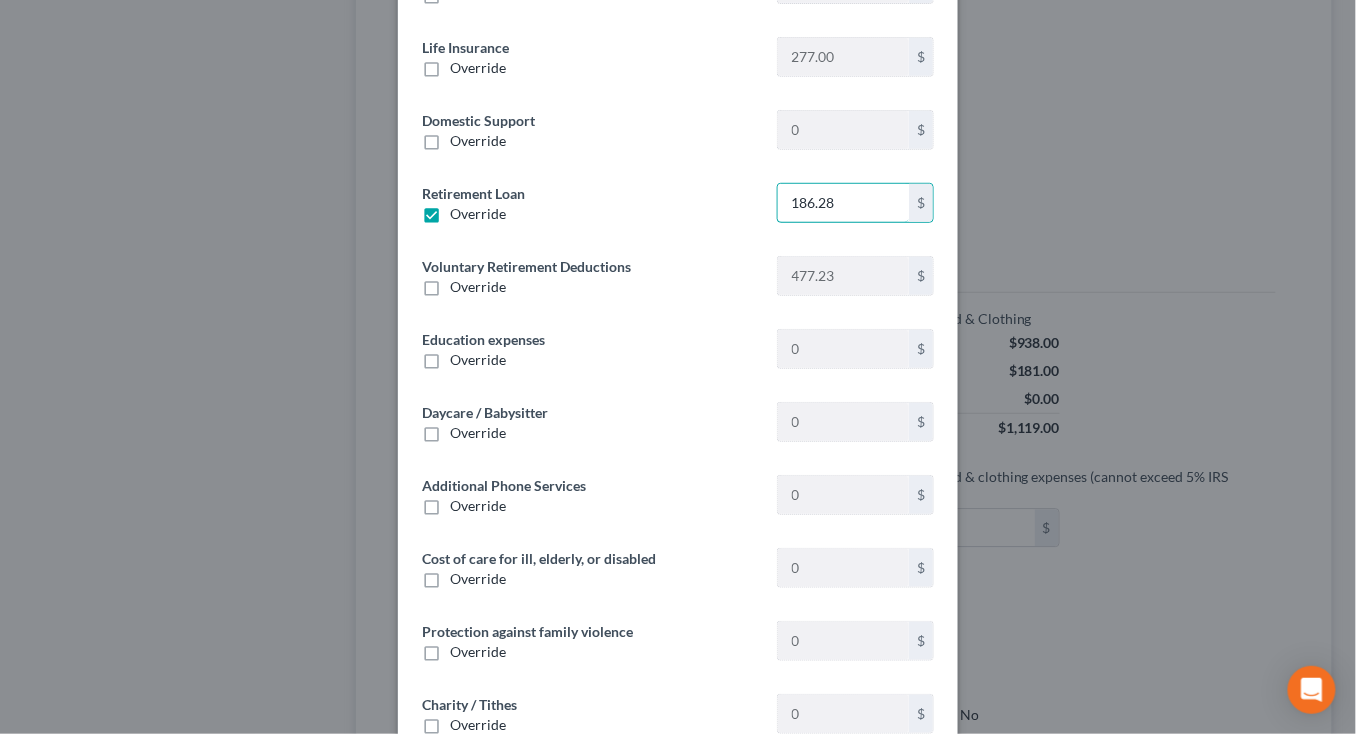 scroll, scrollTop: 361, scrollLeft: 0, axis: vertical 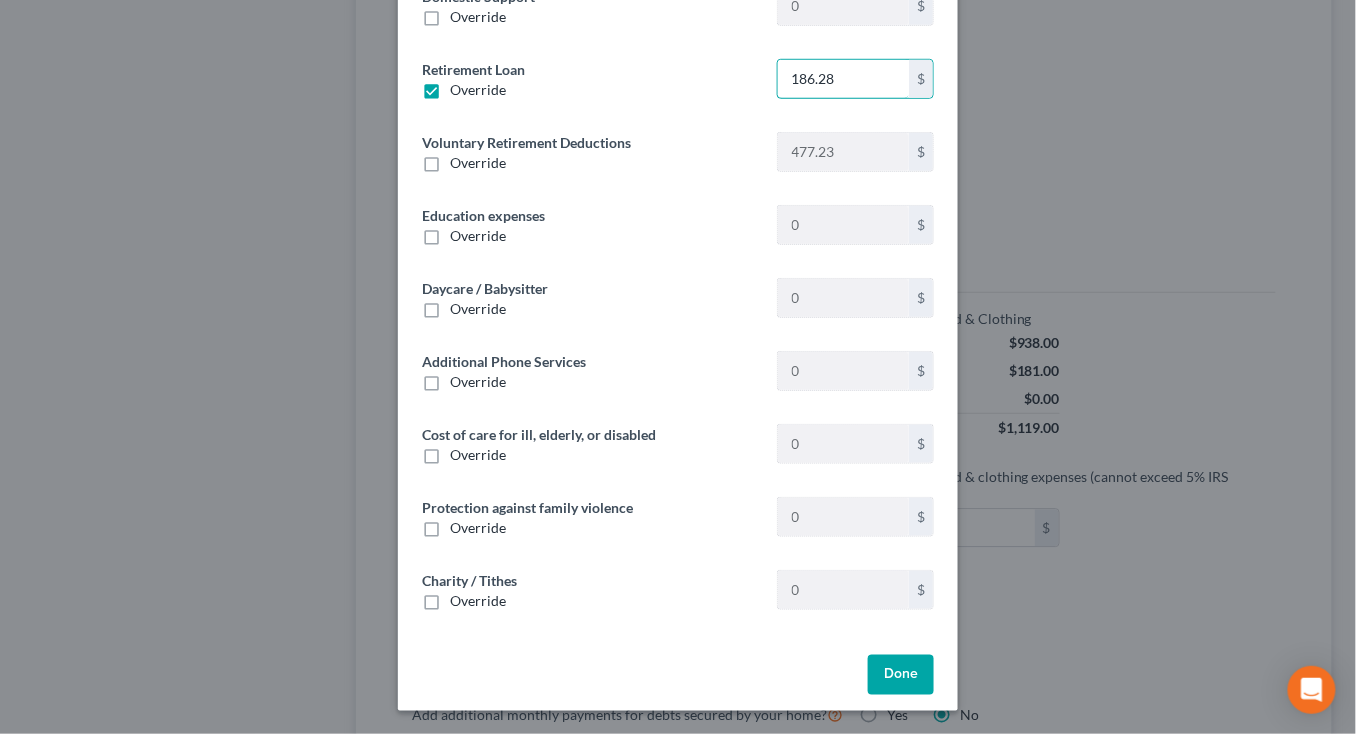 type on "186.28" 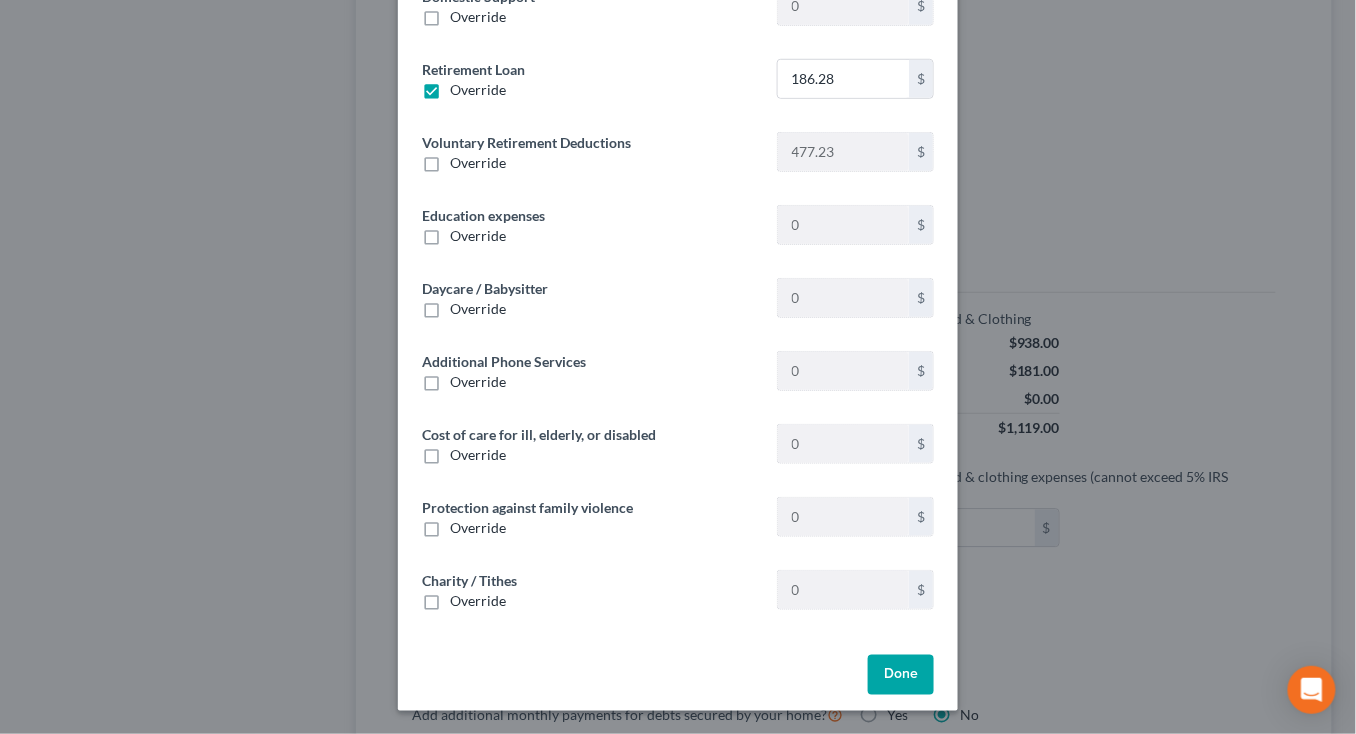 drag, startPoint x: 922, startPoint y: 679, endPoint x: 917, endPoint y: 662, distance: 17.720045 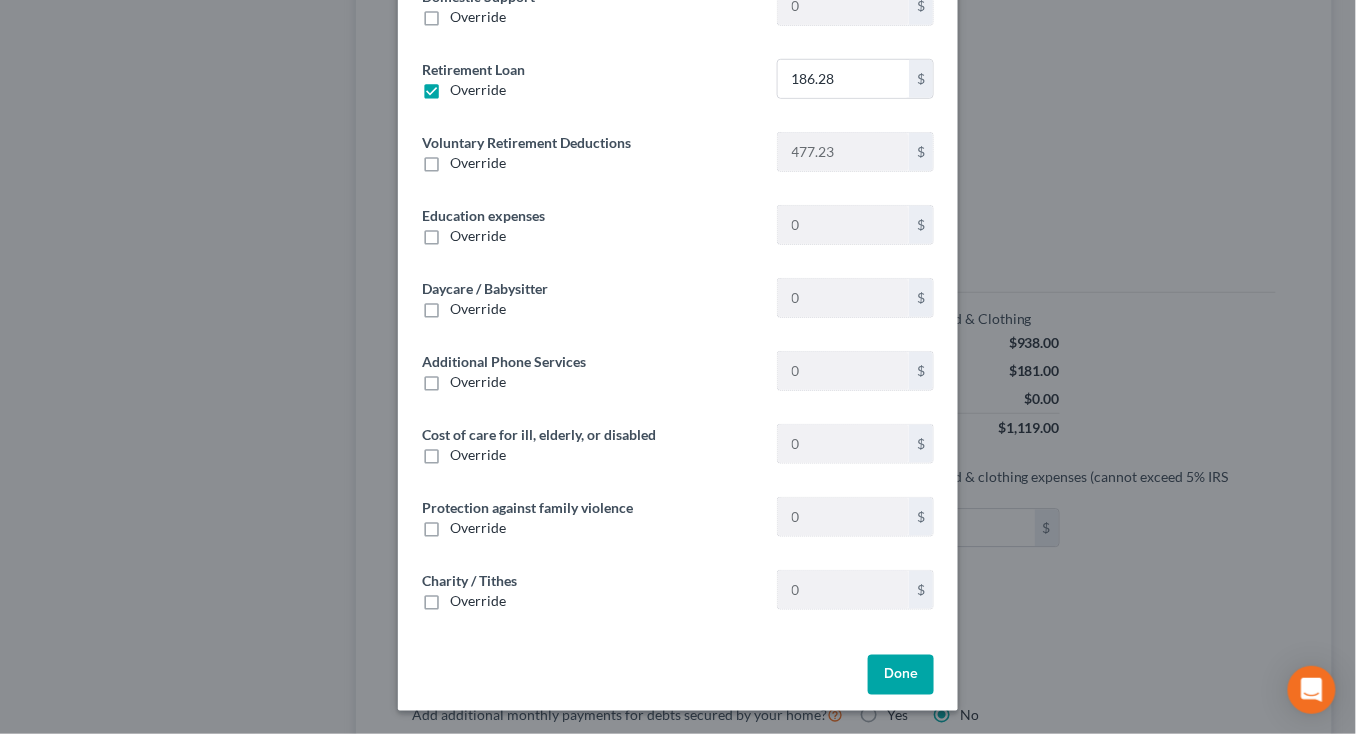 click on "Done" at bounding box center [901, 675] 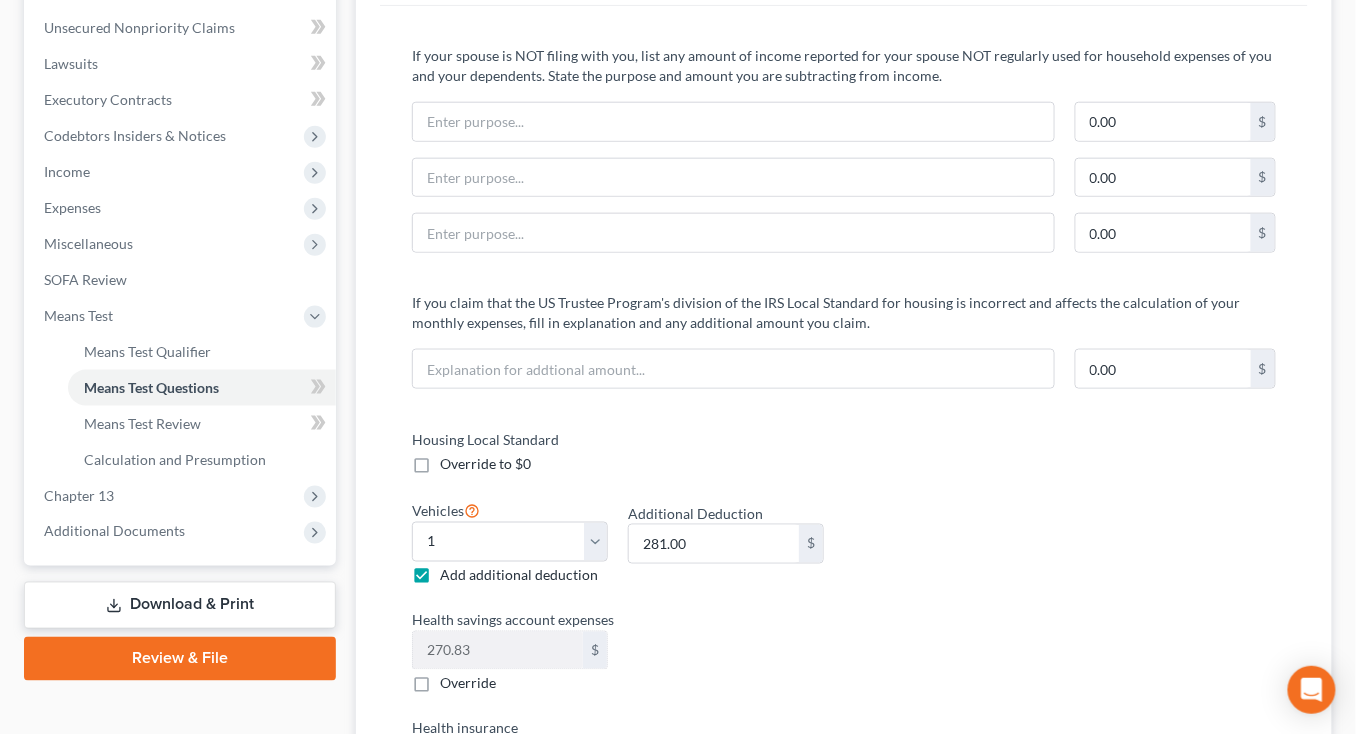 scroll, scrollTop: 0, scrollLeft: 0, axis: both 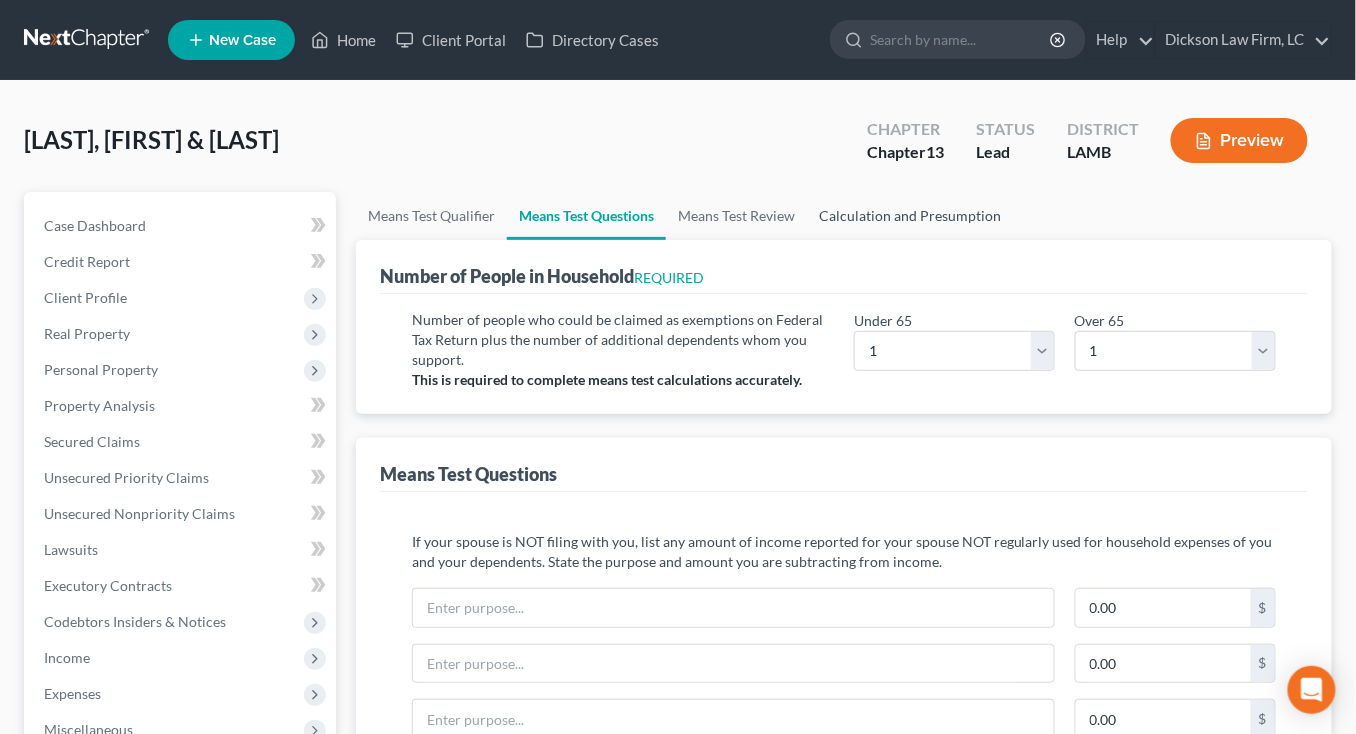 click on "Calculation and Presumption" at bounding box center (910, 216) 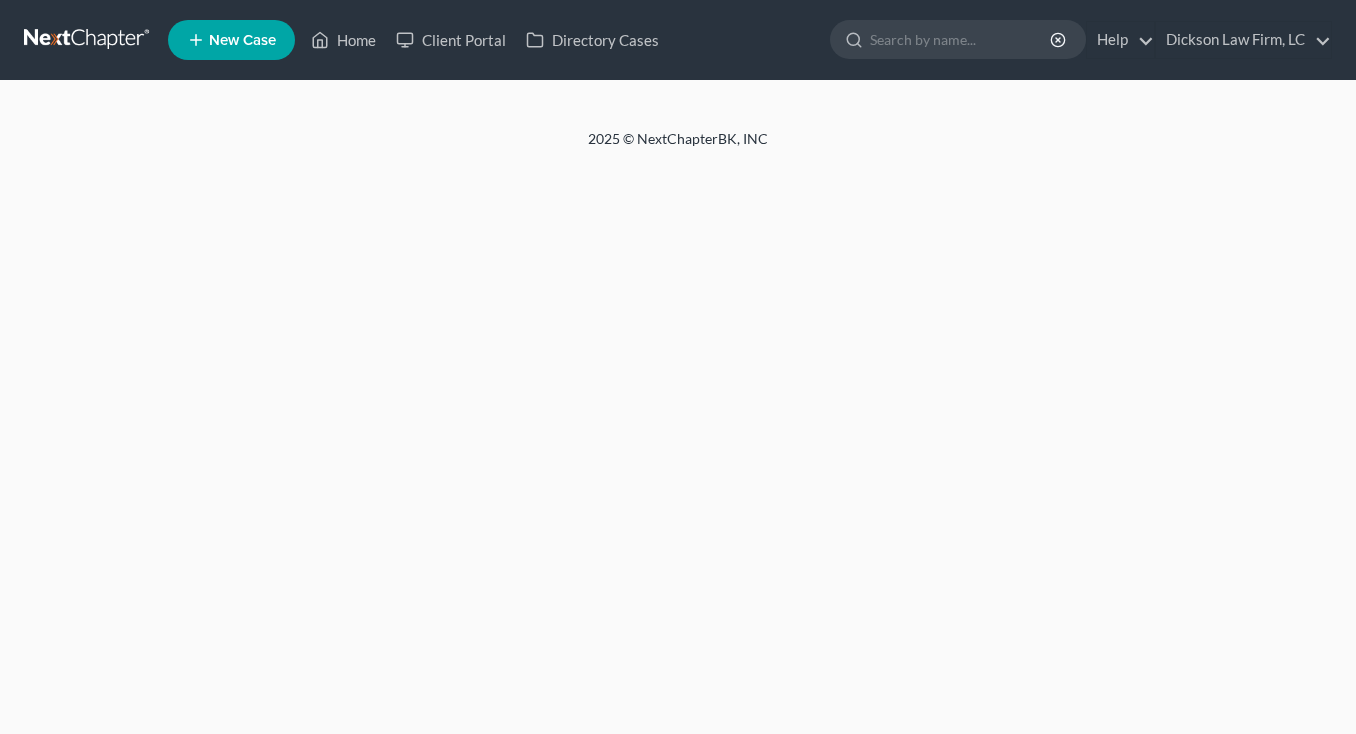 scroll, scrollTop: 0, scrollLeft: 0, axis: both 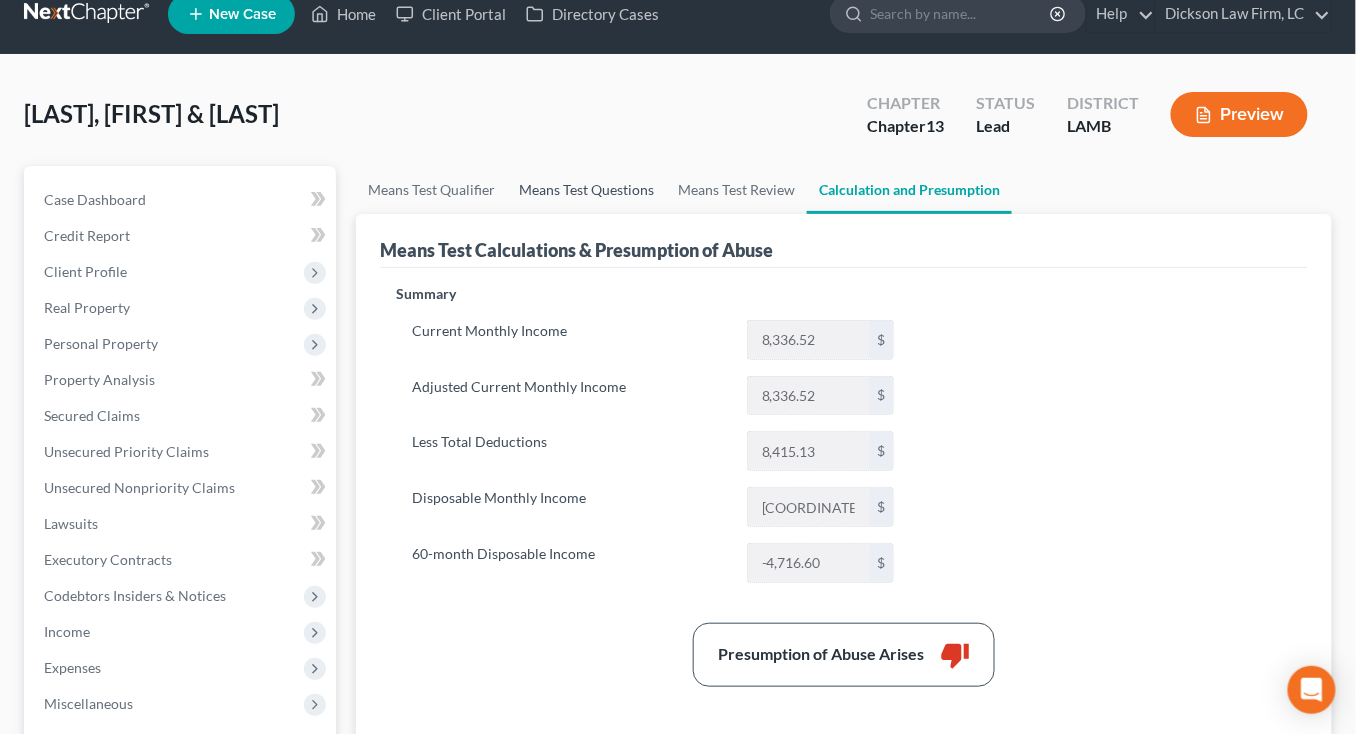 click on "Means Test Questions" at bounding box center (586, 190) 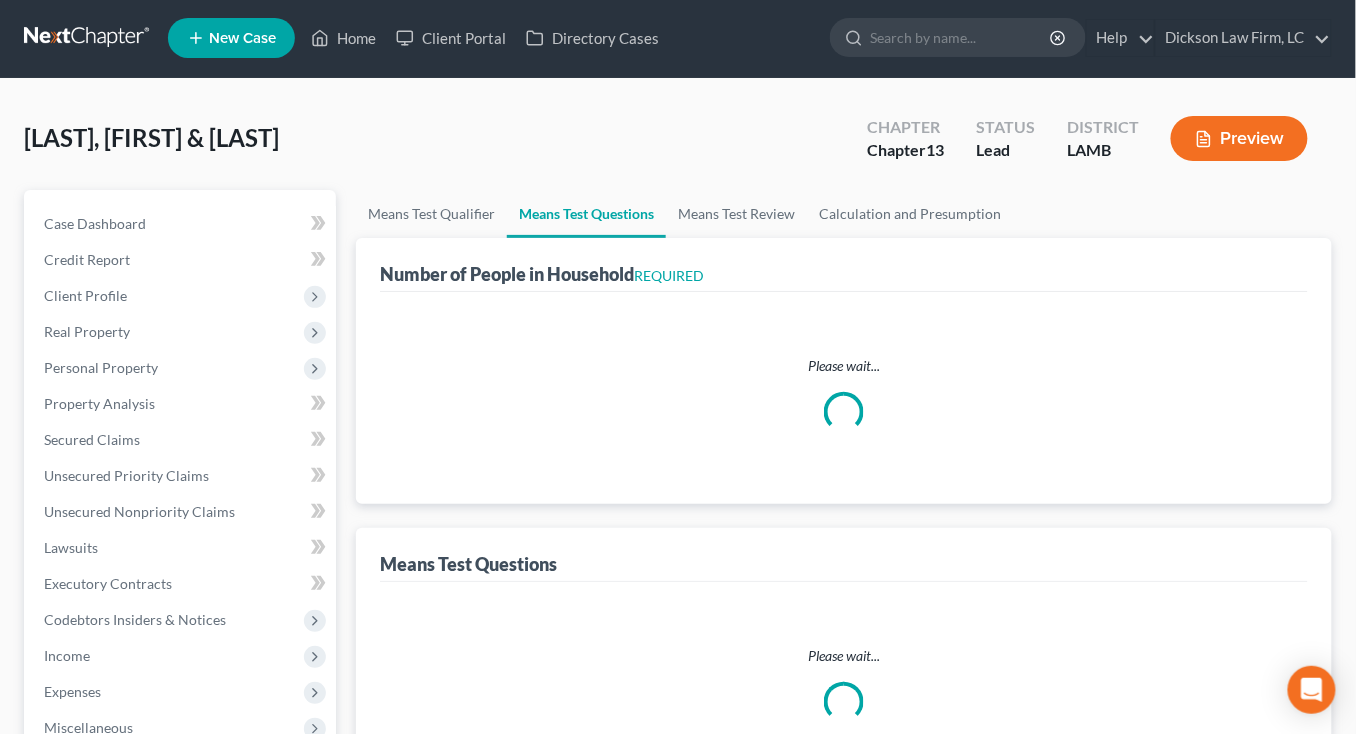 scroll, scrollTop: 0, scrollLeft: 0, axis: both 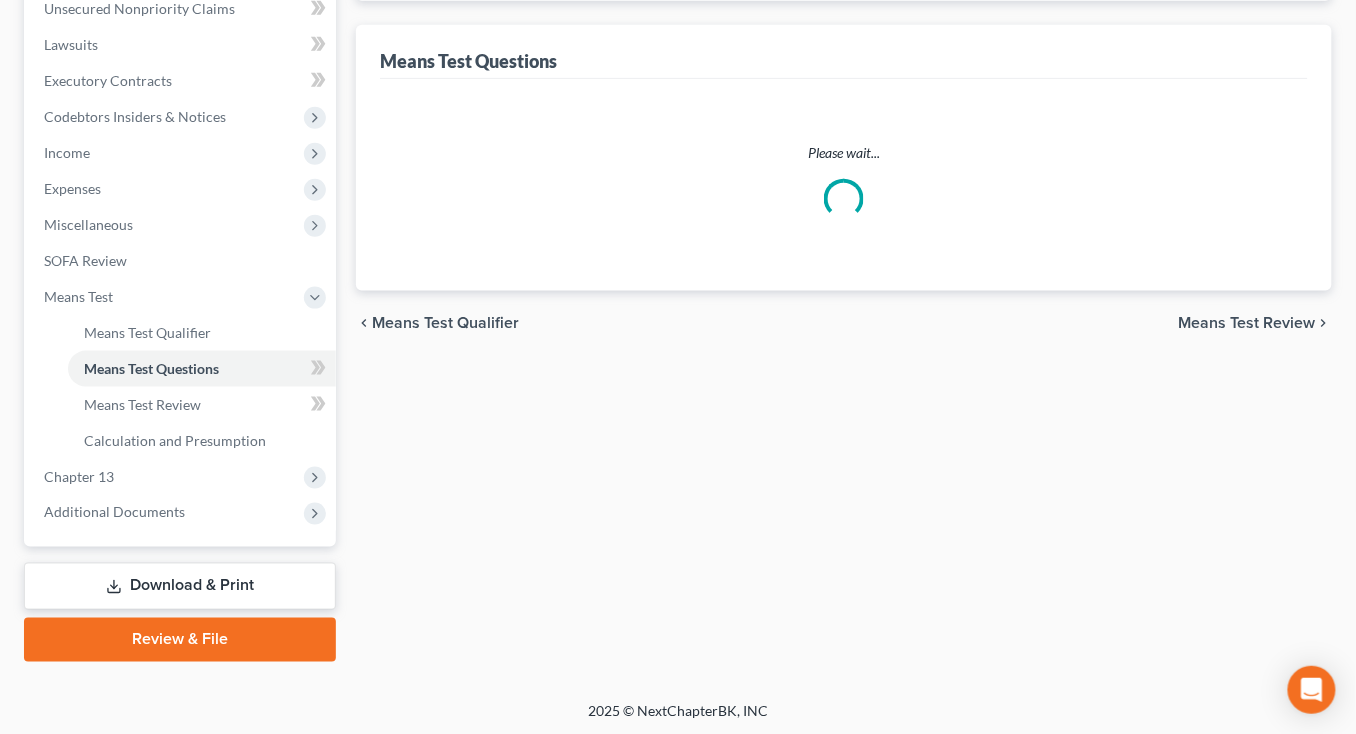 select on "0" 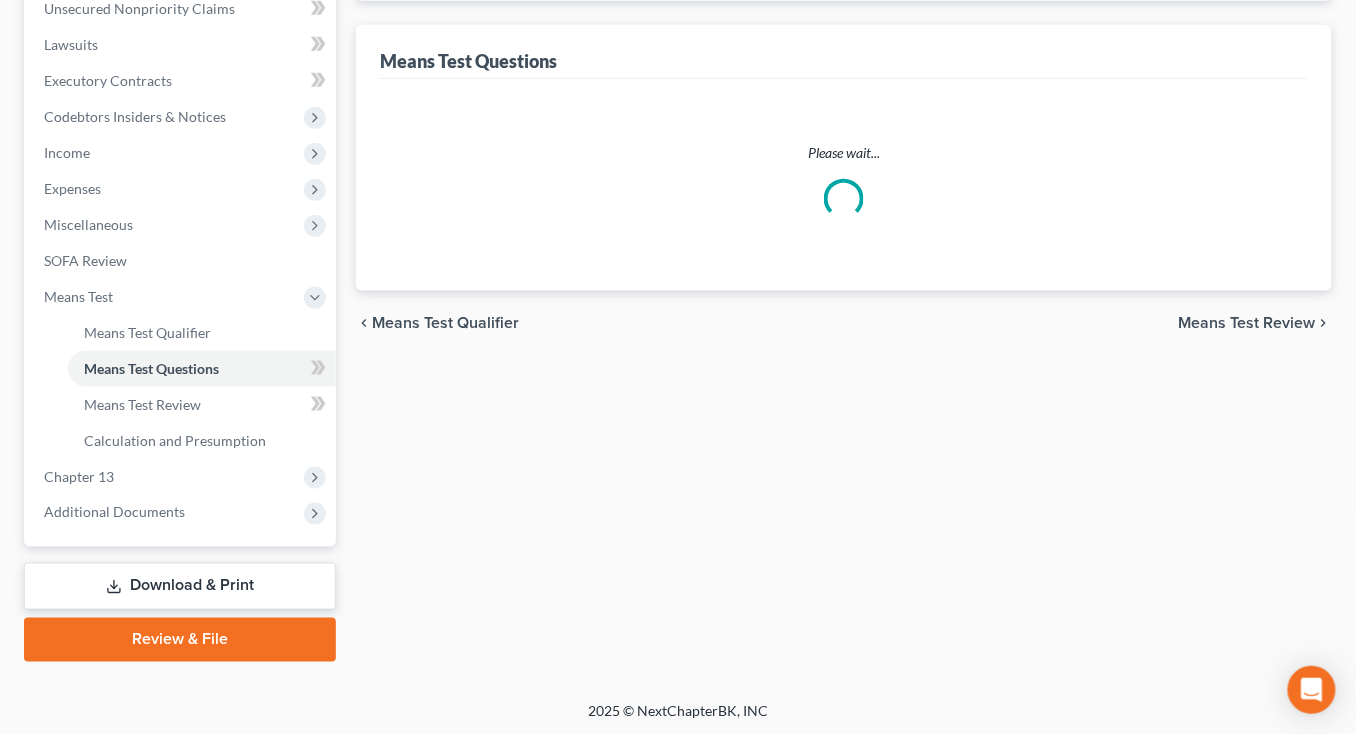 select on "60" 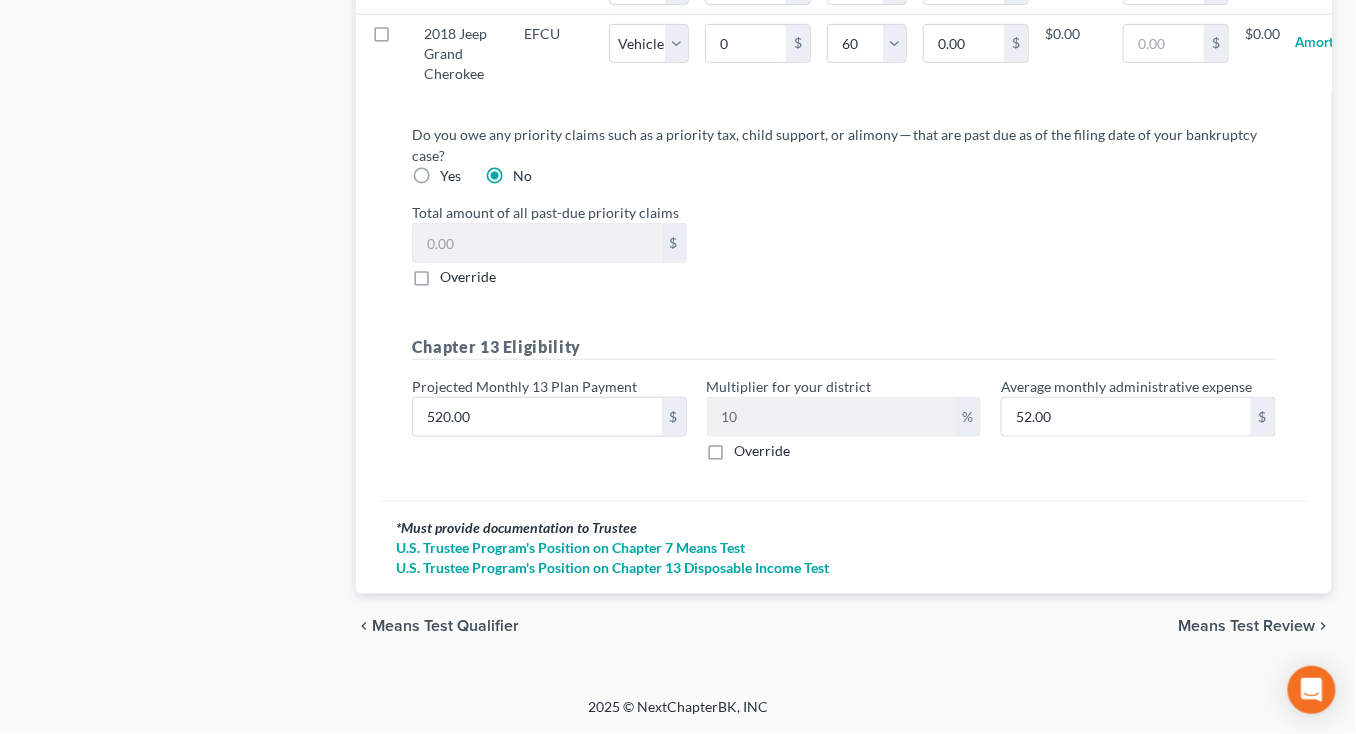 scroll, scrollTop: 2415, scrollLeft: 0, axis: vertical 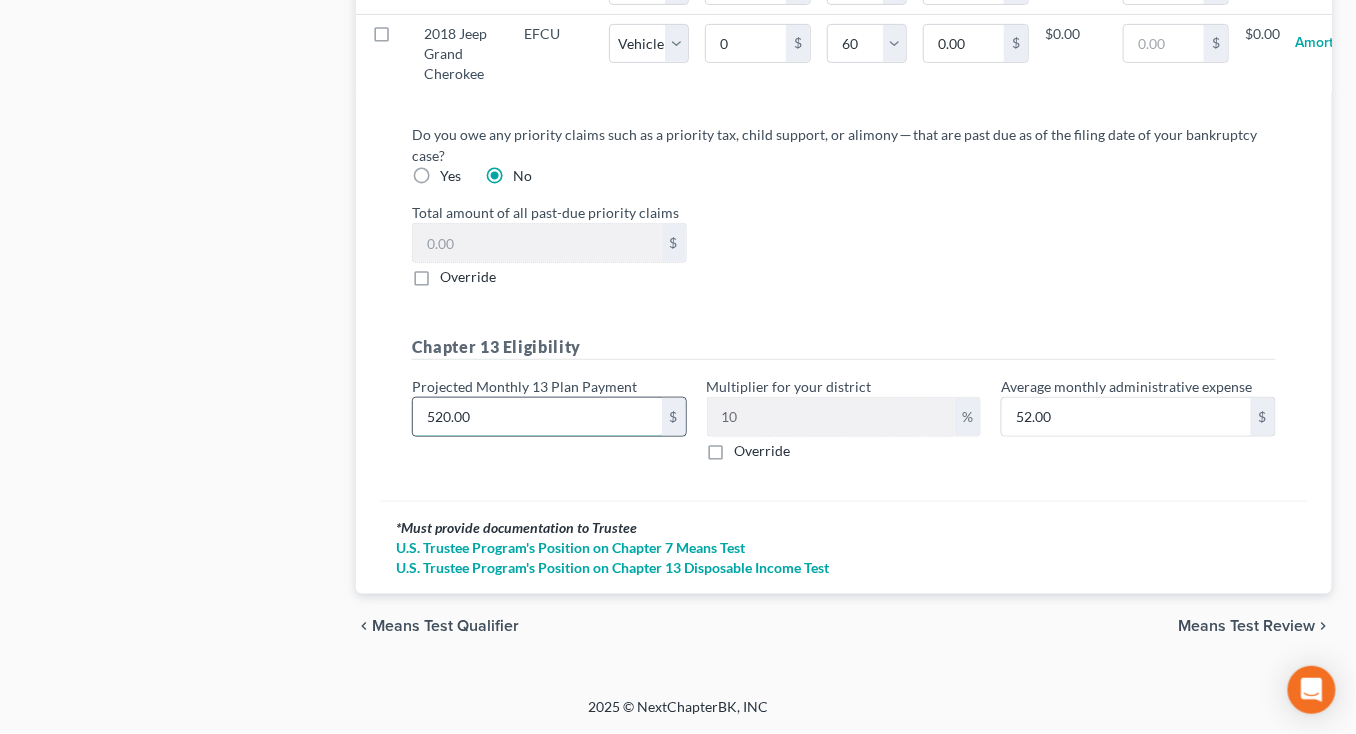 click on "520.00" at bounding box center [537, 417] 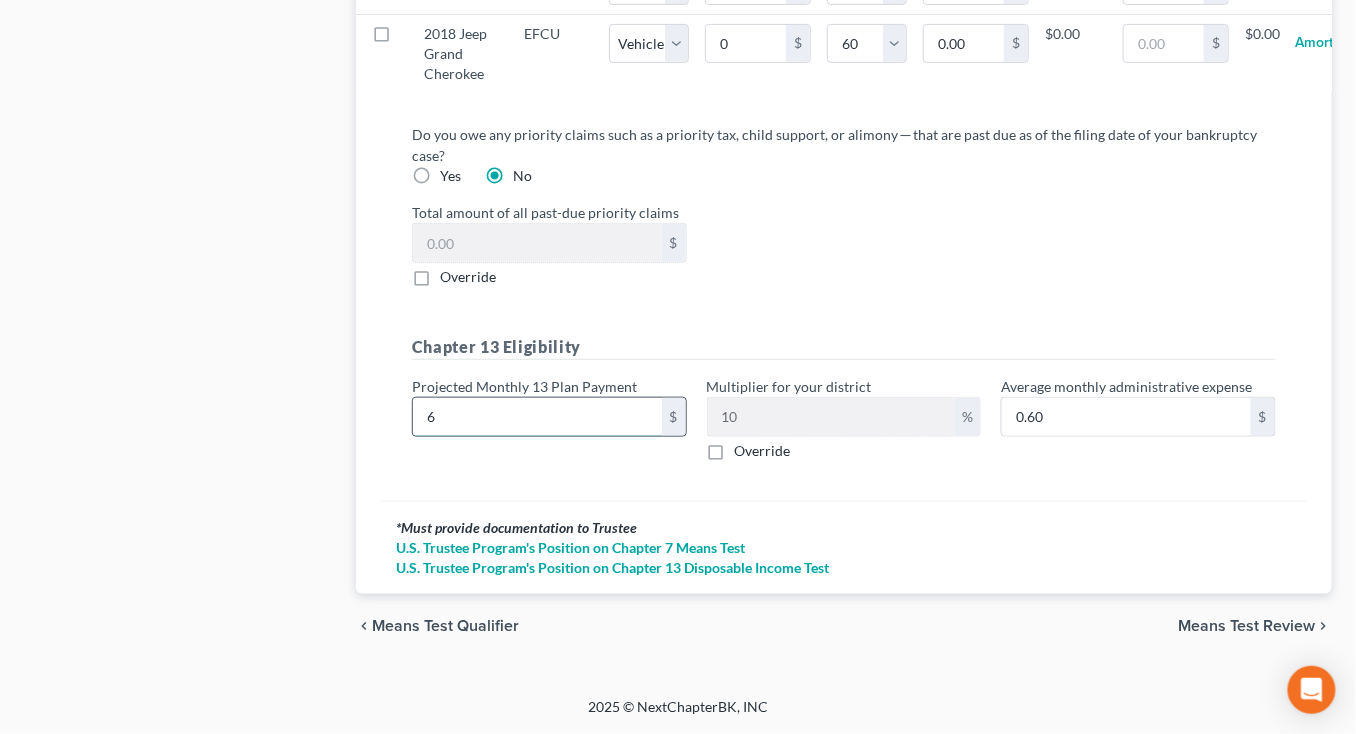 type on "60" 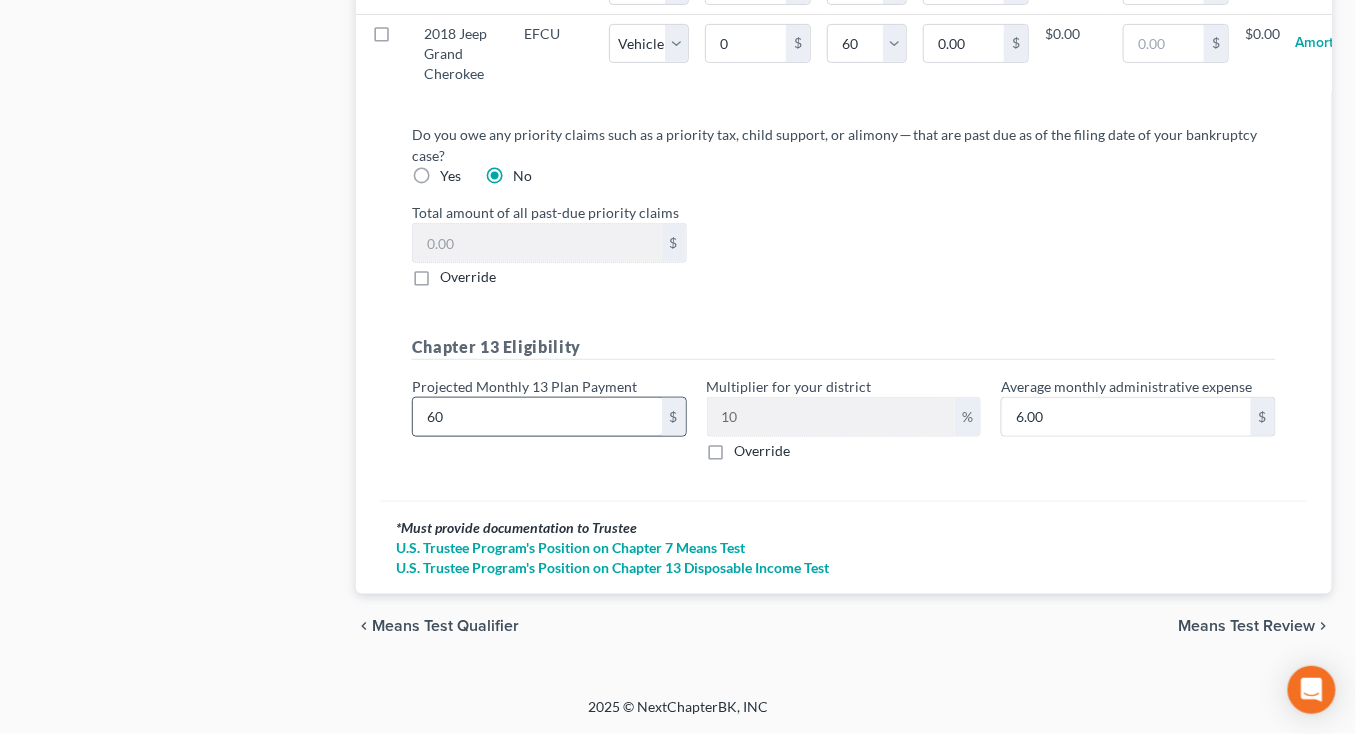 type on "600" 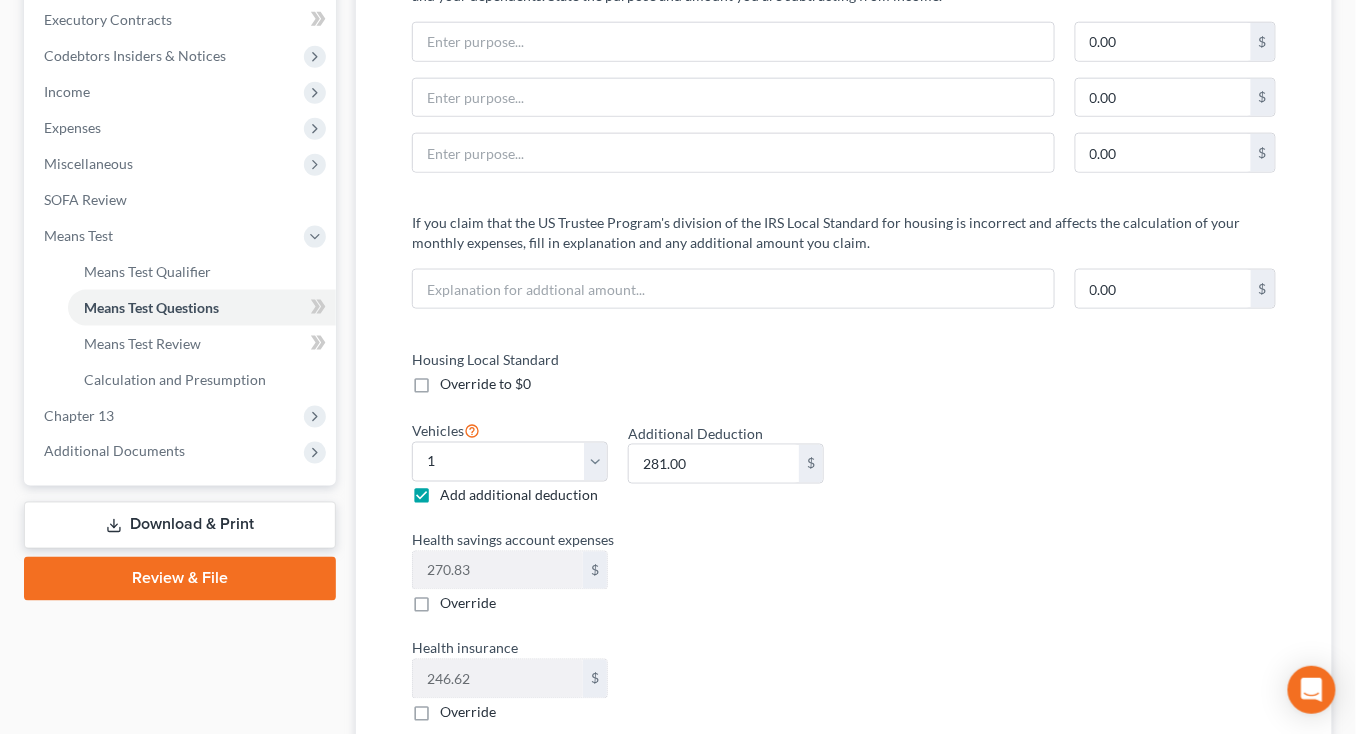 scroll, scrollTop: 0, scrollLeft: 0, axis: both 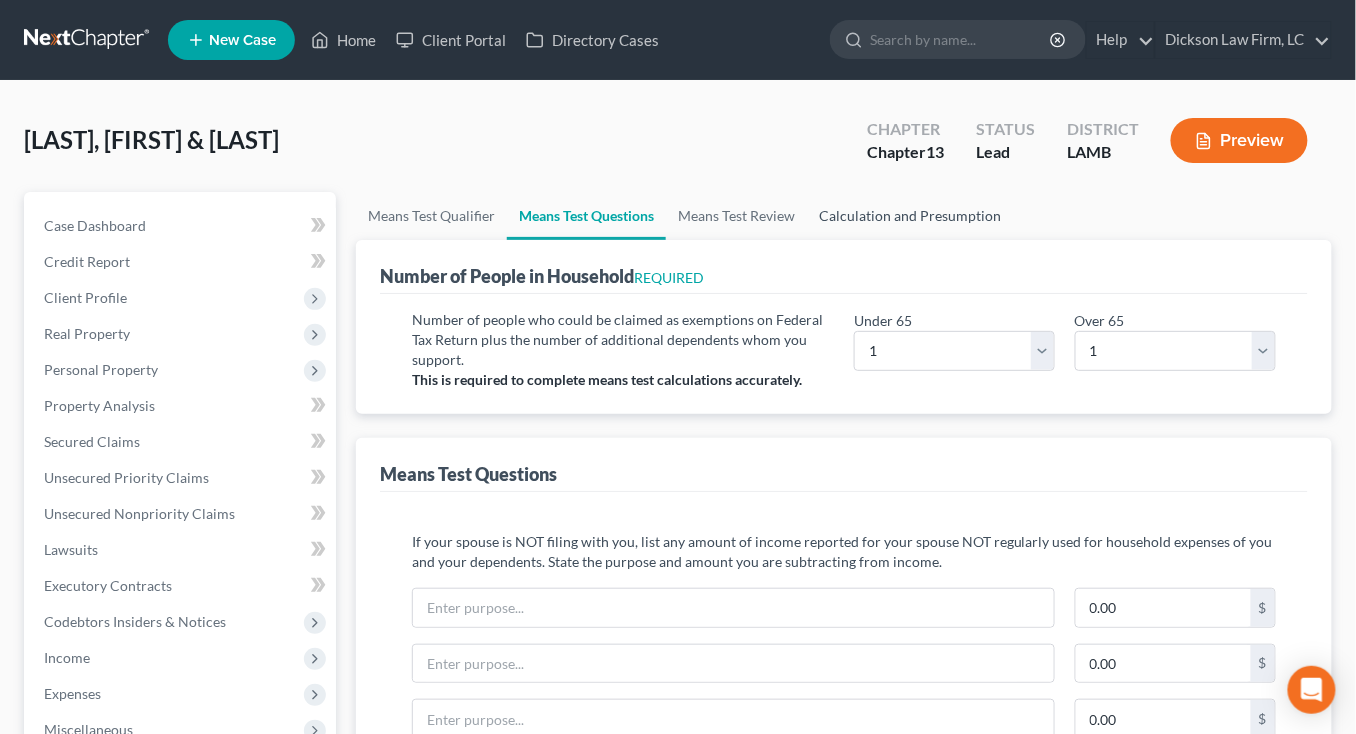 type on "600" 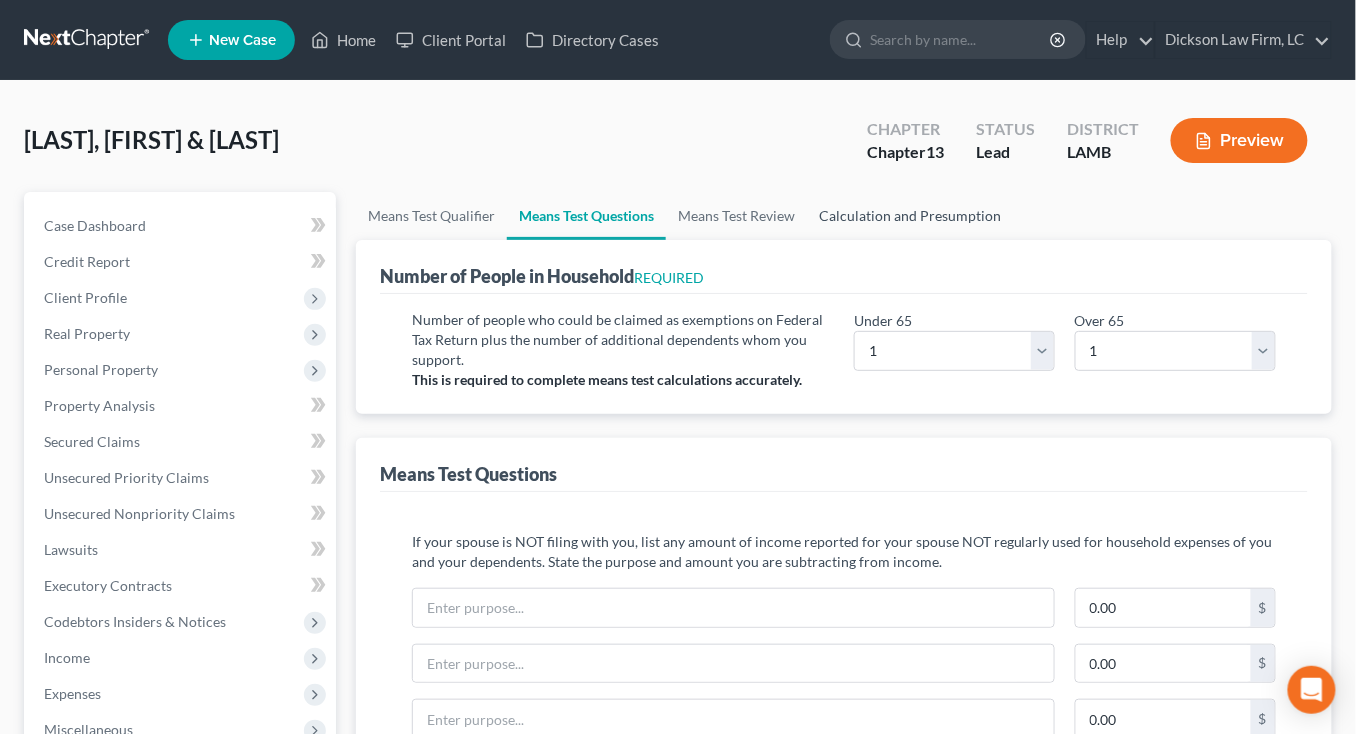 click on "Calculation and Presumption" at bounding box center (910, 216) 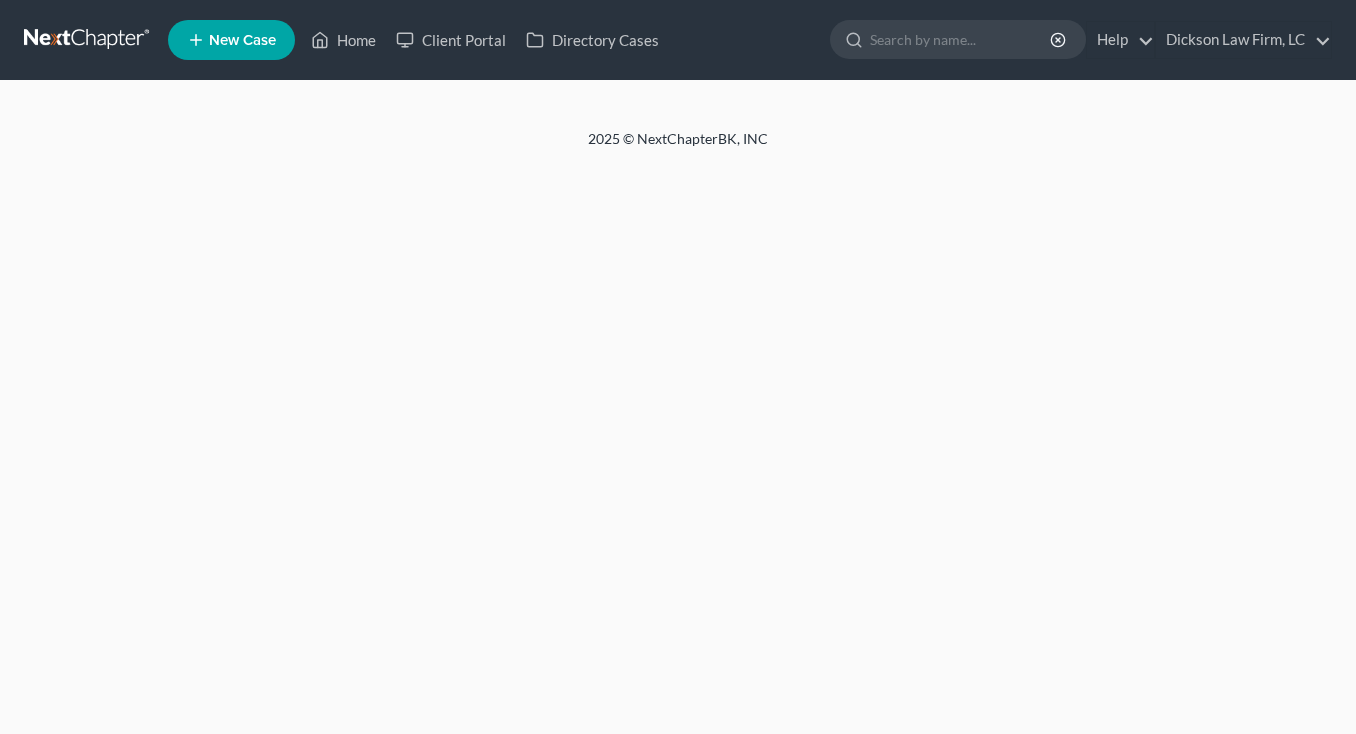 scroll, scrollTop: 0, scrollLeft: 0, axis: both 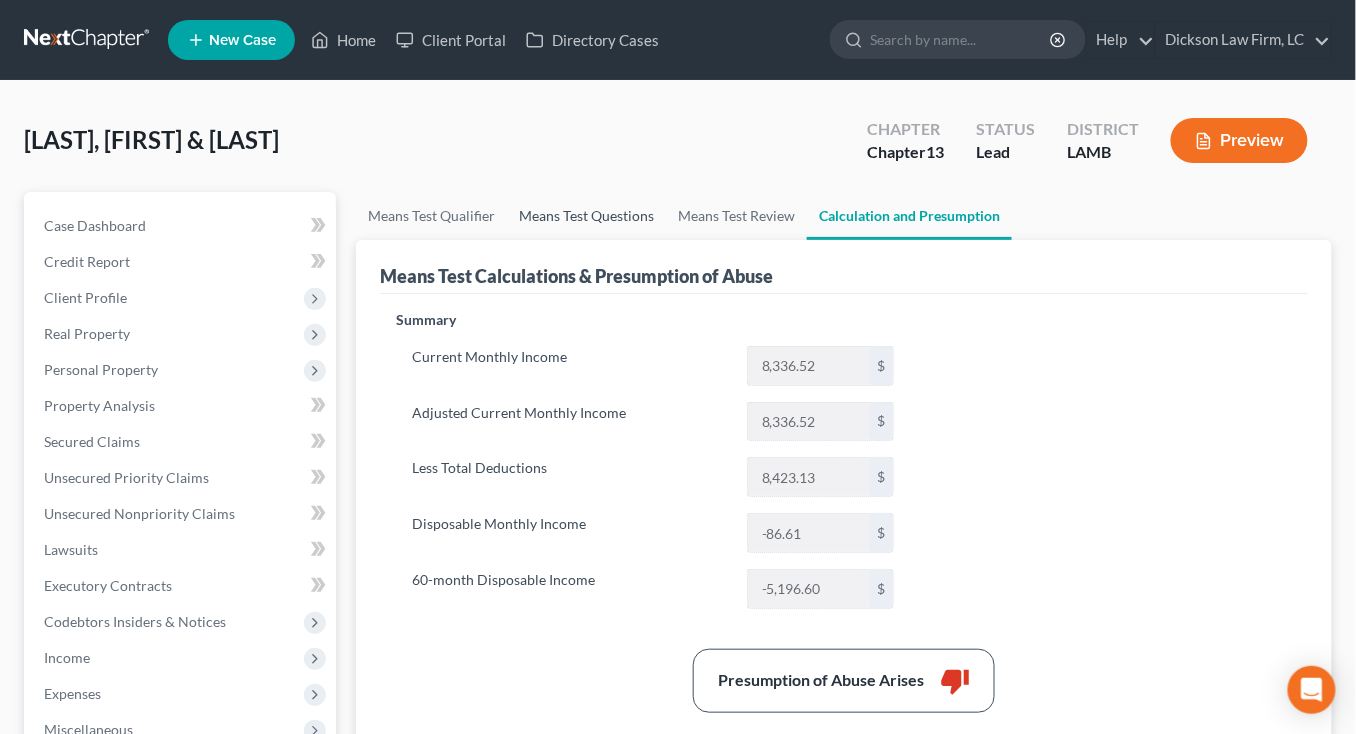click on "Means Test Questions" at bounding box center (586, 216) 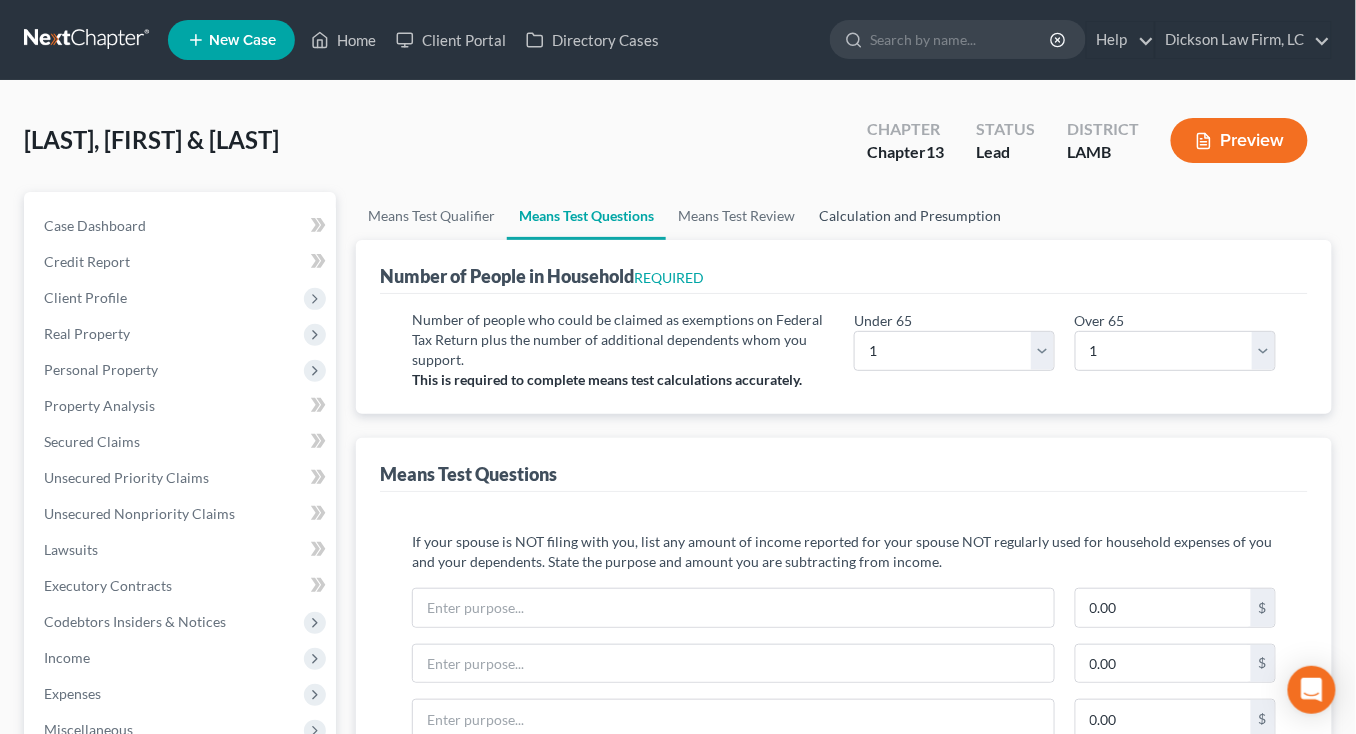 click on "Calculation and Presumption" at bounding box center [910, 216] 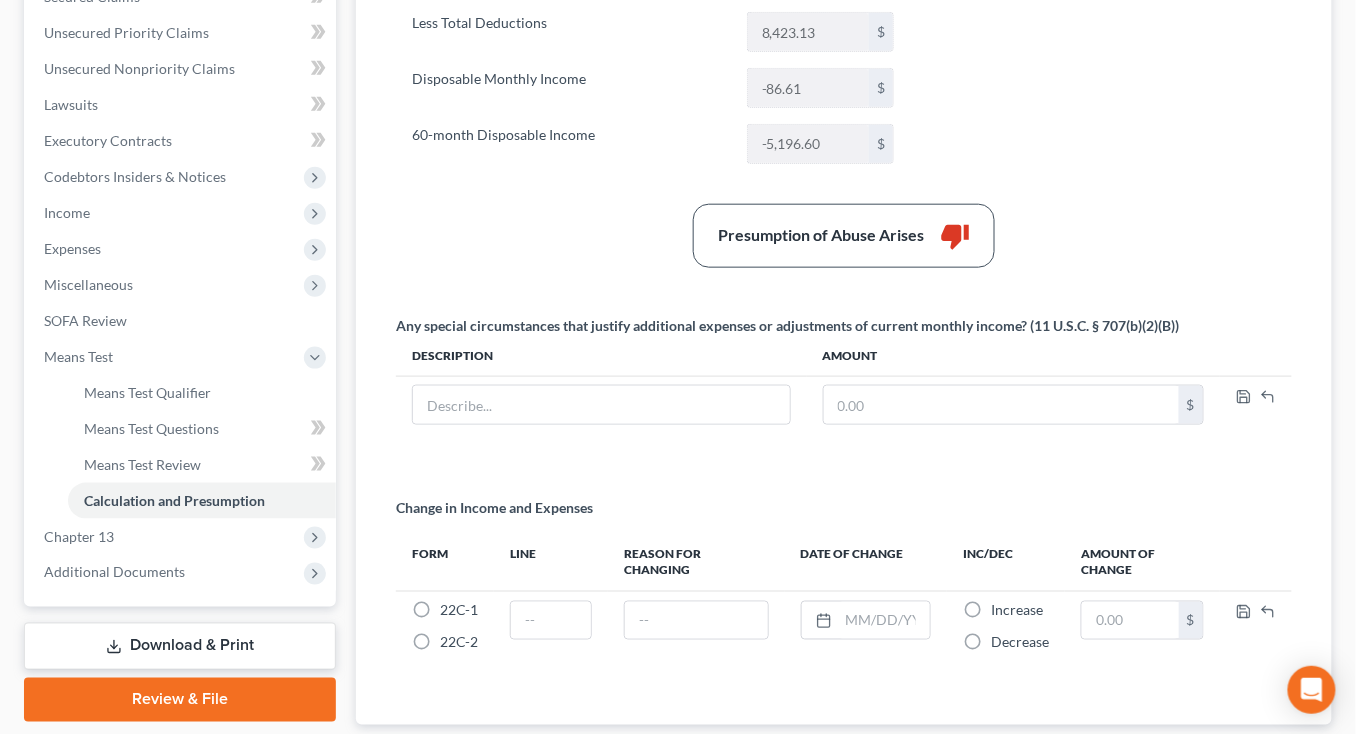 scroll, scrollTop: 567, scrollLeft: 0, axis: vertical 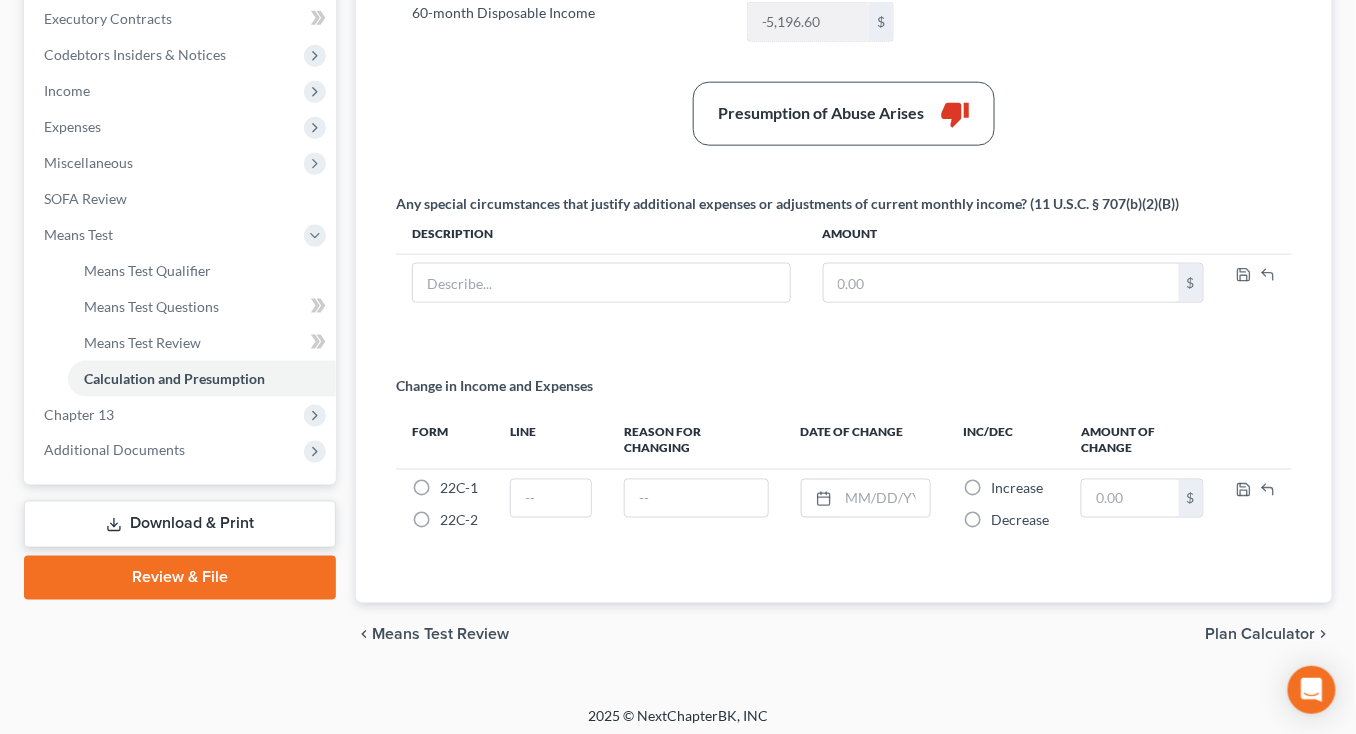 click on "Download & Print" at bounding box center [180, 524] 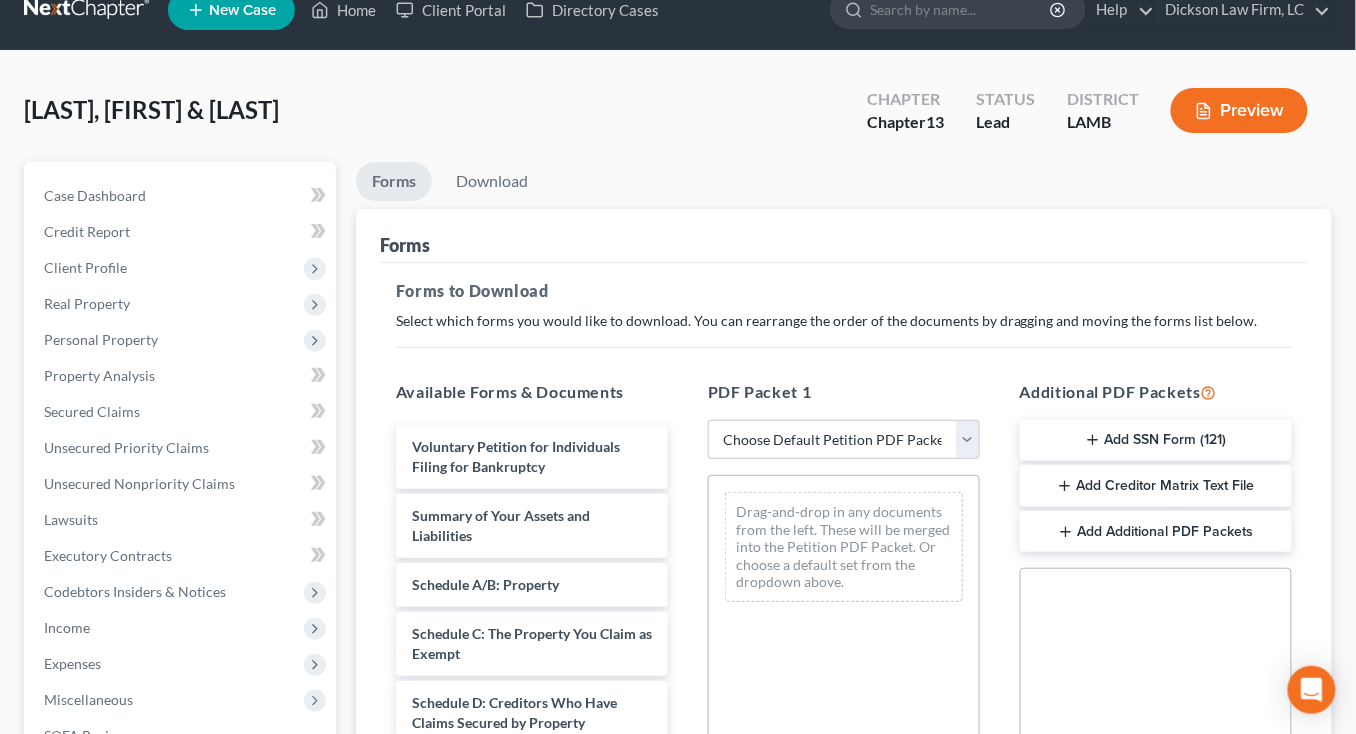 scroll, scrollTop: 0, scrollLeft: 0, axis: both 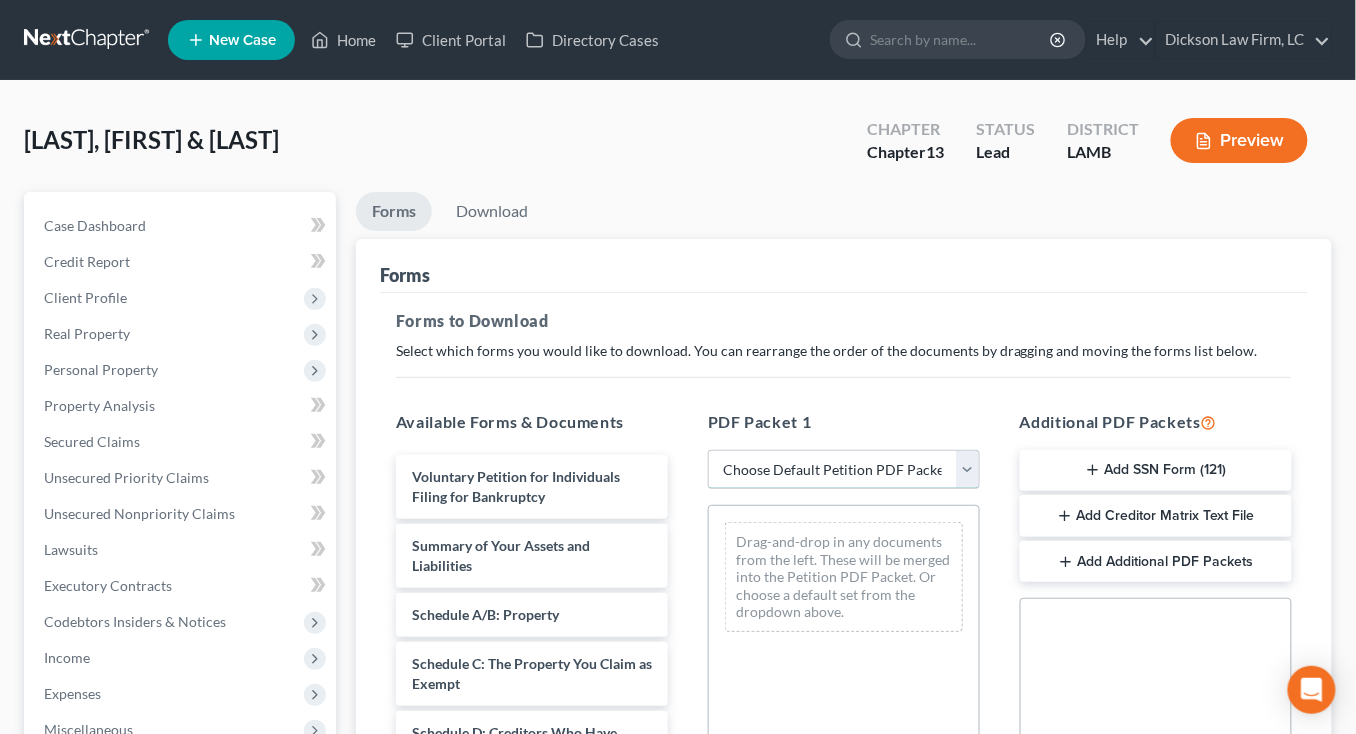 click on "Choose Default Petition PDF Packet Complete Bankruptcy Petition (all forms and schedules) Emergency Filing Forms (Petition and Creditor List Only) Amended Forms Signature Pages Only Supplemental Post Petition (Sch. I & J) Supplemental Post Petition (Sch. I) Supplemental Post Petition (Sch. J) Schedules to file" at bounding box center (844, 470) 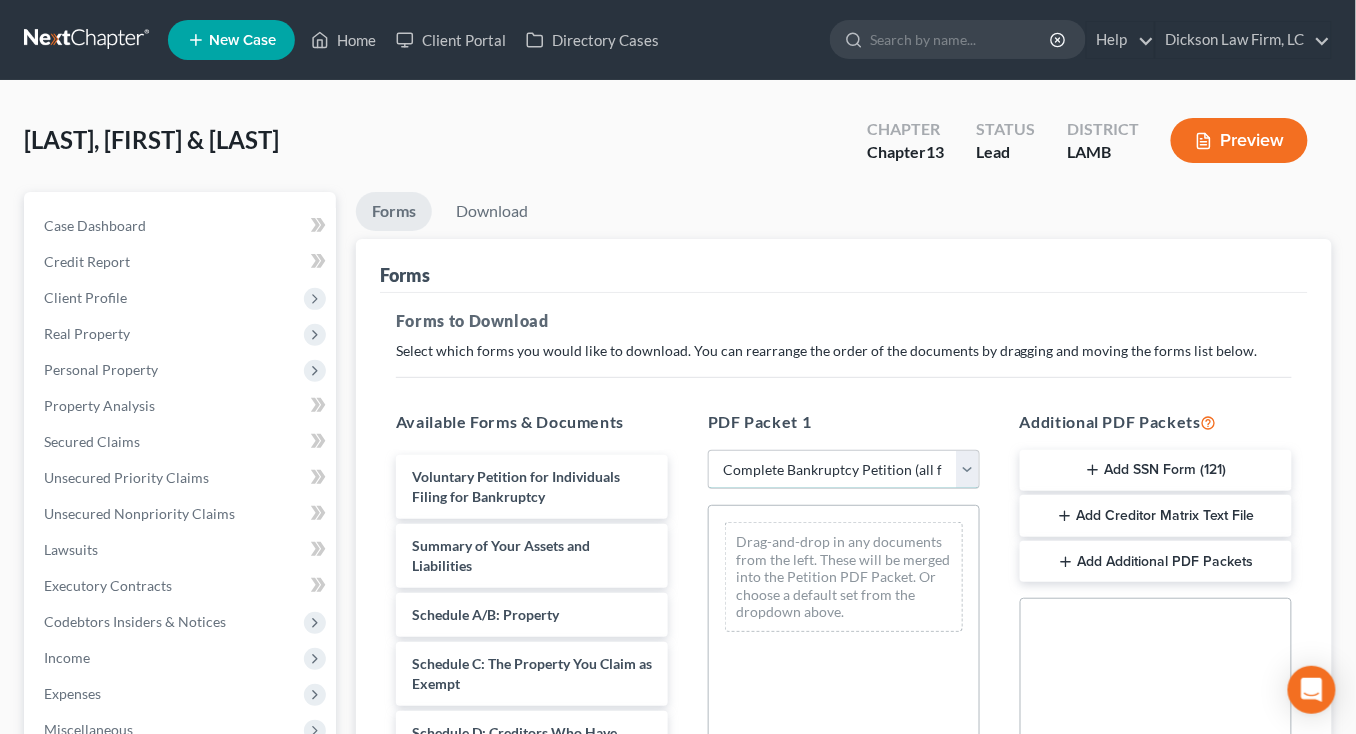 click on "Choose Default Petition PDF Packet Complete Bankruptcy Petition (all forms and schedules) Emergency Filing Forms (Petition and Creditor List Only) Amended Forms Signature Pages Only Supplemental Post Petition (Sch. I & J) Supplemental Post Petition (Sch. I) Supplemental Post Petition (Sch. J) Schedules to file" at bounding box center [844, 470] 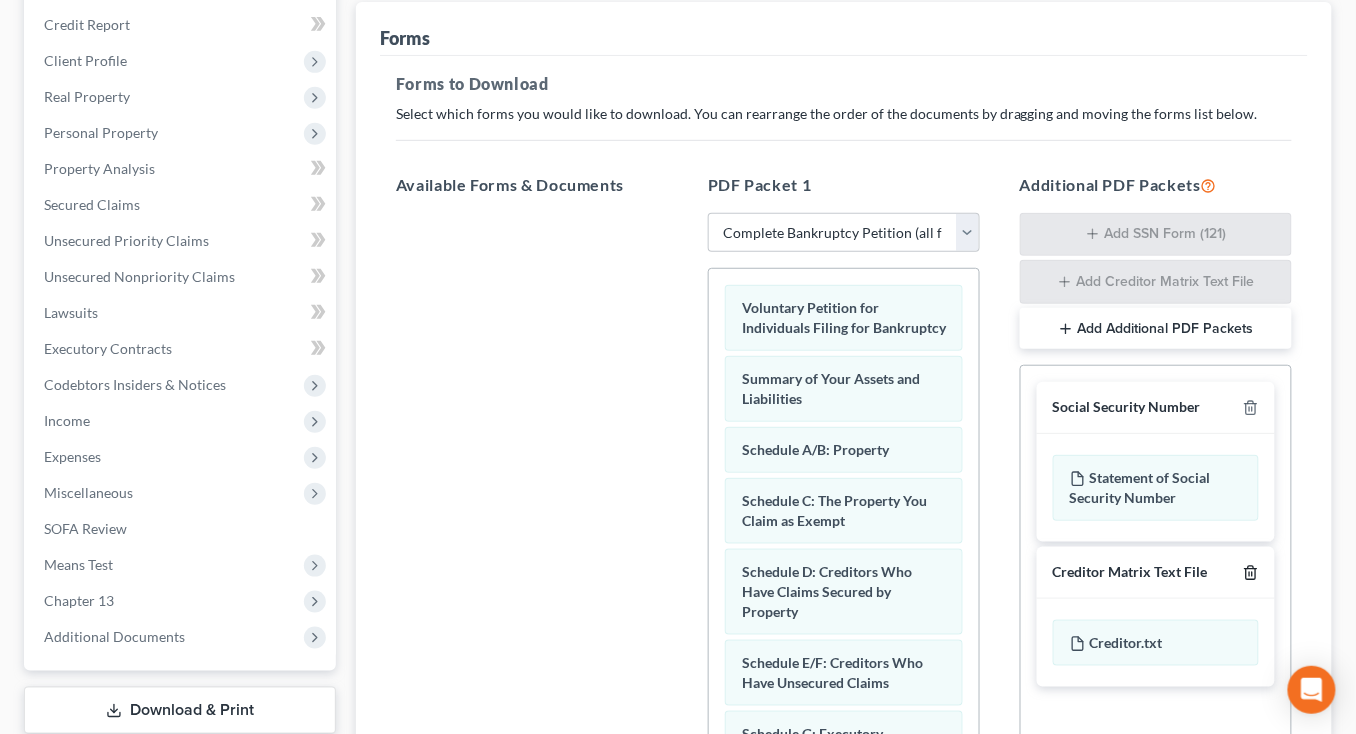 click 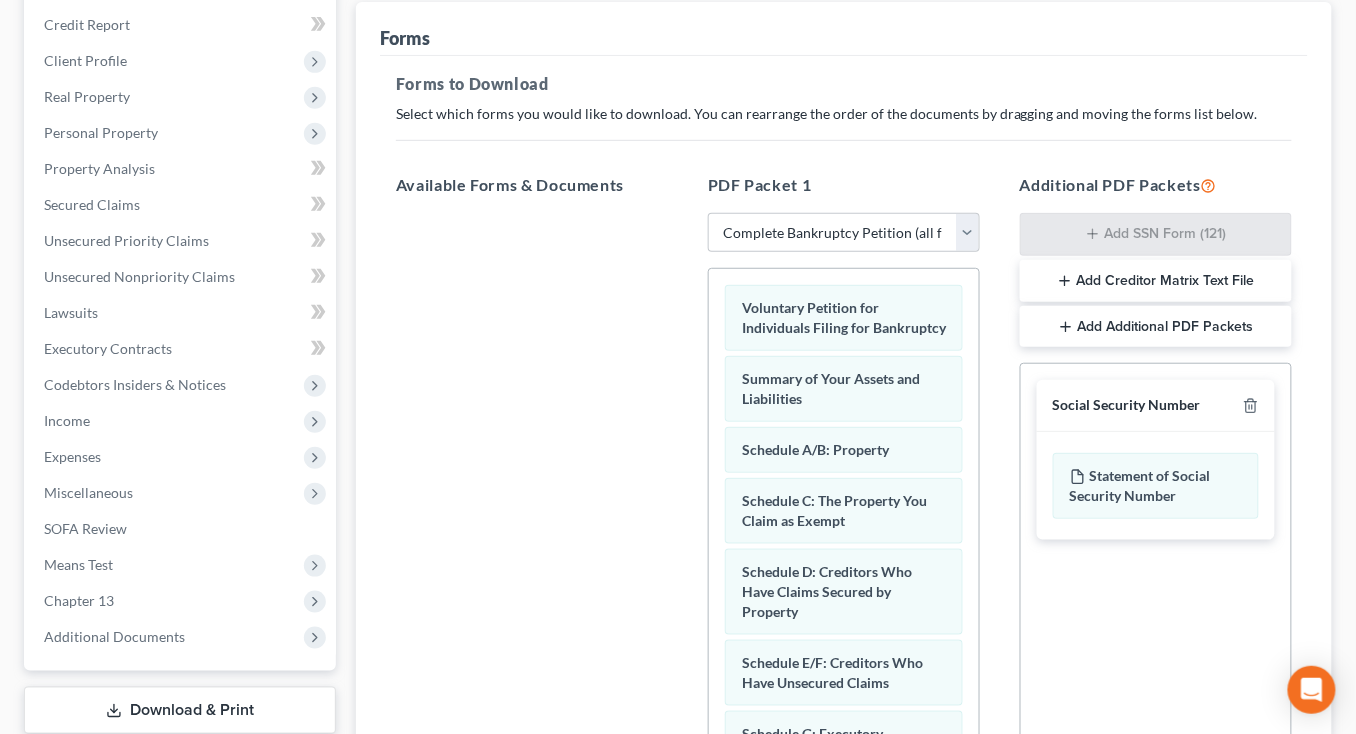 scroll, scrollTop: 498, scrollLeft: 0, axis: vertical 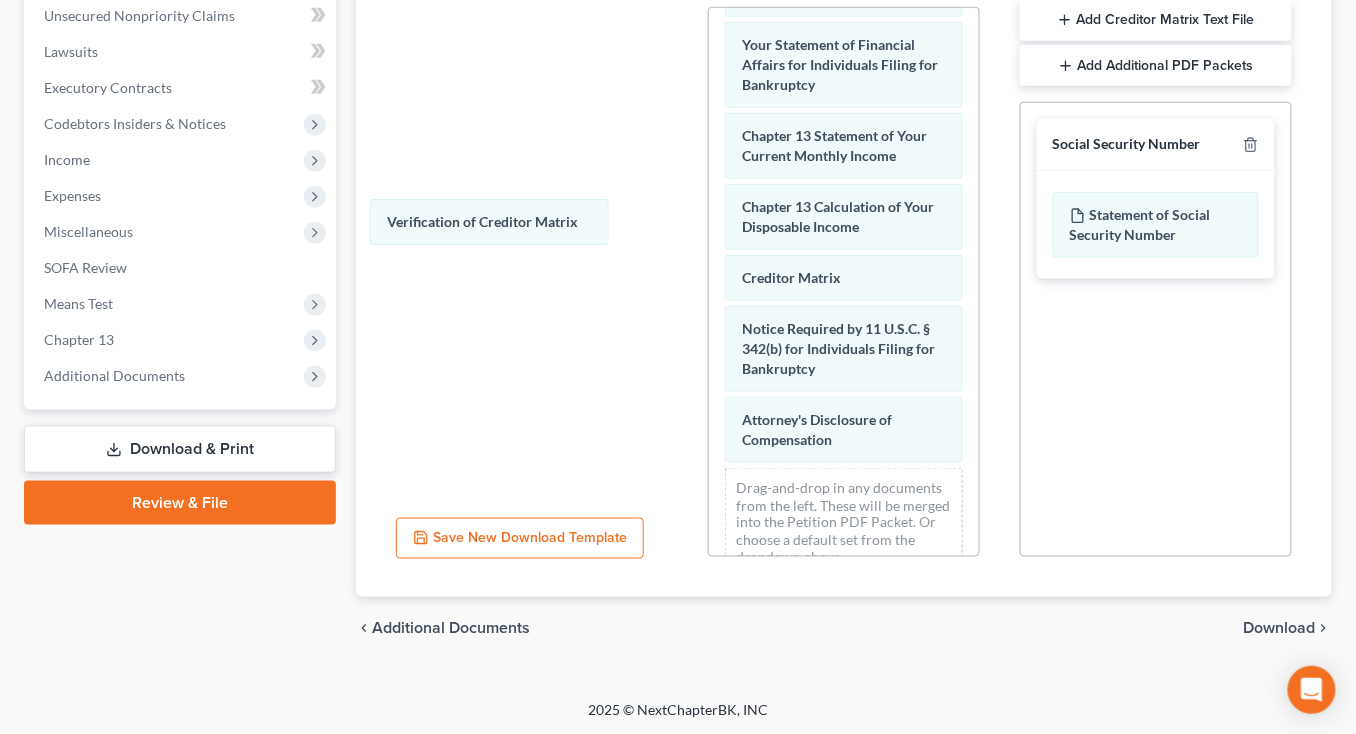 drag, startPoint x: 777, startPoint y: 249, endPoint x: 561, endPoint y: 242, distance: 216.1134 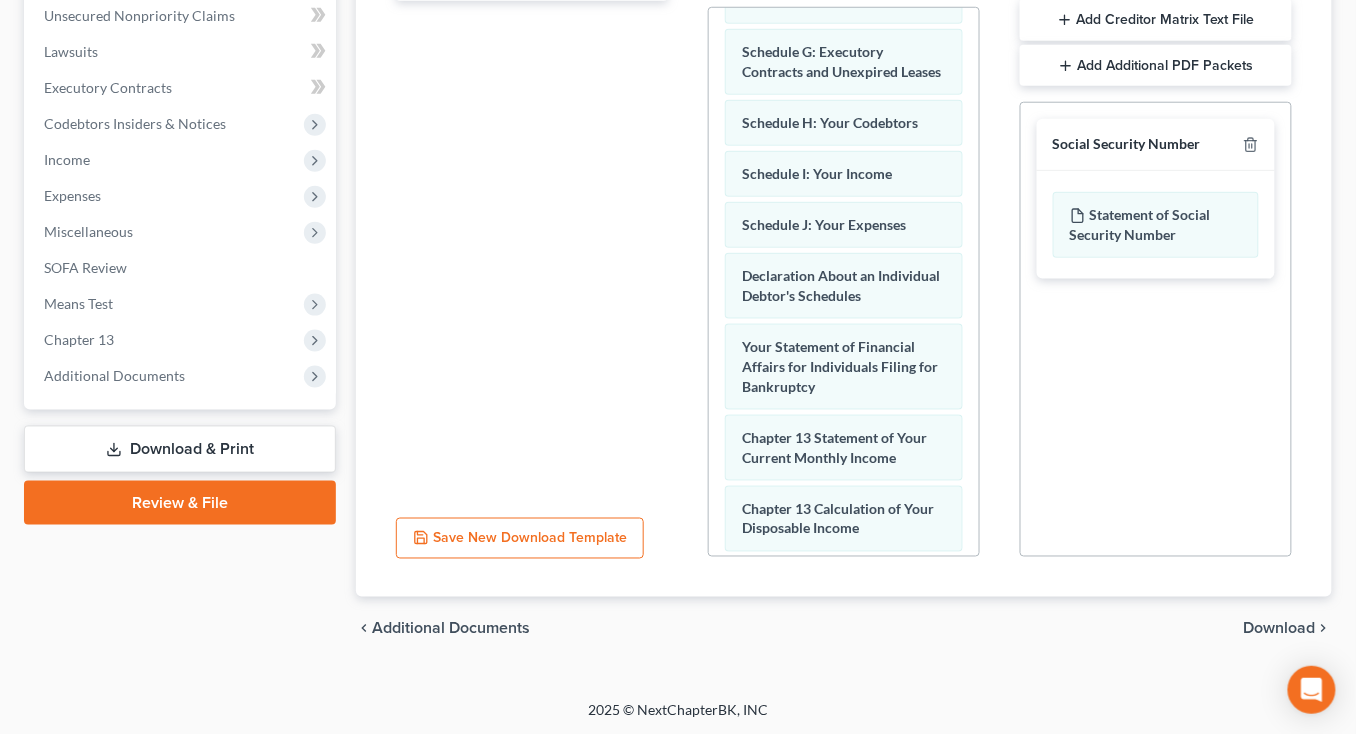 scroll, scrollTop: 723, scrollLeft: 0, axis: vertical 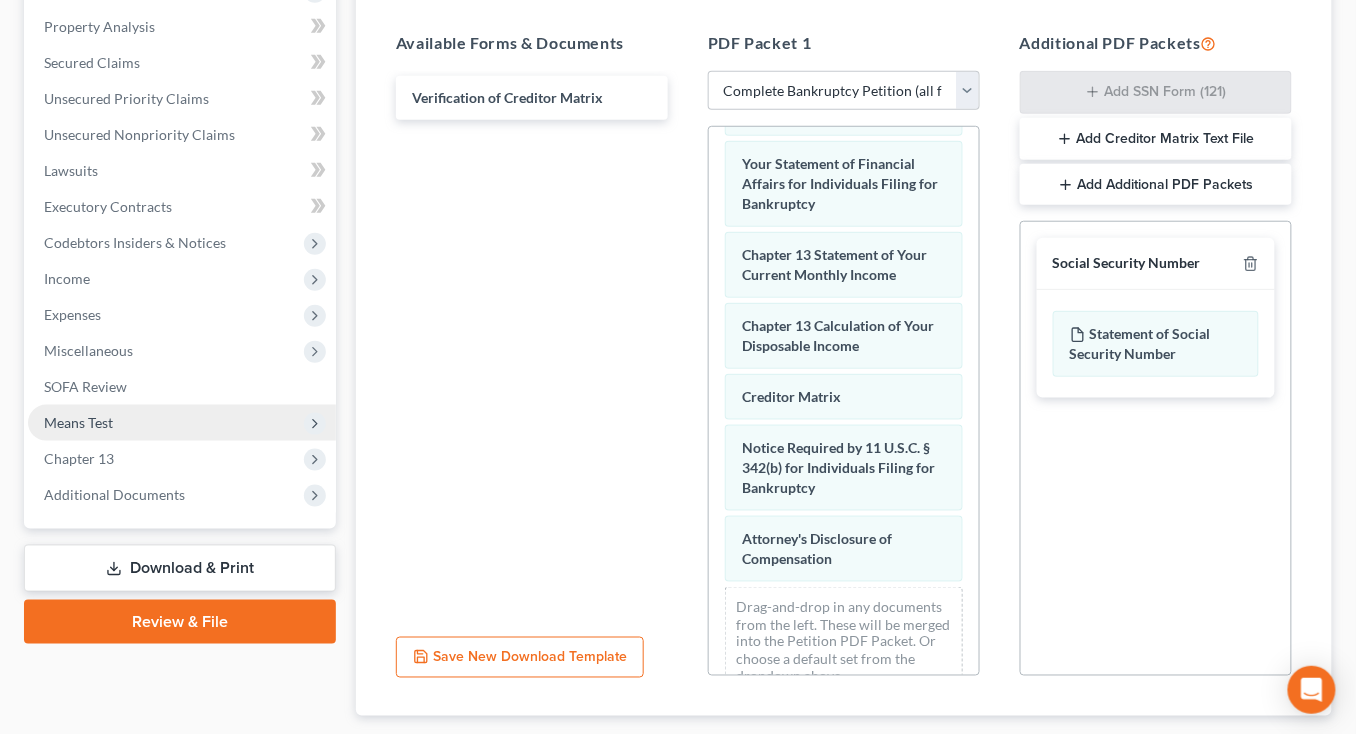click on "Means Test" at bounding box center [182, 423] 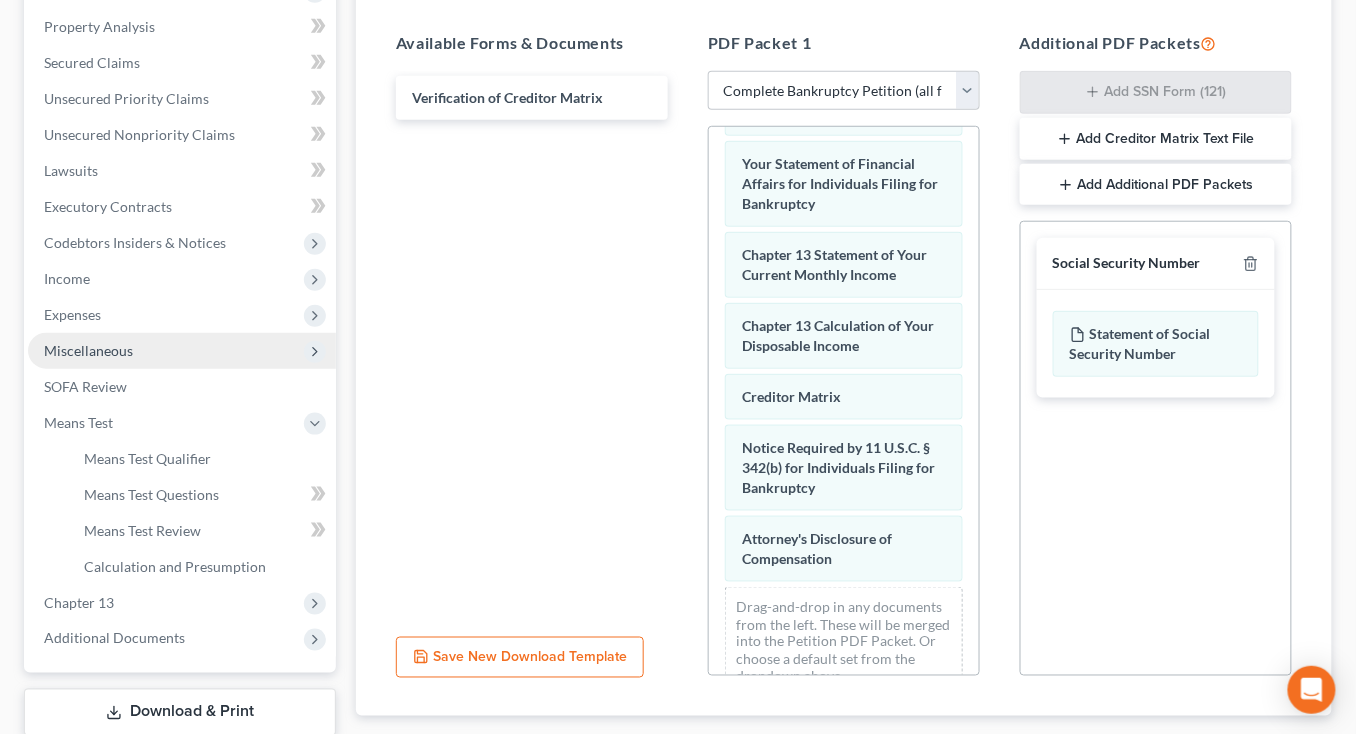 click on "Miscellaneous" at bounding box center [182, 351] 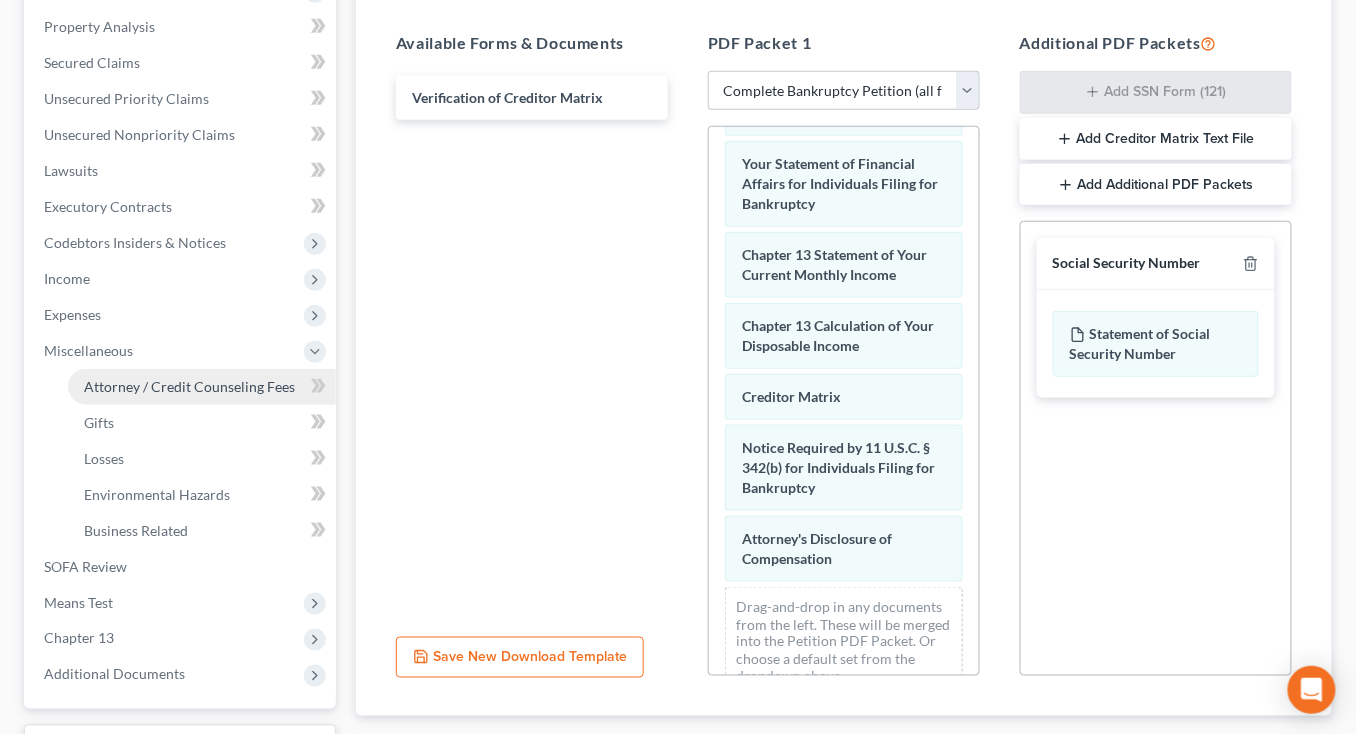 drag, startPoint x: 174, startPoint y: 393, endPoint x: 185, endPoint y: 388, distance: 12.083046 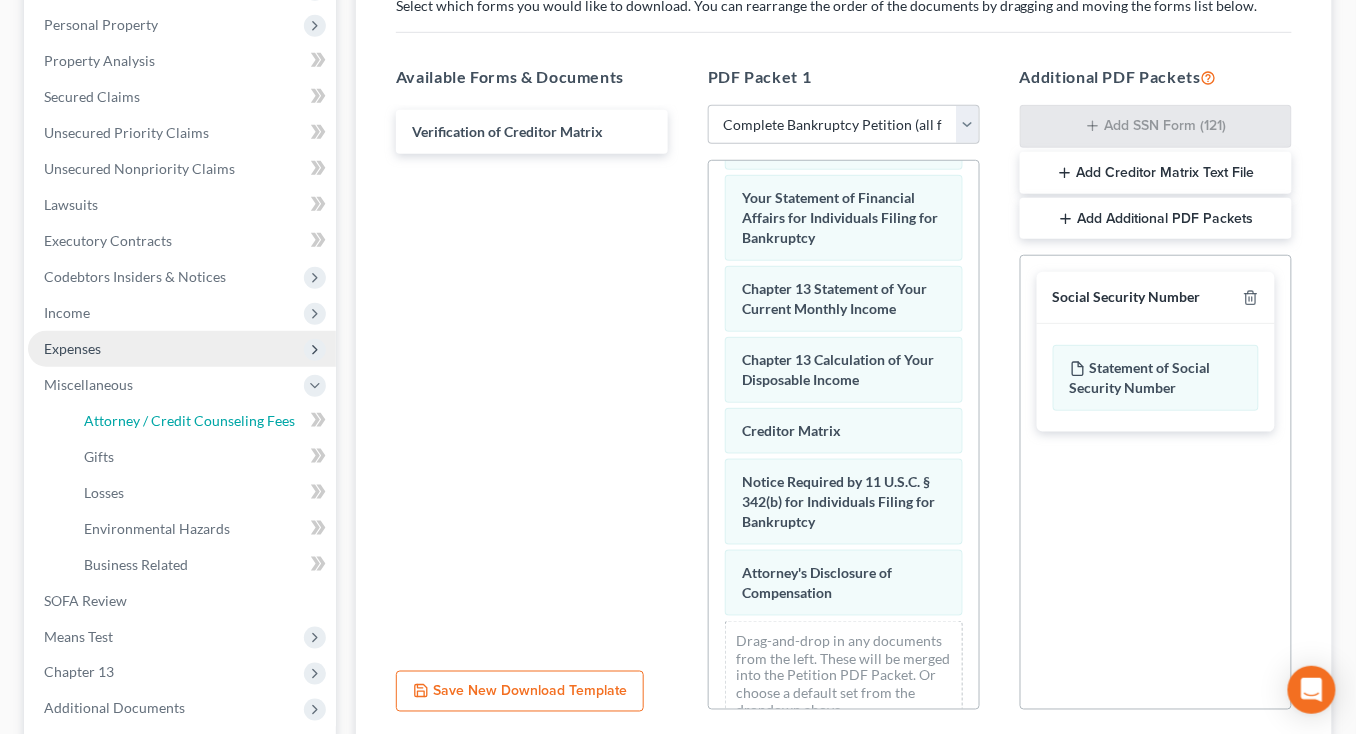 select on "1" 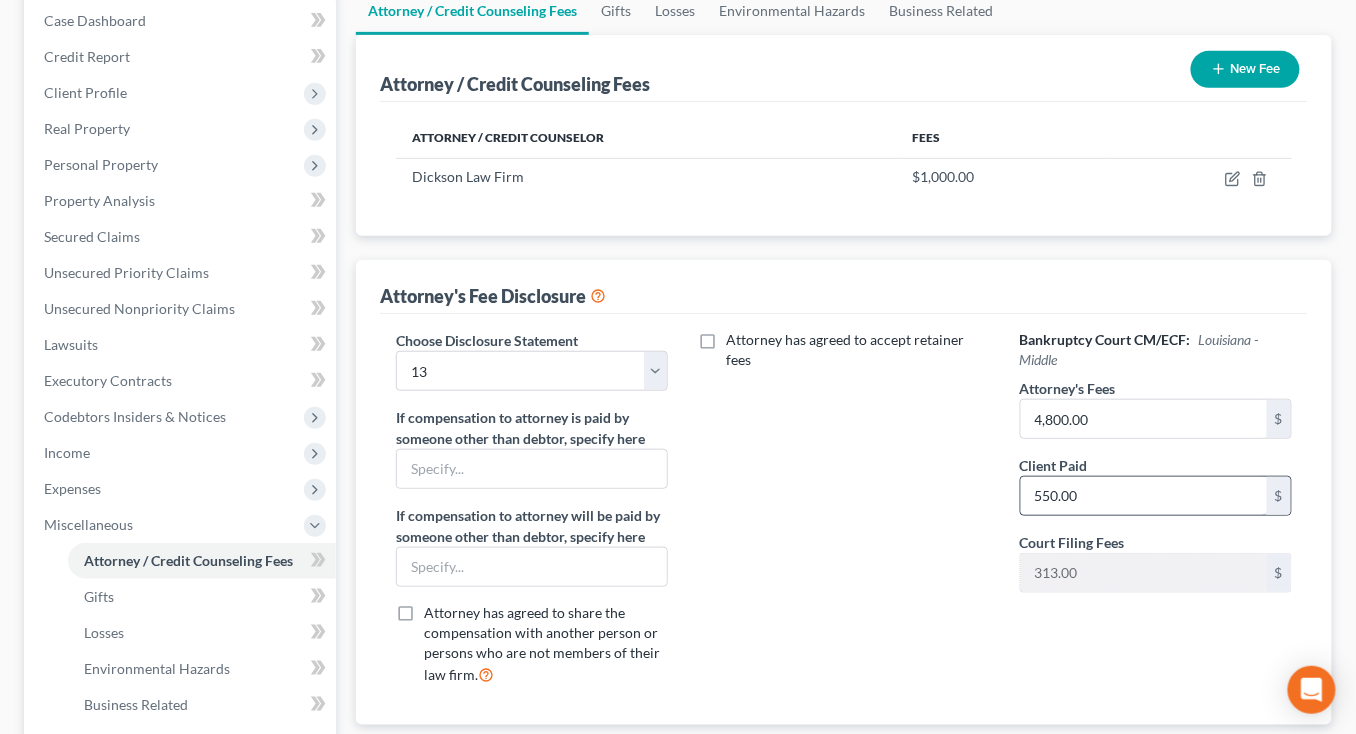 scroll, scrollTop: 207, scrollLeft: 0, axis: vertical 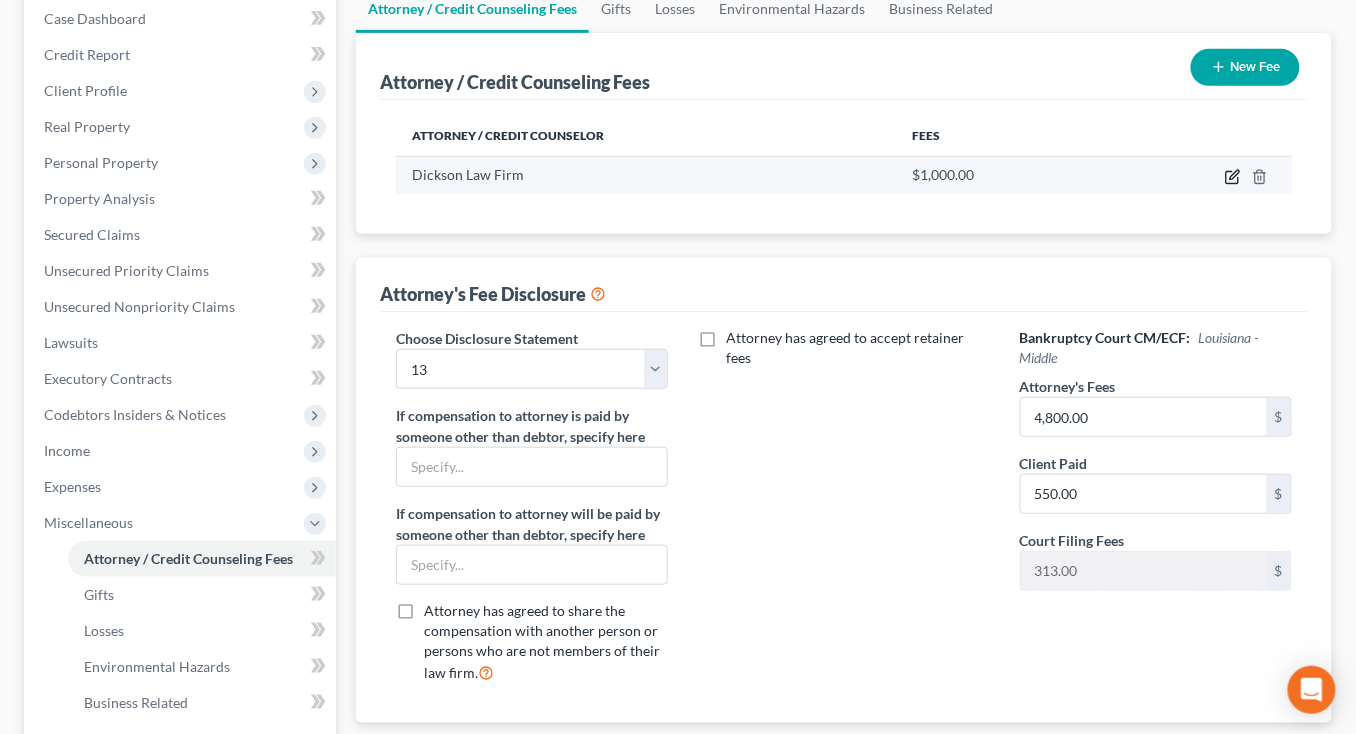 click 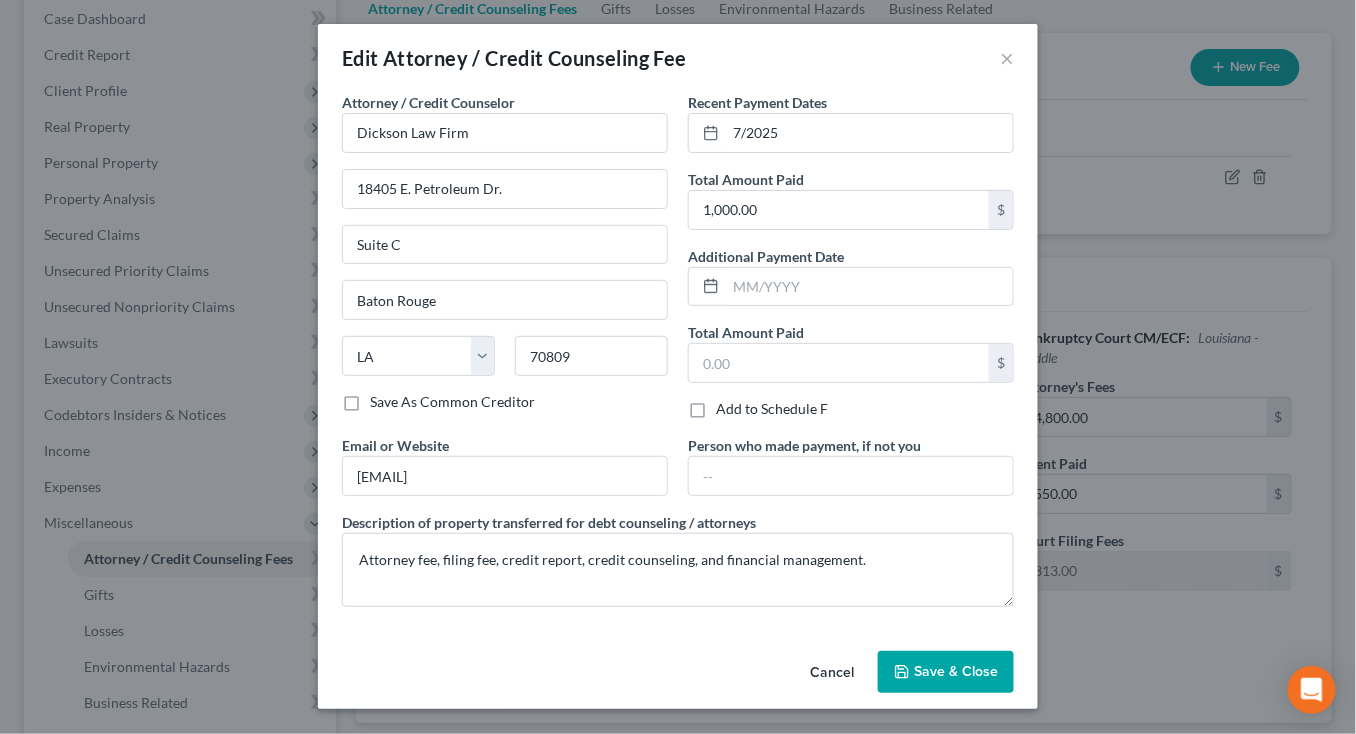 click on "Cancel" at bounding box center (832, 673) 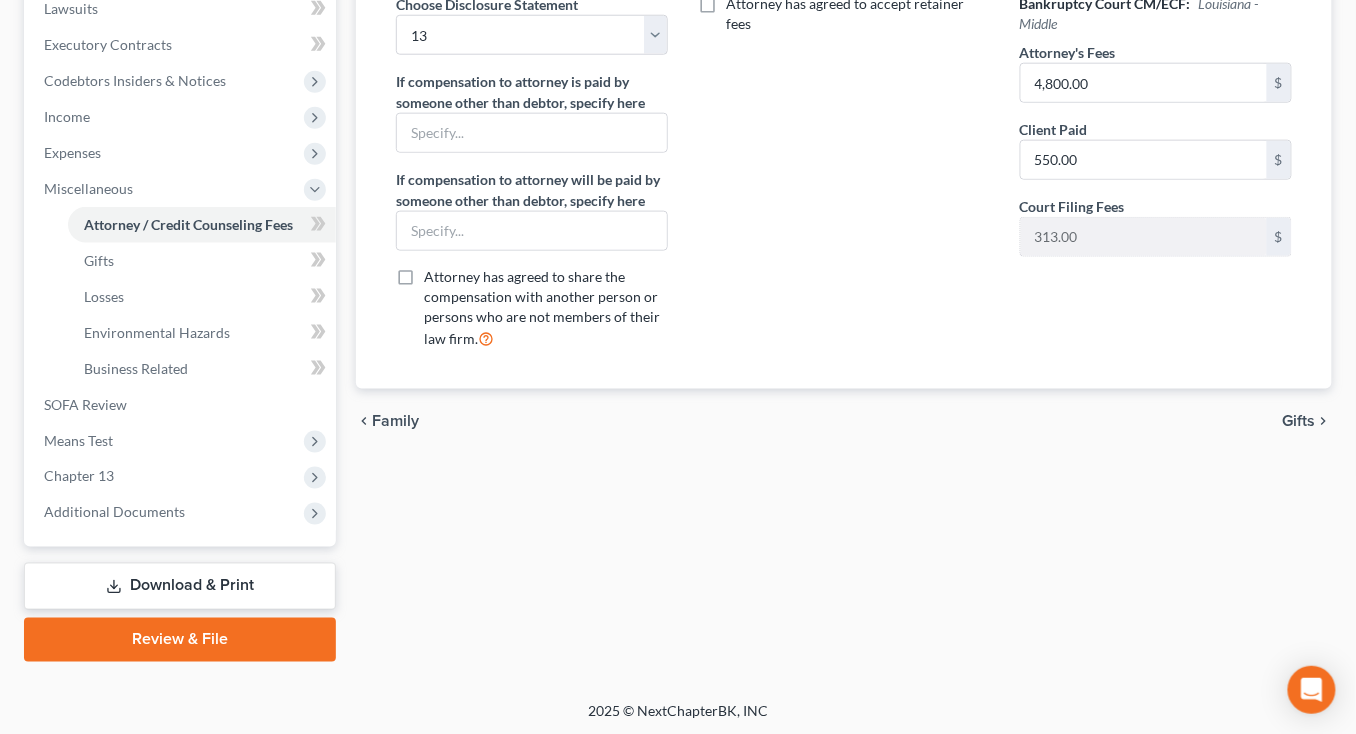 click on "Download & Print" at bounding box center (180, 586) 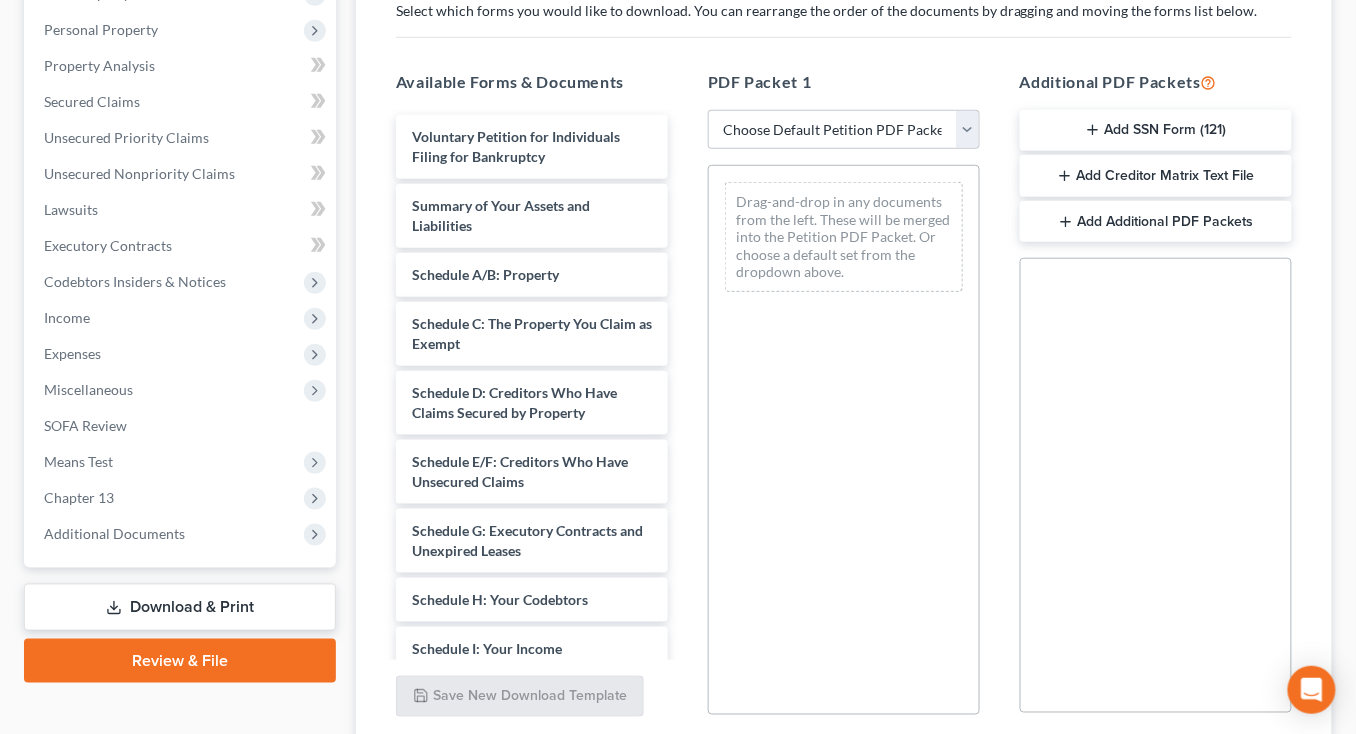scroll, scrollTop: 363, scrollLeft: 0, axis: vertical 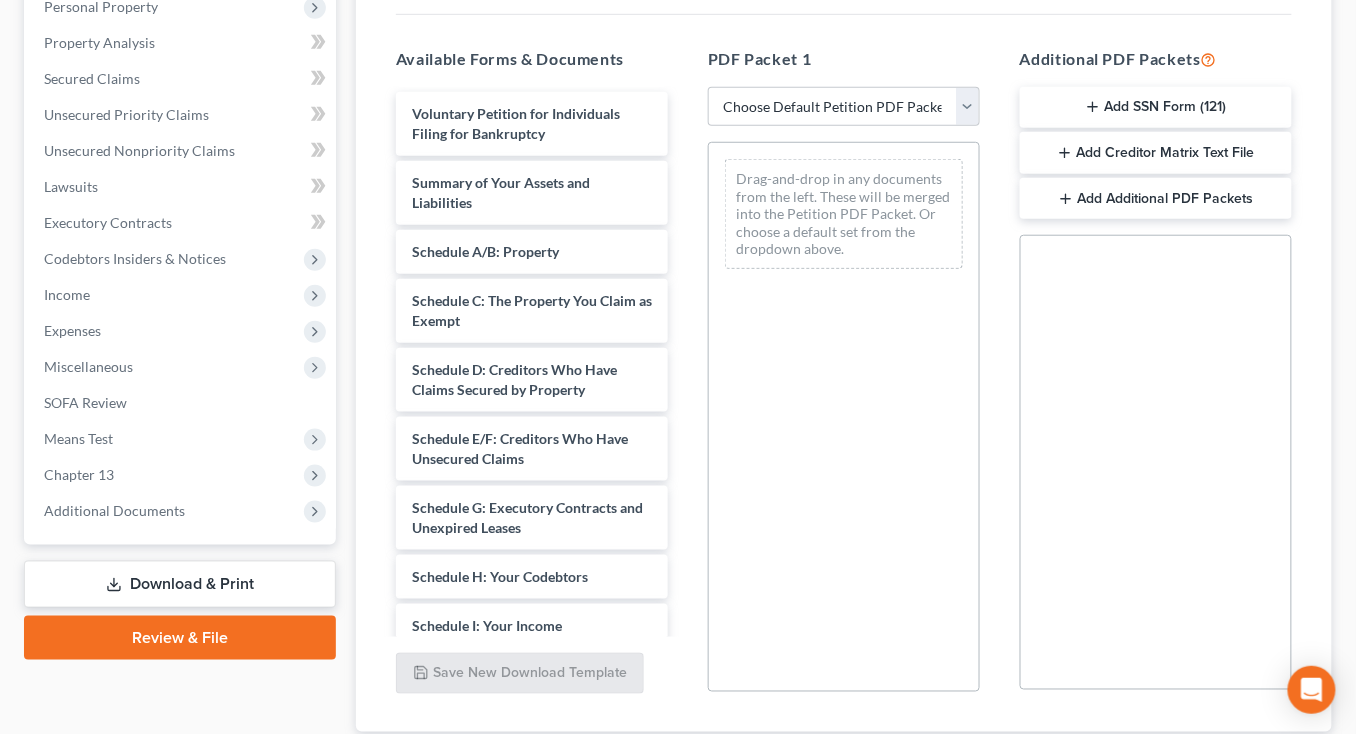 click on "PDF Packet 1 Choose Default Petition PDF Packet Complete Bankruptcy Petition (all forms and schedules) Emergency Filing Forms (Petition and Creditor List Only) Amended Forms Signature Pages Only Supplemental Post Petition (Sch. I & J) Supplemental Post Petition (Sch. I) Supplemental Post Petition (Sch. J) Schedules to file Drag-and-drop in any documents from the left. These will be merged into the Petition PDF Packet. Or choose a default set from the dropdown above." at bounding box center [844, 370] 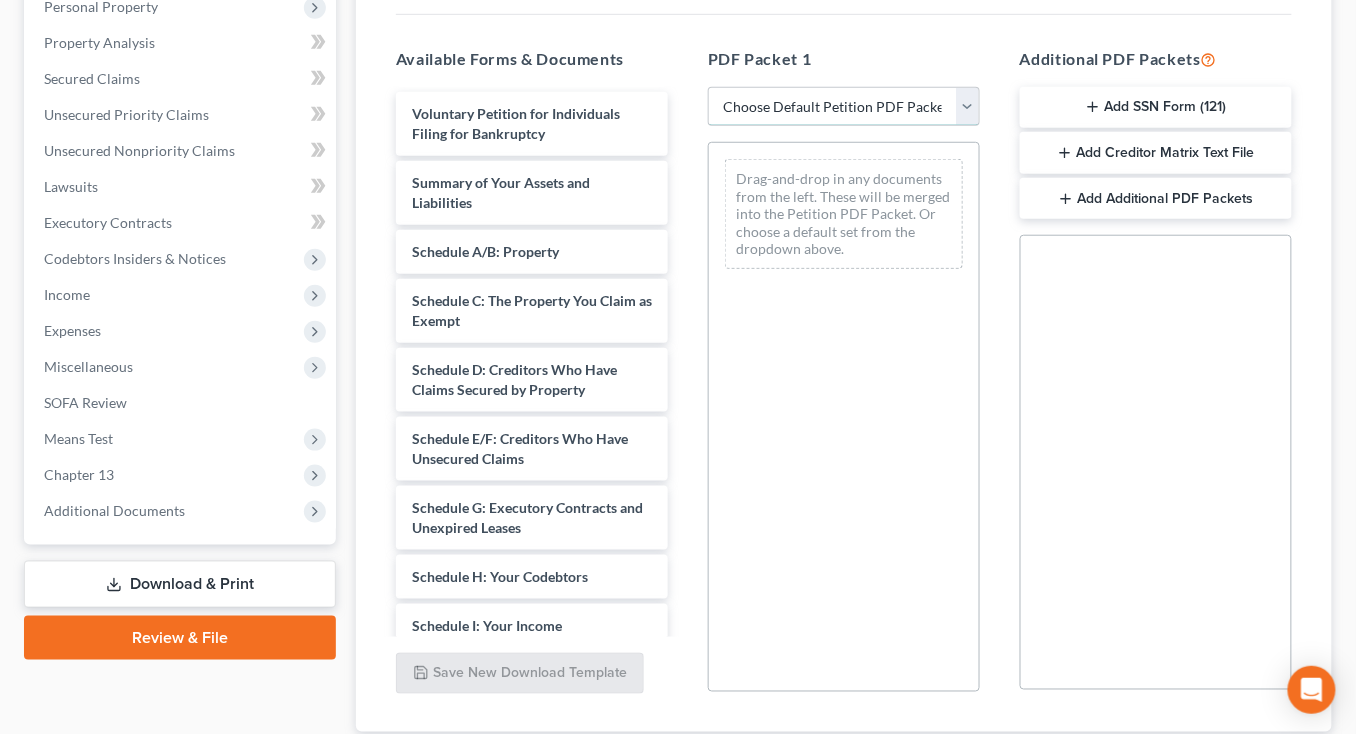 click on "Choose Default Petition PDF Packet Complete Bankruptcy Petition (all forms and schedules) Emergency Filing Forms (Petition and Creditor List Only) Amended Forms Signature Pages Only Supplemental Post Petition (Sch. I & J) Supplemental Post Petition (Sch. I) Supplemental Post Petition (Sch. J) Schedules to file" at bounding box center (844, 107) 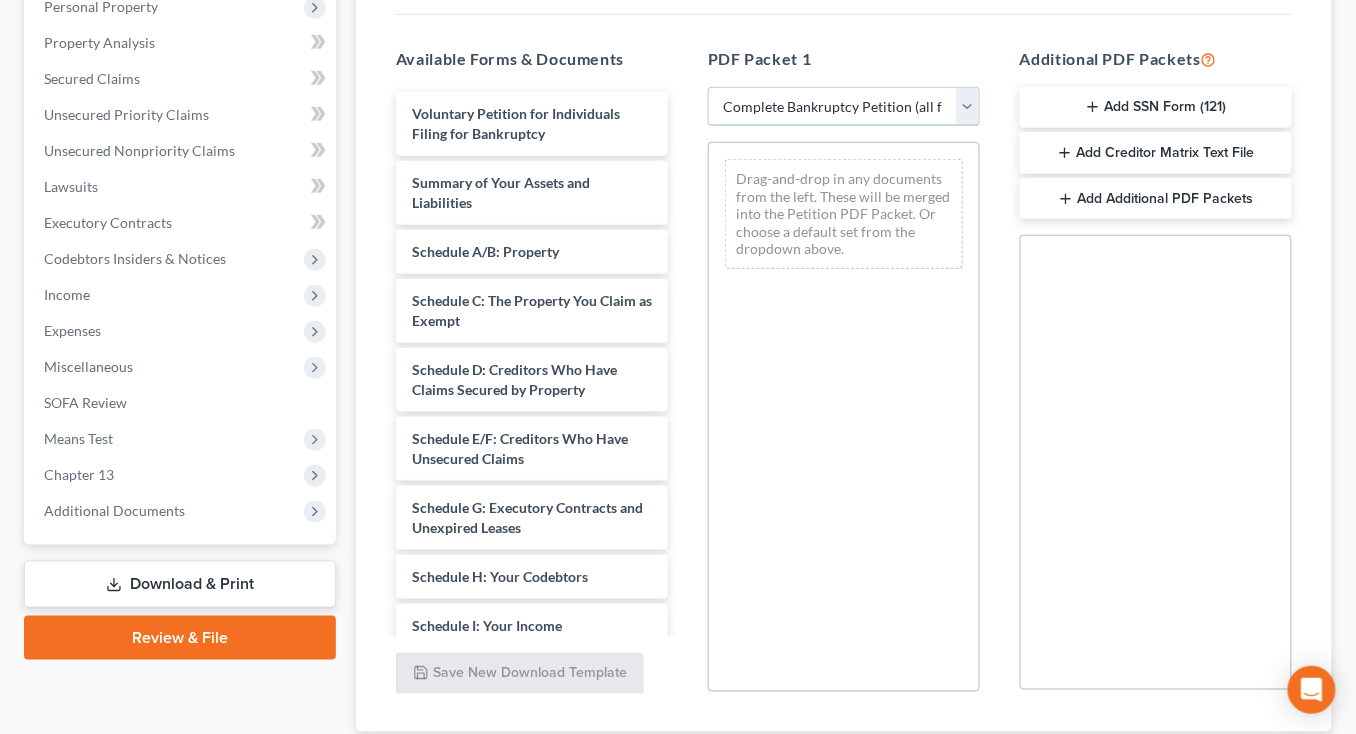 click on "Choose Default Petition PDF Packet Complete Bankruptcy Petition (all forms and schedules) Emergency Filing Forms (Petition and Creditor List Only) Amended Forms Signature Pages Only Supplemental Post Petition (Sch. I & J) Supplemental Post Petition (Sch. I) Supplemental Post Petition (Sch. J) Schedules to file" at bounding box center (844, 107) 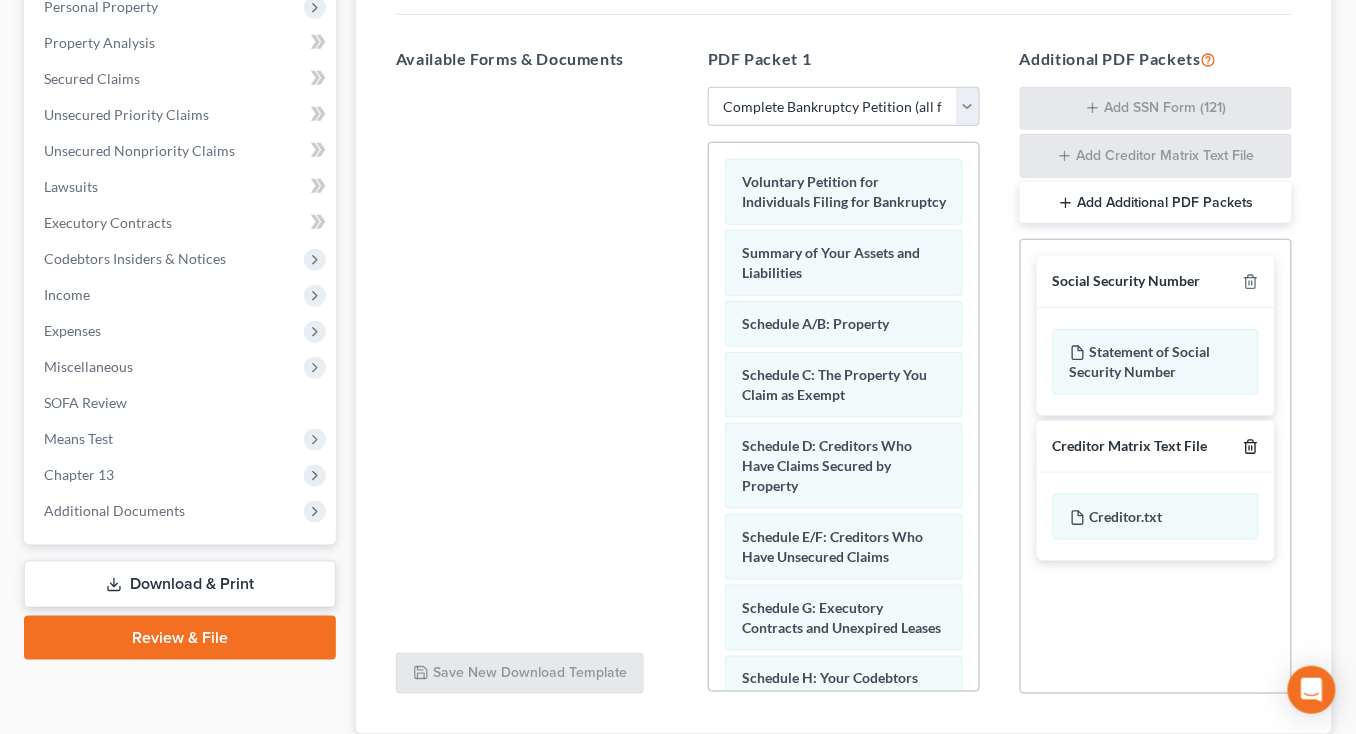 click 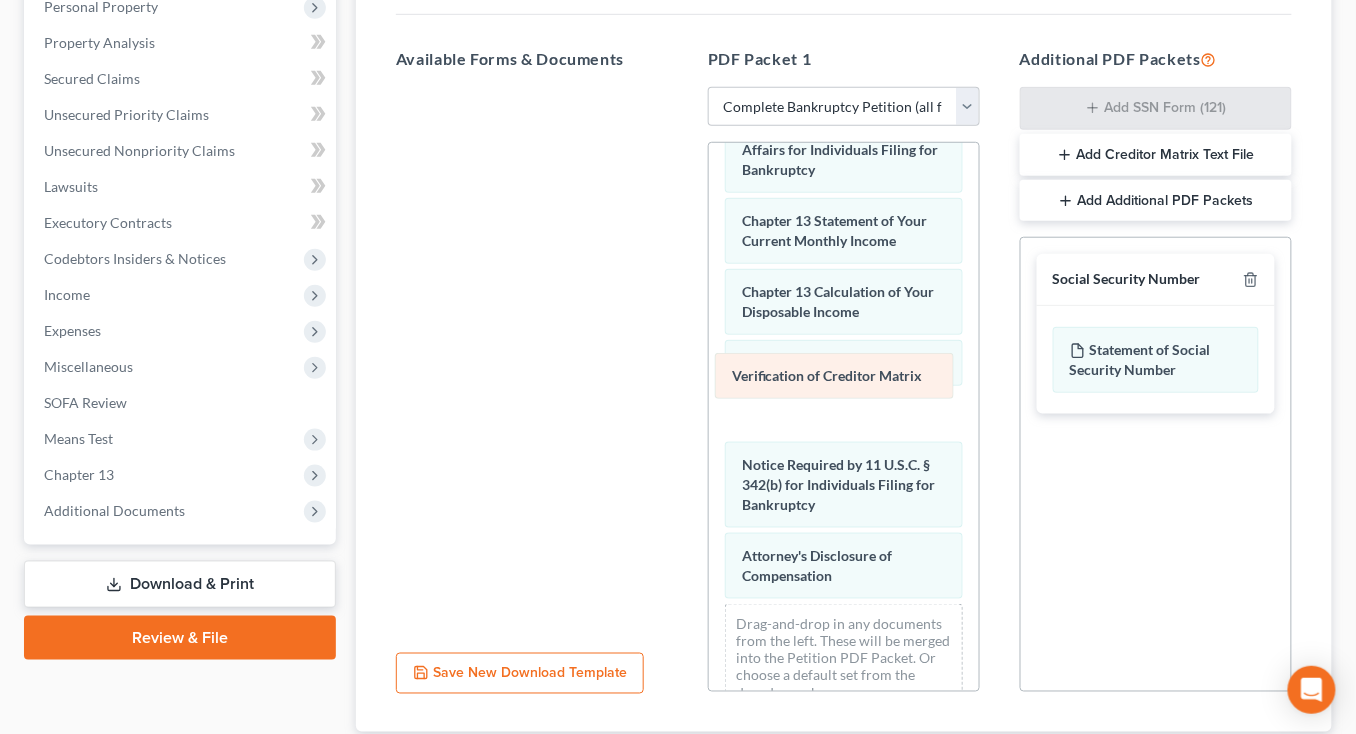 scroll, scrollTop: 723, scrollLeft: 0, axis: vertical 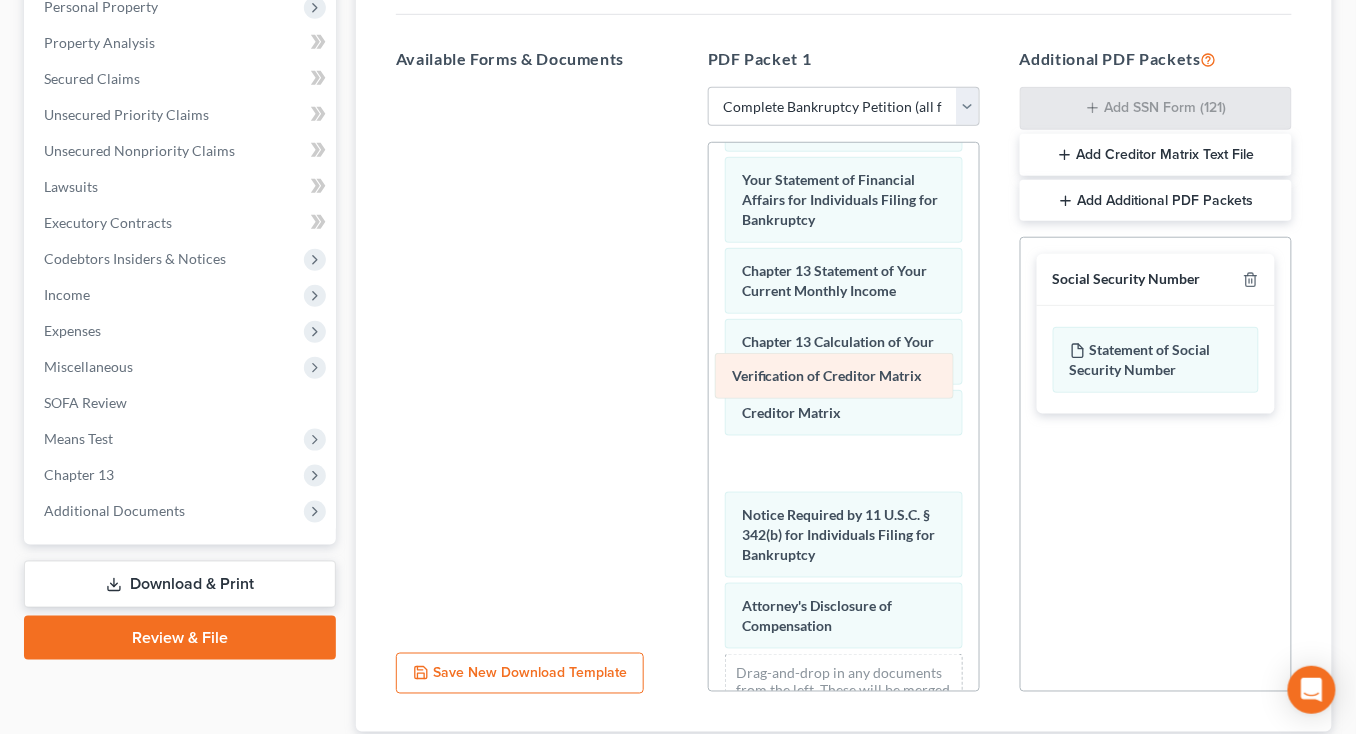 drag, startPoint x: 775, startPoint y: 374, endPoint x: 518, endPoint y: 342, distance: 258.98456 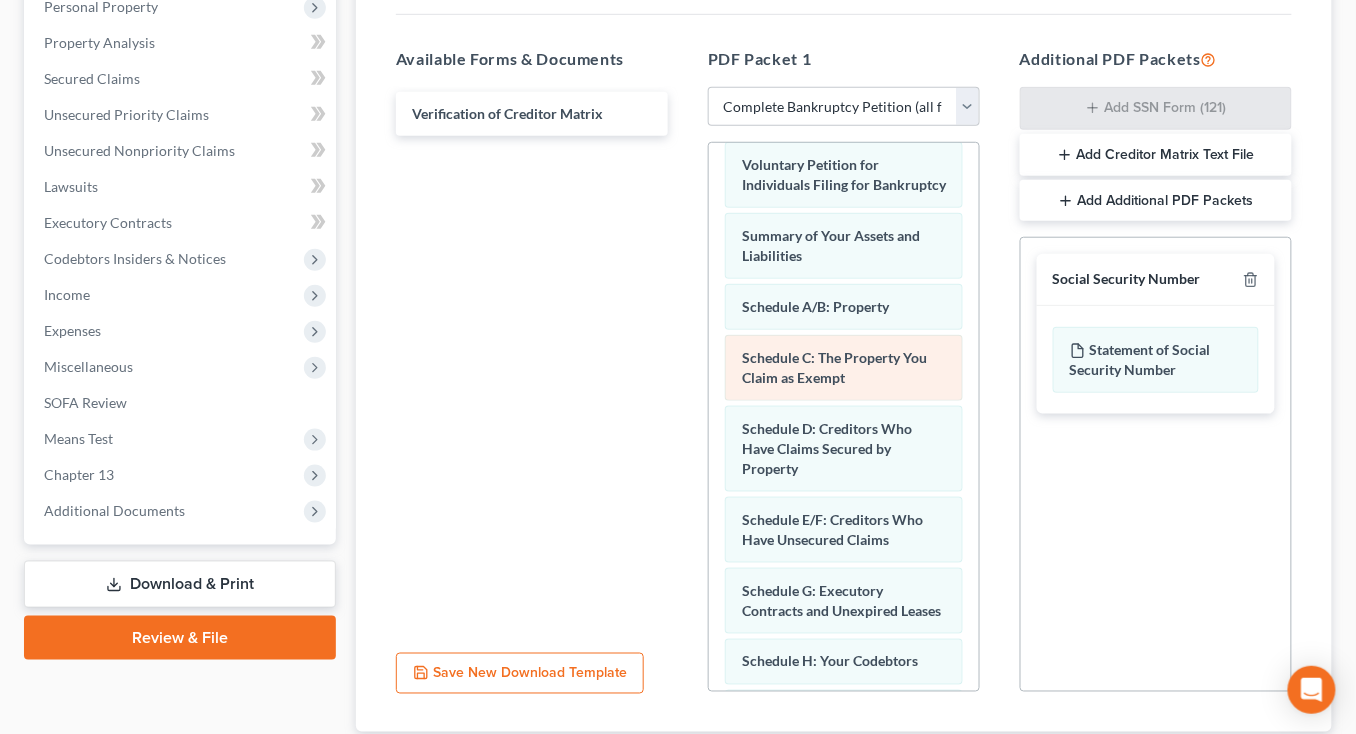 scroll, scrollTop: 0, scrollLeft: 0, axis: both 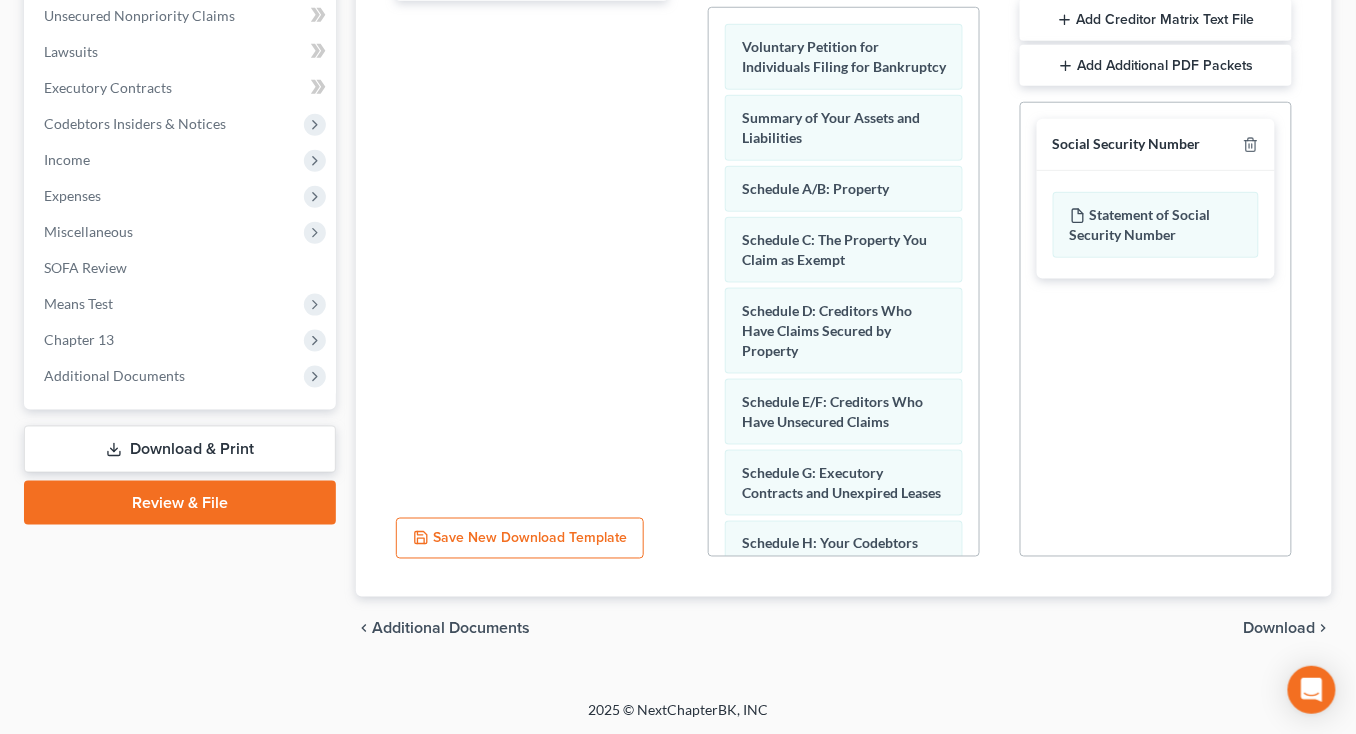 click on "Download" at bounding box center [1280, 629] 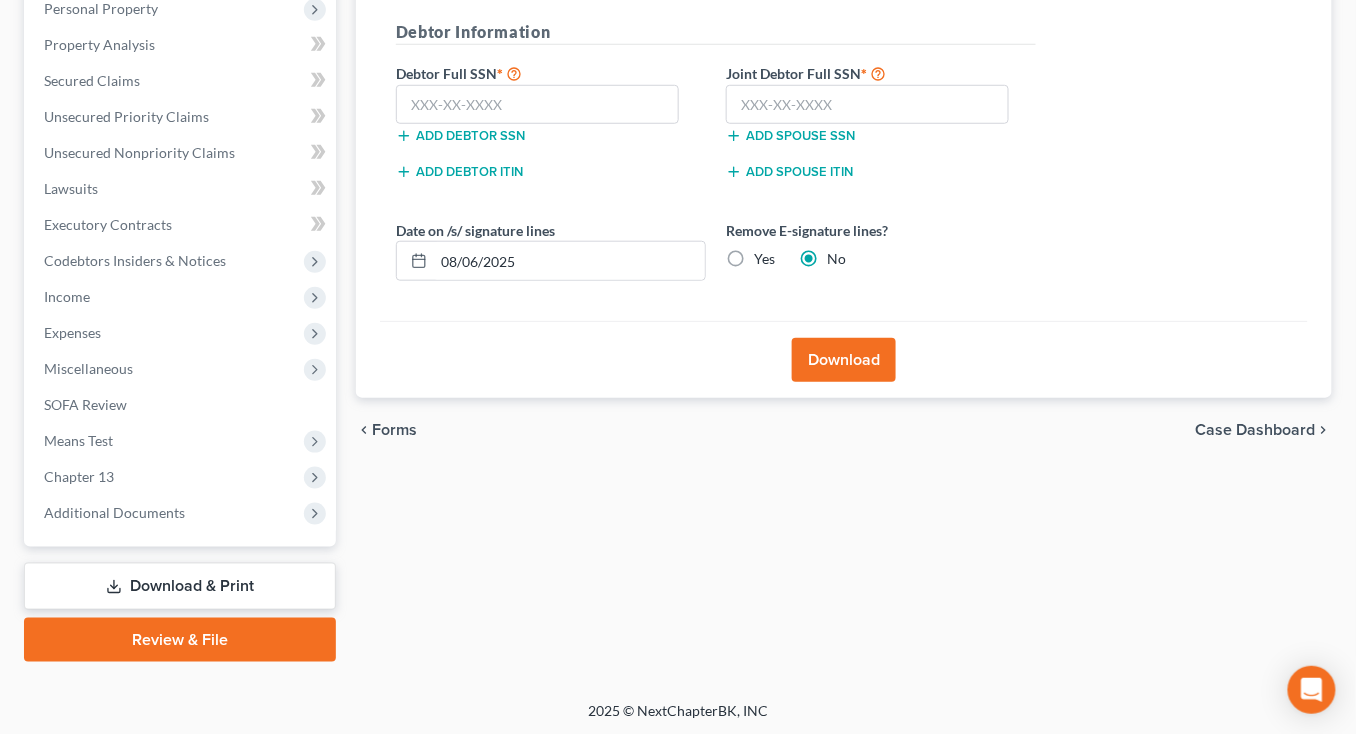 click on "Yes" at bounding box center (764, 259) 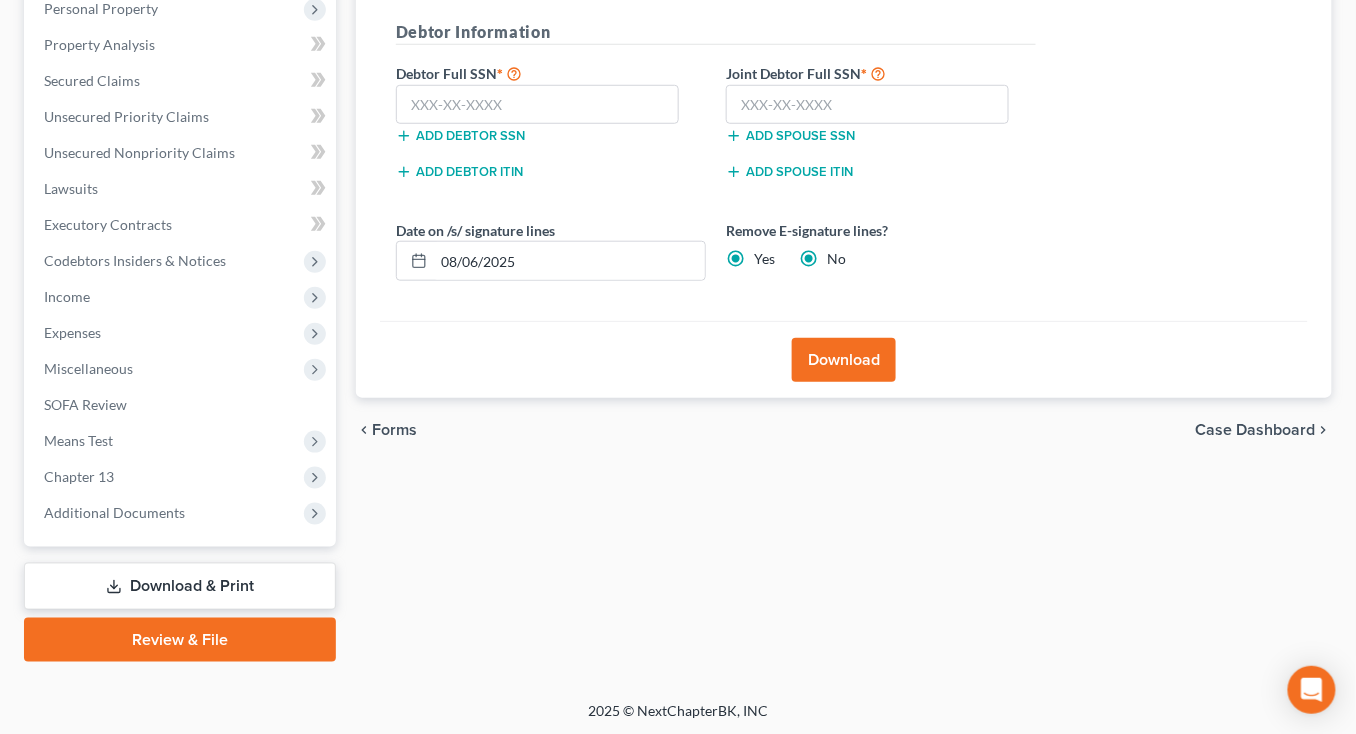 radio on "false" 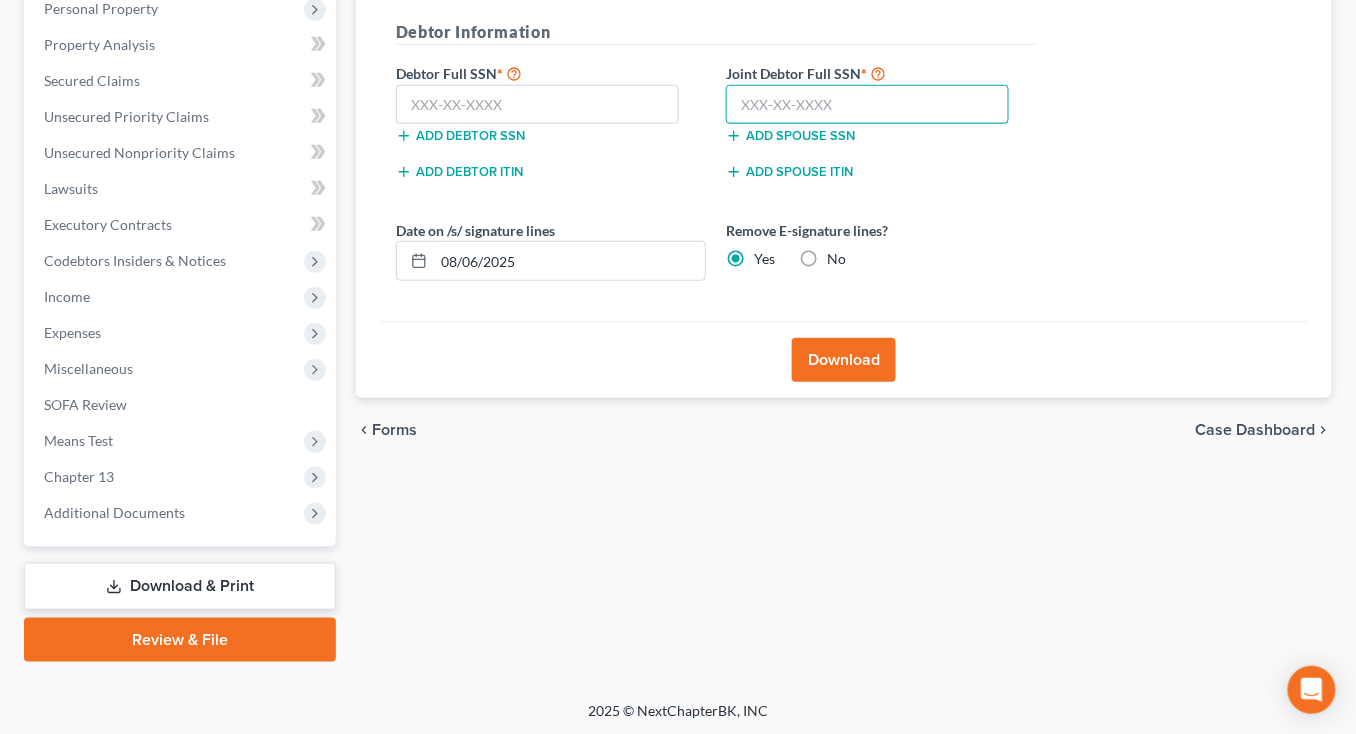 click at bounding box center (867, 105) 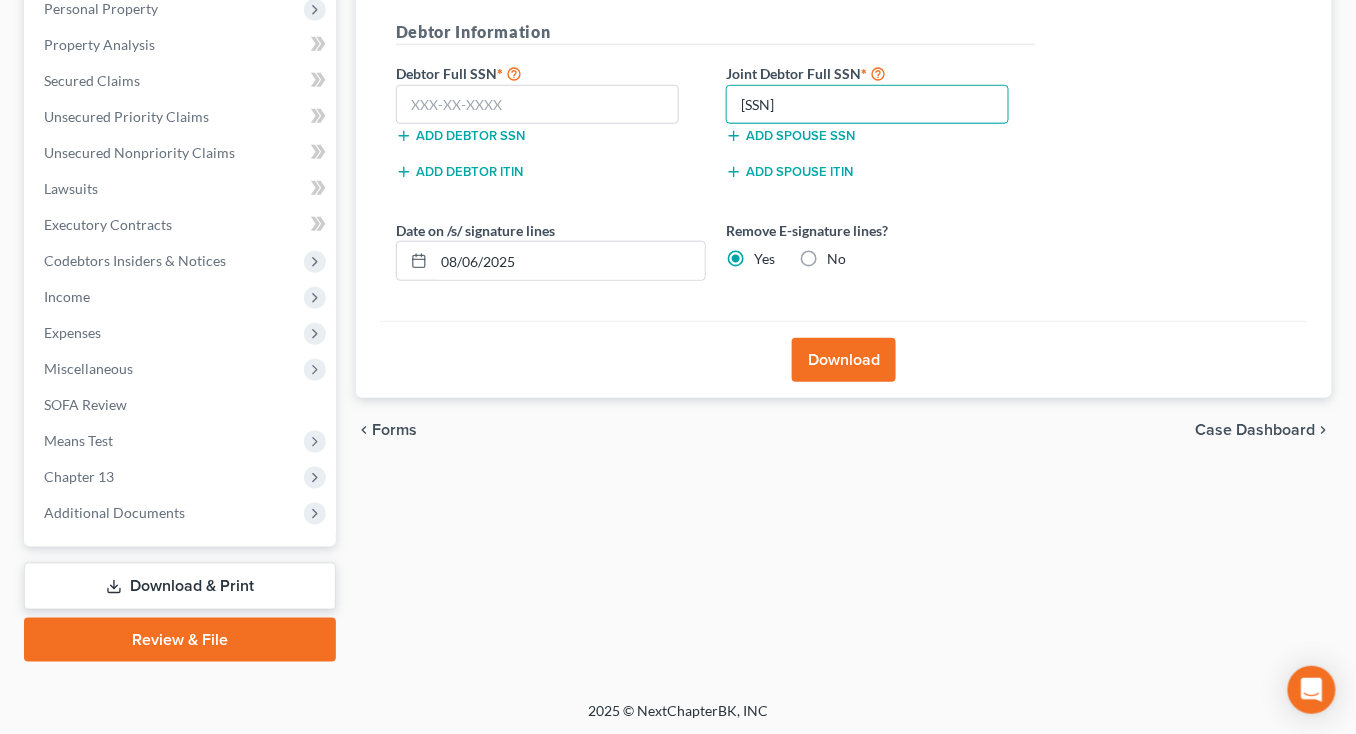 type on "426-96-4692" 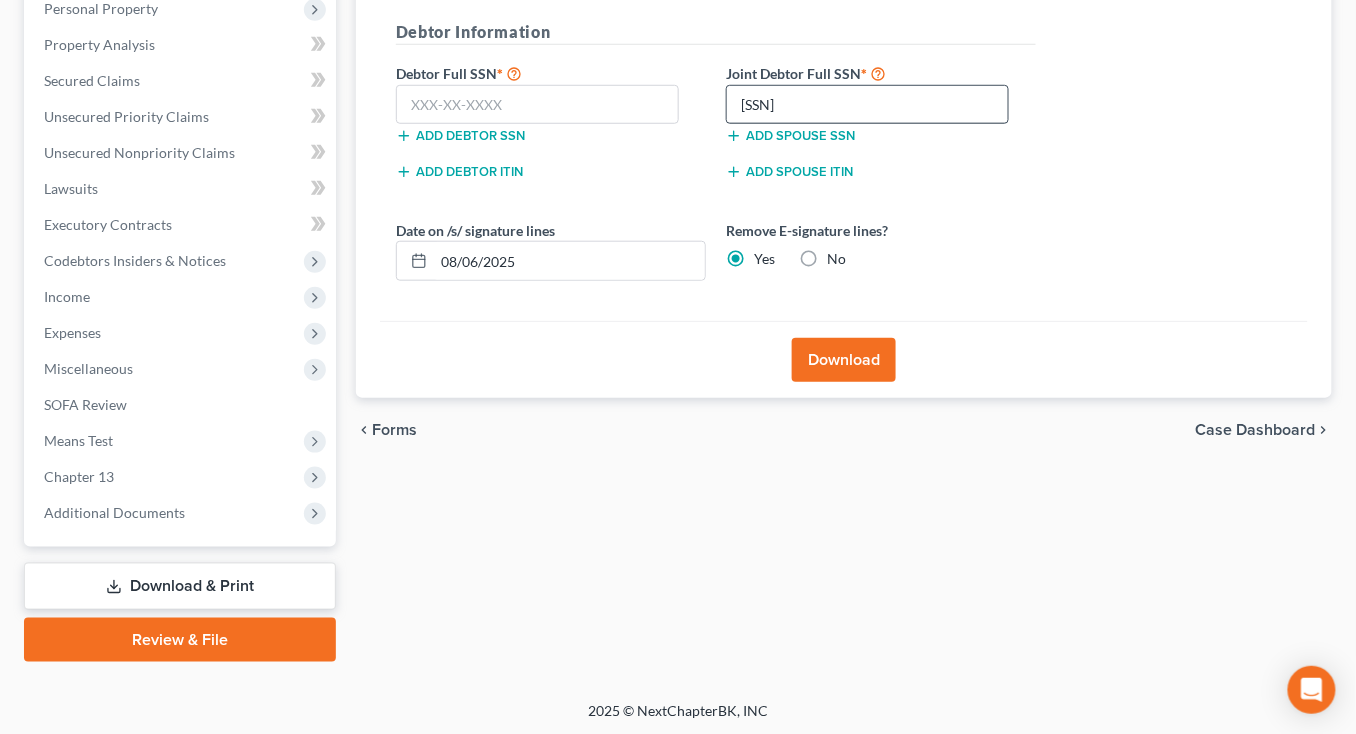 type 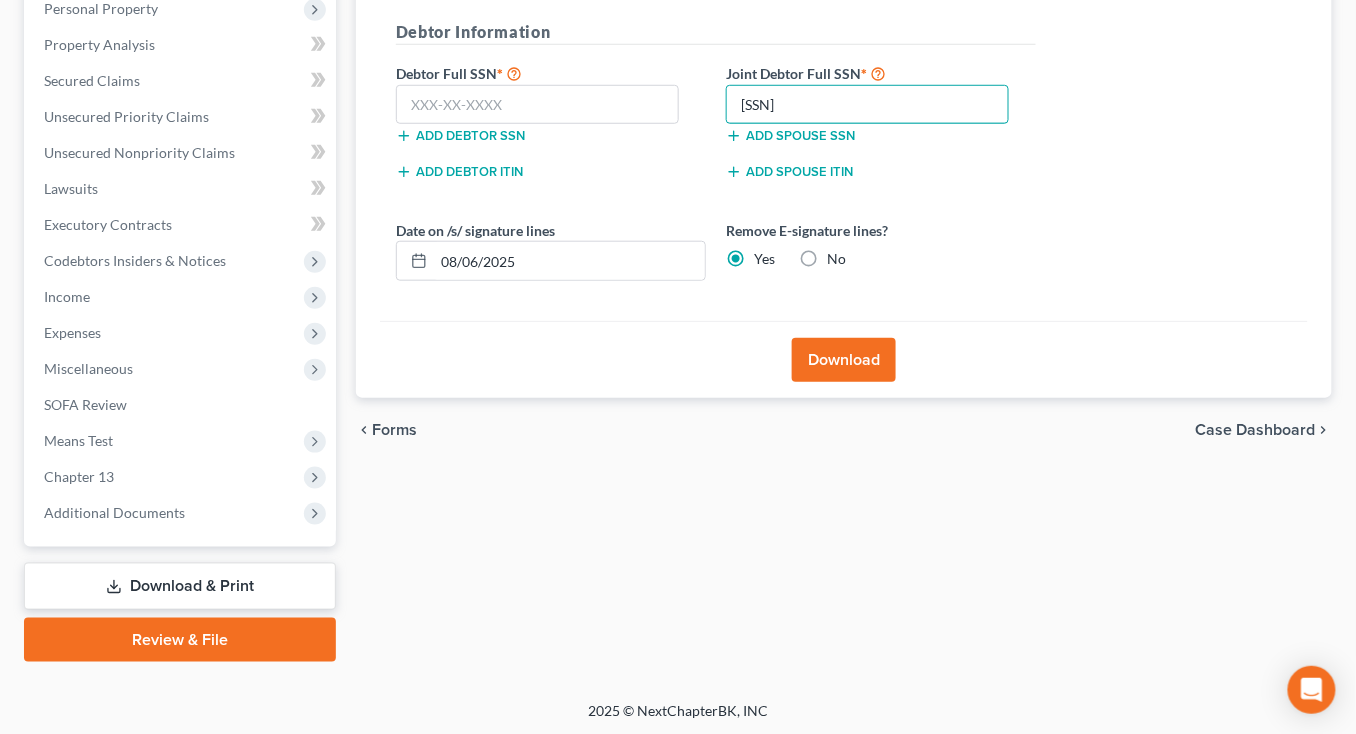 type on "426-96-4694" 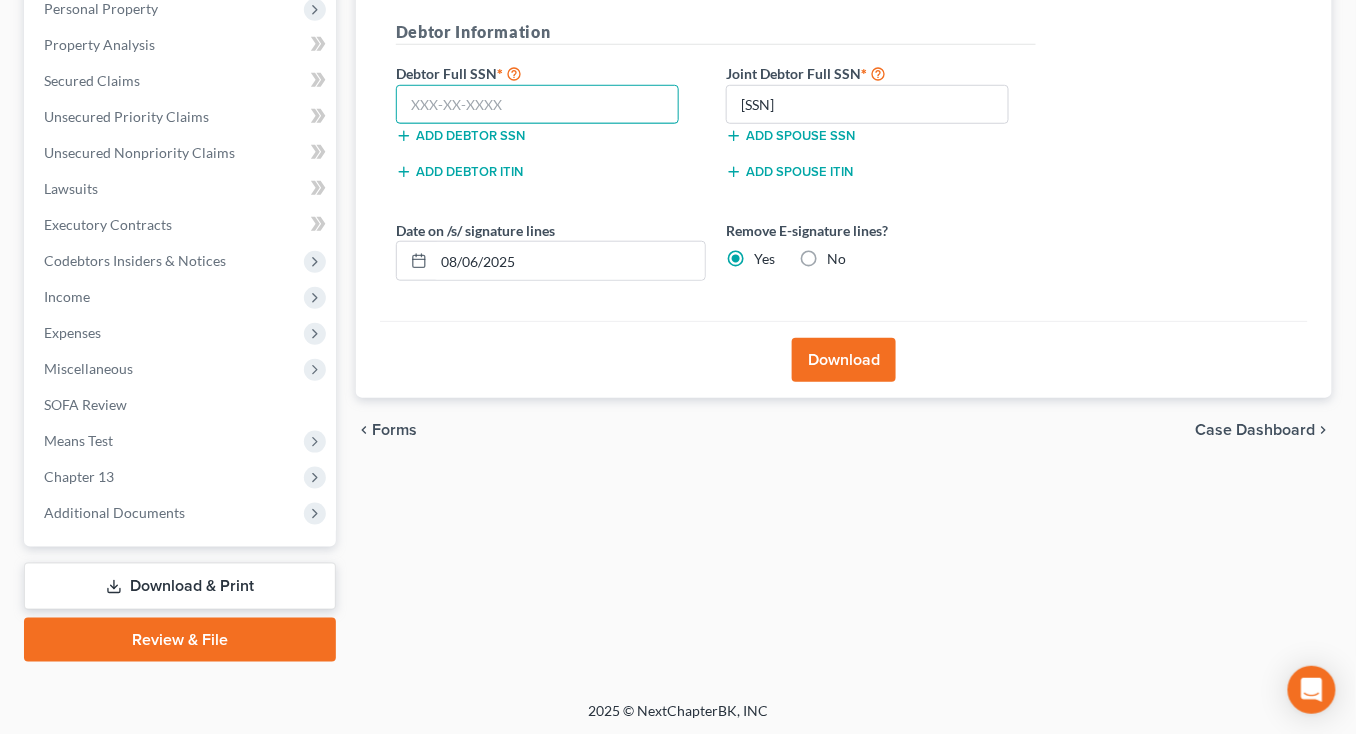 click at bounding box center (537, 105) 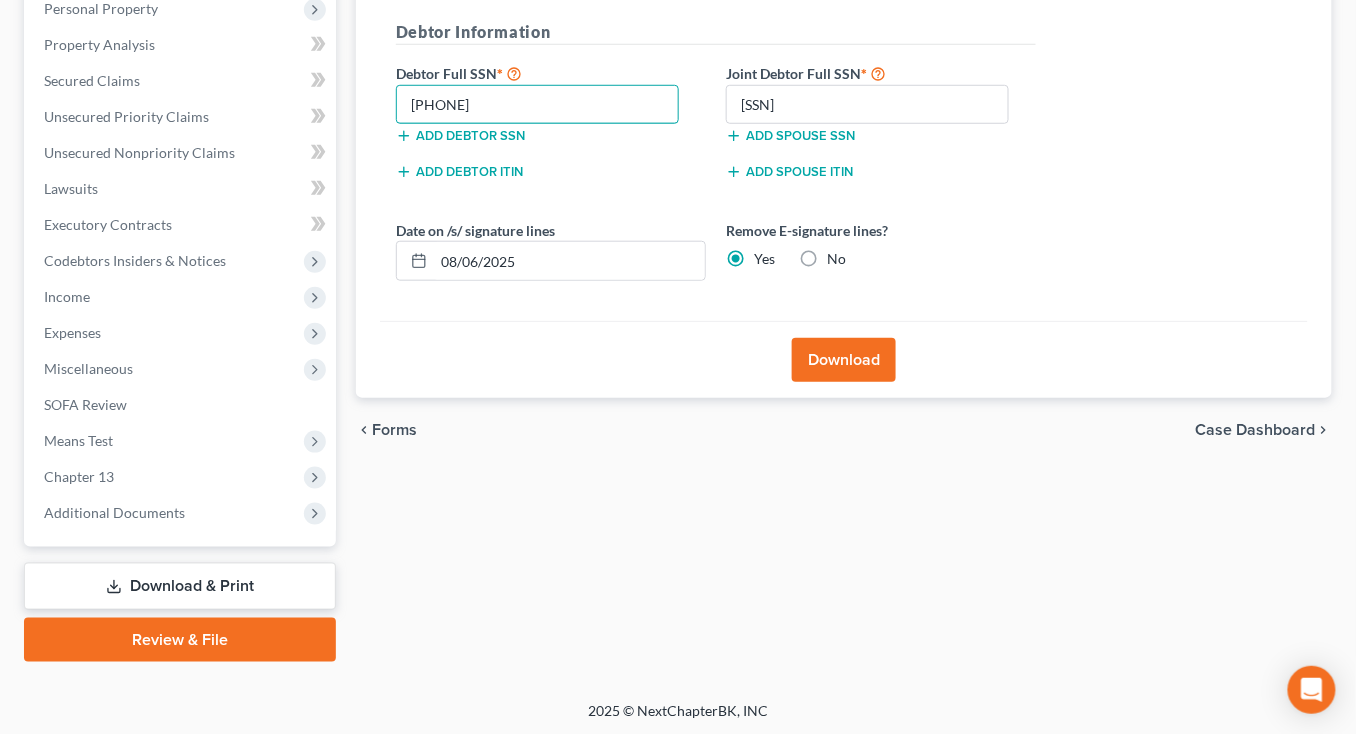 type on "435-27-1150" 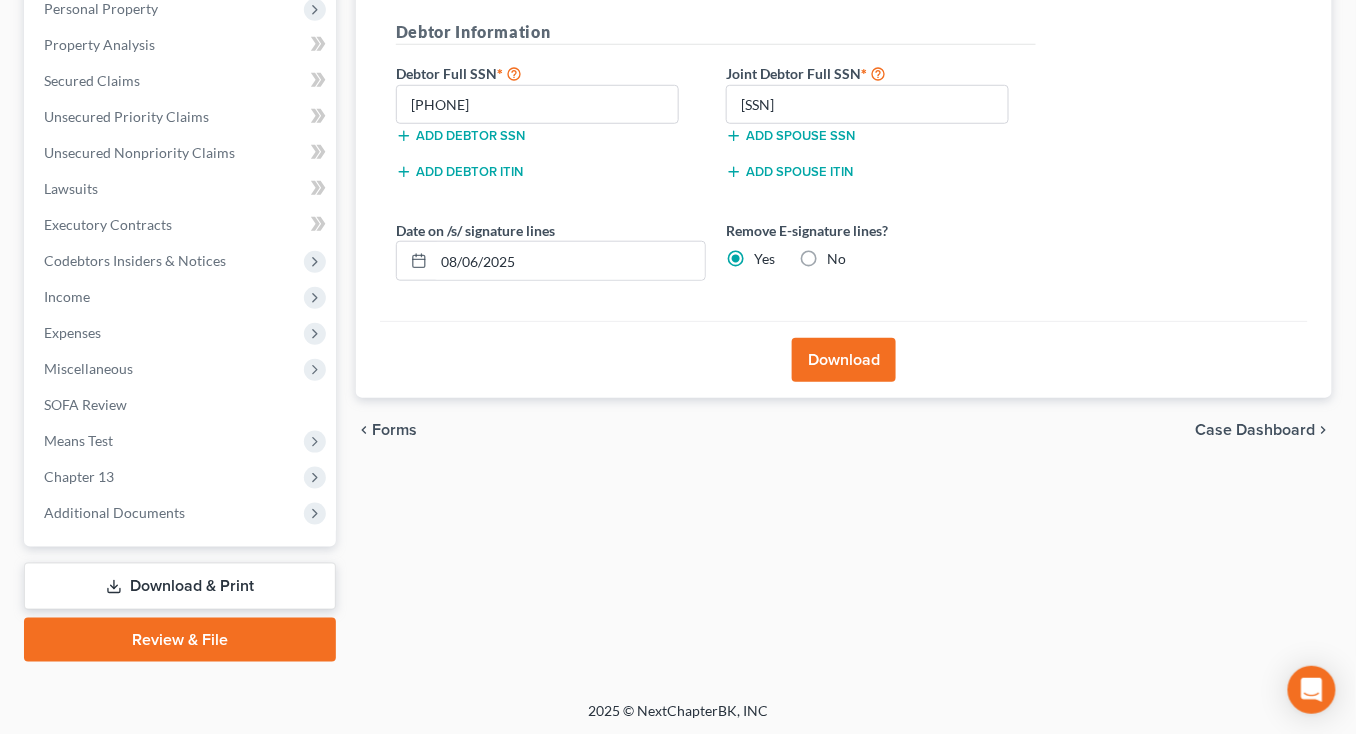 click on "Download" at bounding box center [844, 360] 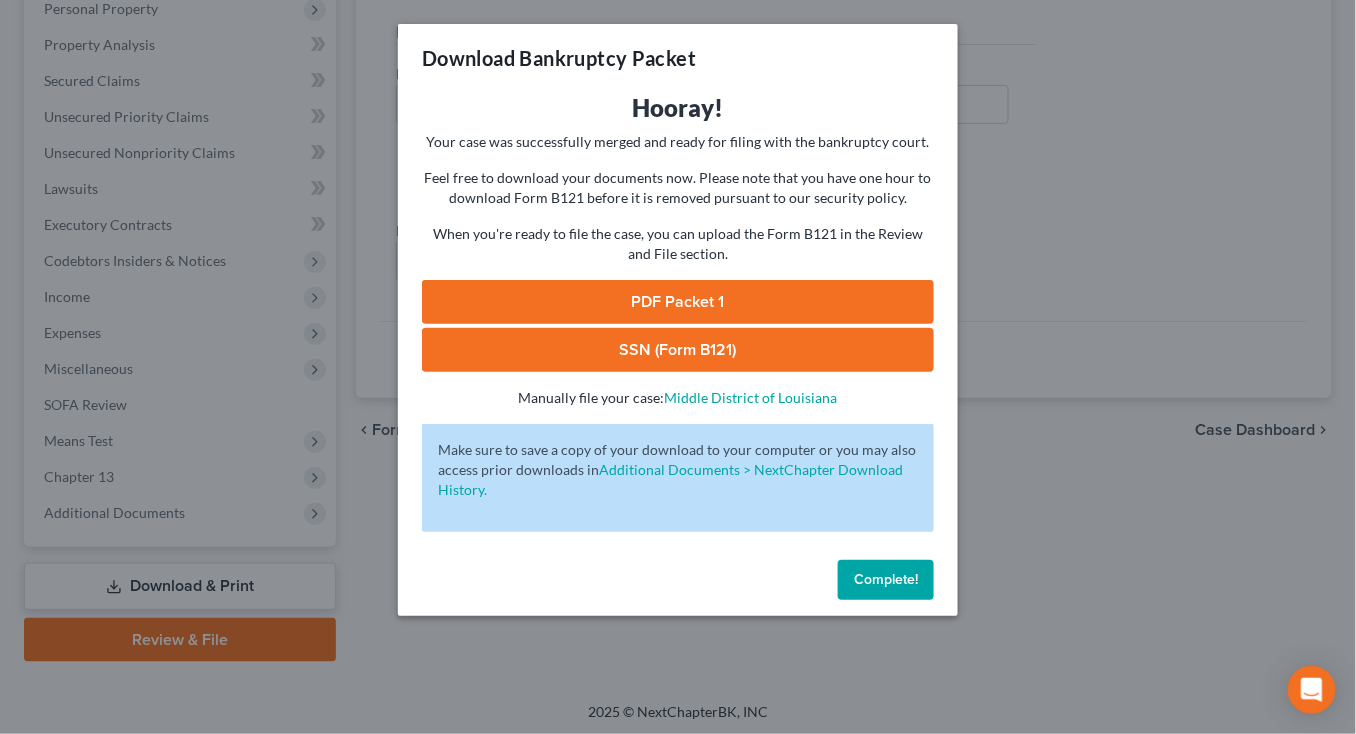 click on "SSN (Form B121)" at bounding box center [678, 350] 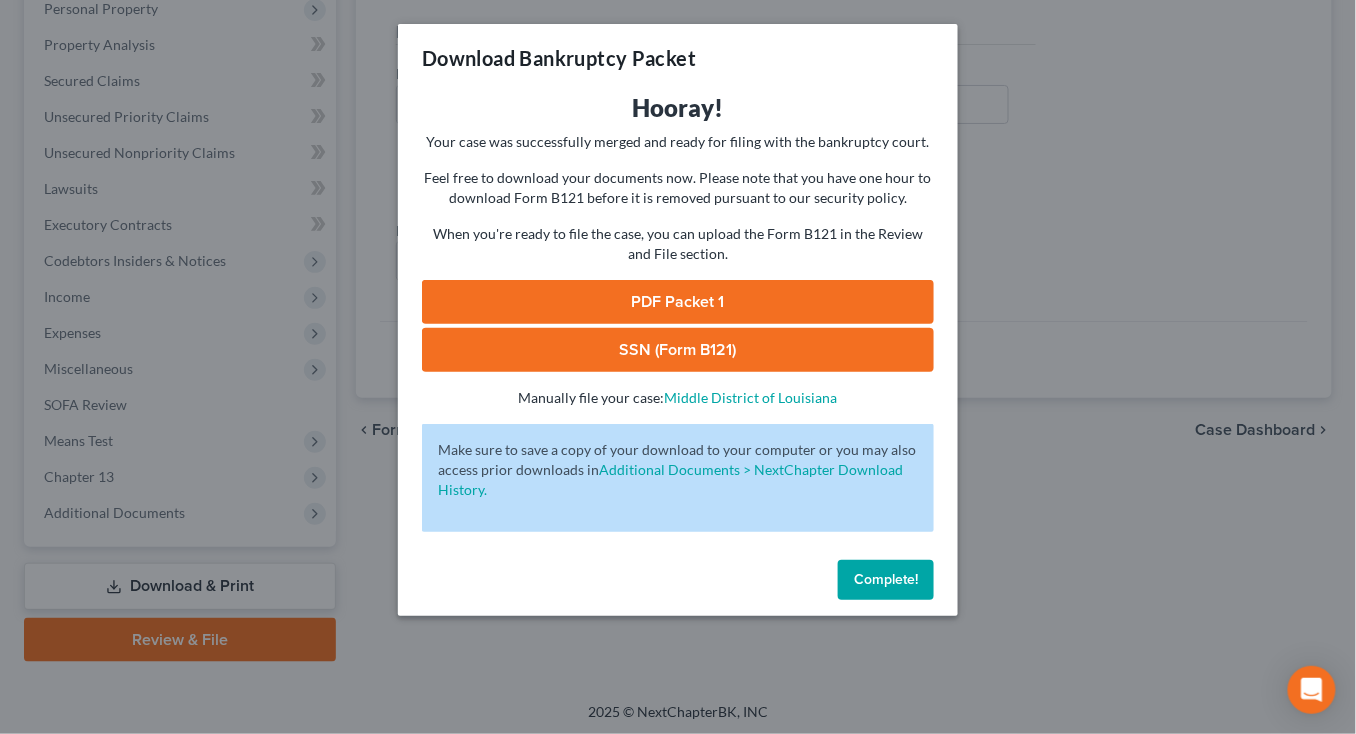 click on "PDF Packet 1" at bounding box center [678, 302] 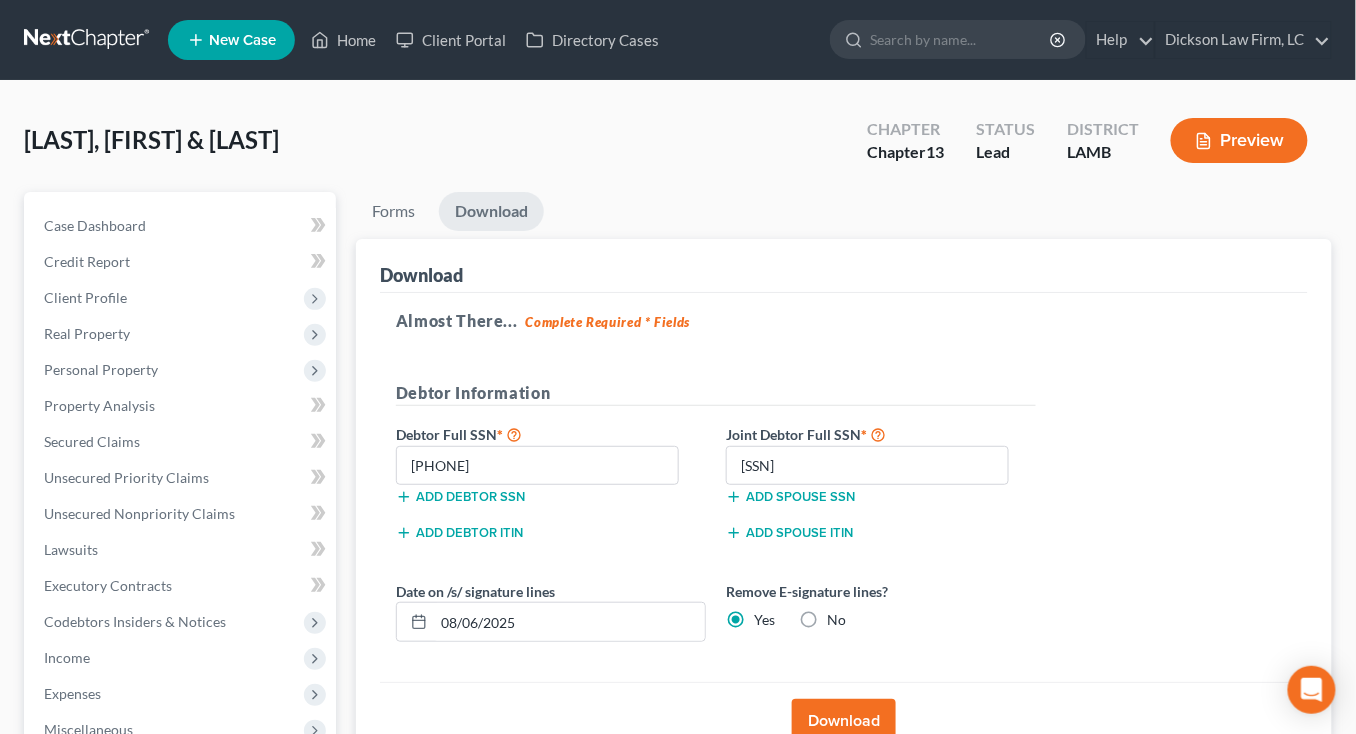 scroll, scrollTop: 0, scrollLeft: 0, axis: both 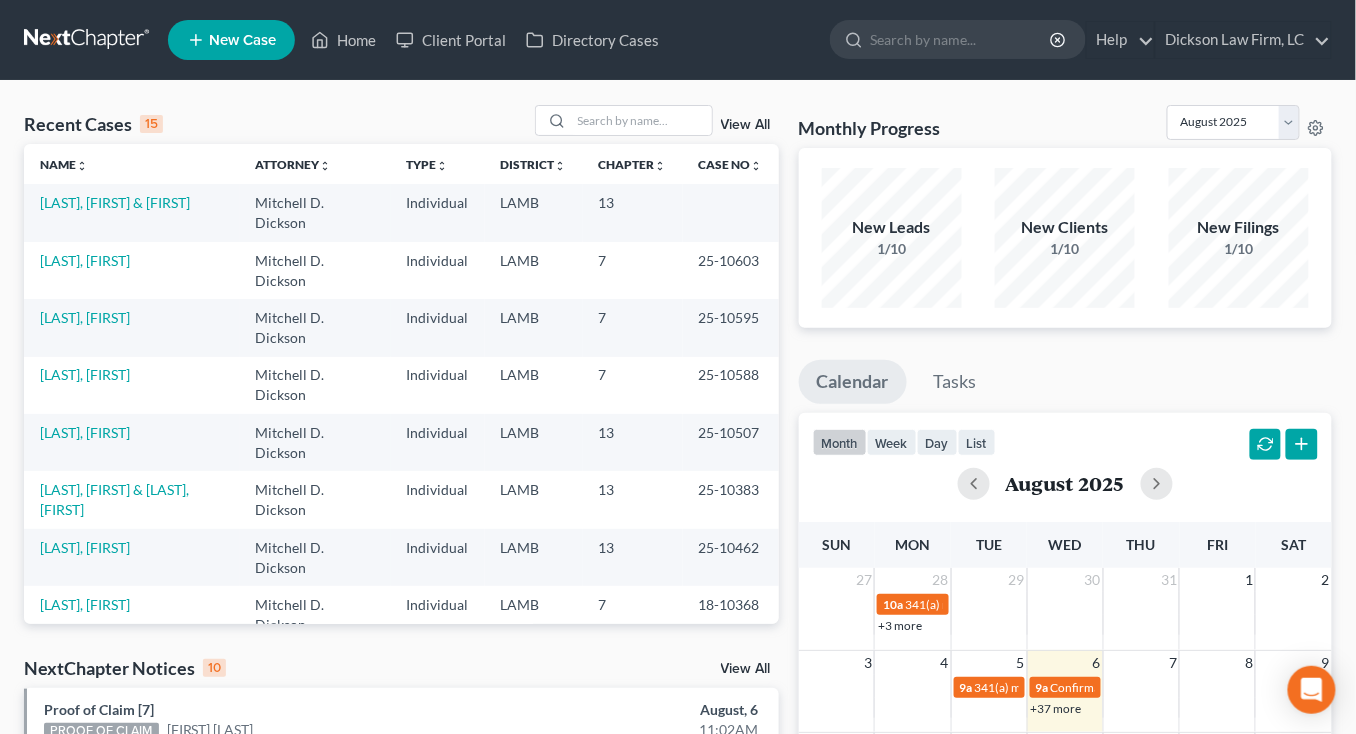 click on "LAMB" at bounding box center (534, 442) 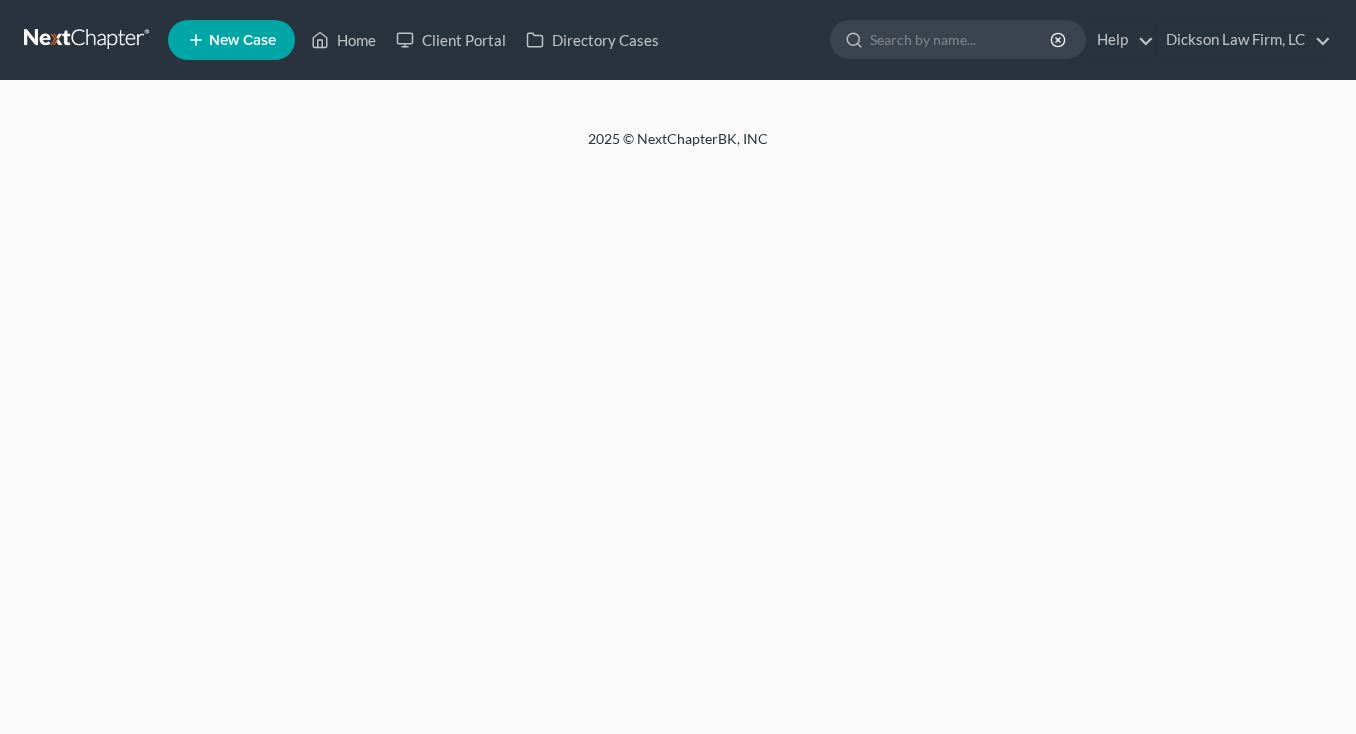 scroll, scrollTop: 0, scrollLeft: 0, axis: both 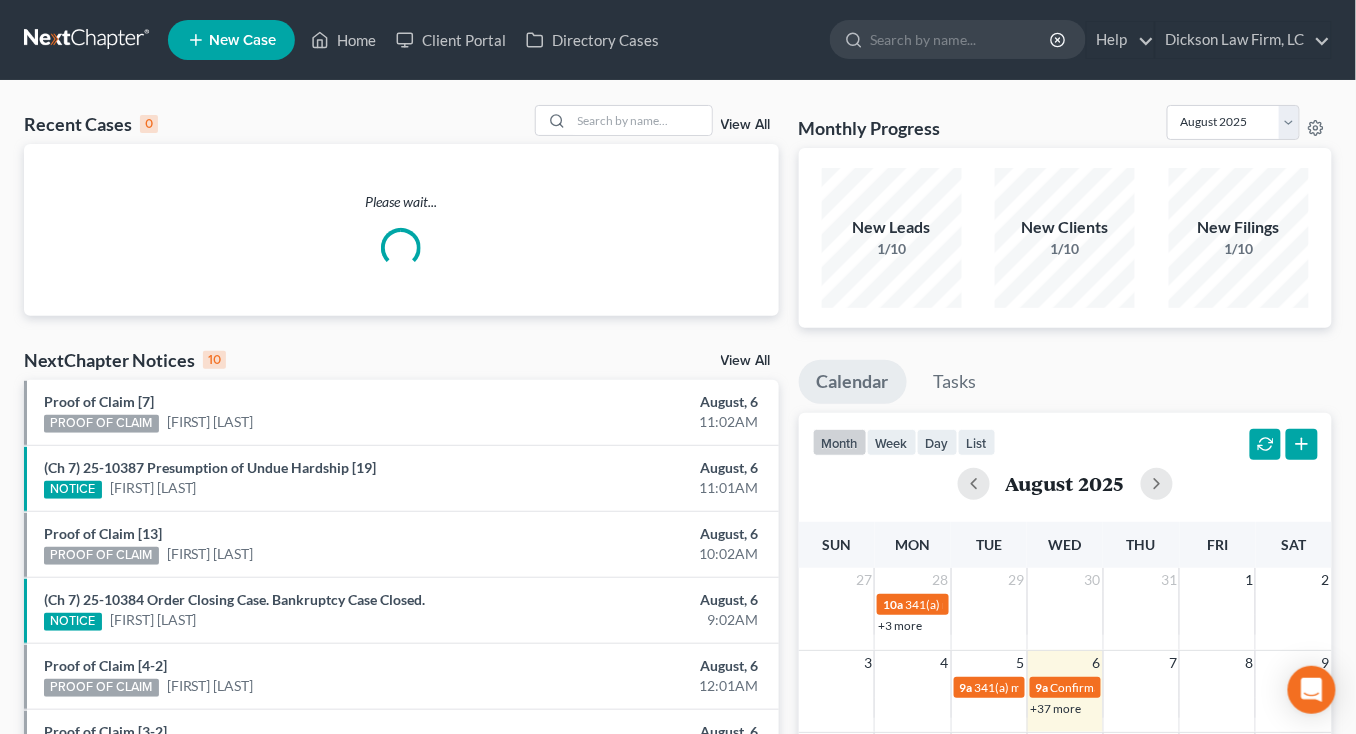 click on "3 4 5 6 7 8 9 9a   341(a) meeting for [FIRST] [LAST] 9a   Confirmation hearing for [FIRST] [LAST] 9a   Confirmation hearing for [FIRST] [LAST] 9a   Confirmation hearing for [FIRST] [LAST] 9a   Confirmation hearing for [FIRST] [LAST] 9a   Confirmation hearing for [FIRST] [LAST] 9a   Confirmation hearing for [FIRST] [LAST] 9a   Confirmation hearing for [FIRST] [LAST] 9a   Confirmation hearing for [FIRST] [LAST] 9a   Confirmation hearing for [FIRST] [LAST] 9a   Confirmation hearing for [FIRST] [LAST] 9a   Hearing for [FIRST] [LAST] 9a   Hearing for [FIRST] [LAST] 9a   Hearing for [FIRST] [LAST] 9a   Hearing for [FIRST] [LAST] 9a   Hearing for [FIRST] [LAST] & [FIRST] [LAST] 9a   Hearing for [FIRST] [LAST] & [FIRST] [LAST] 9a   Hearing for [FIRST] [LAST] & [FIRST] [LAST] 9a   Hearing for [FIRST] [LAST] & [FIRST] [LAST] 9a   hearing for [FIRST] [LAST] & [FIRST] [LAST] 9a   Hearing for [FIRST] [LAST] 9a   Hearing for [FIRST] [LAST] 9a   9a" at bounding box center (1065, 691) 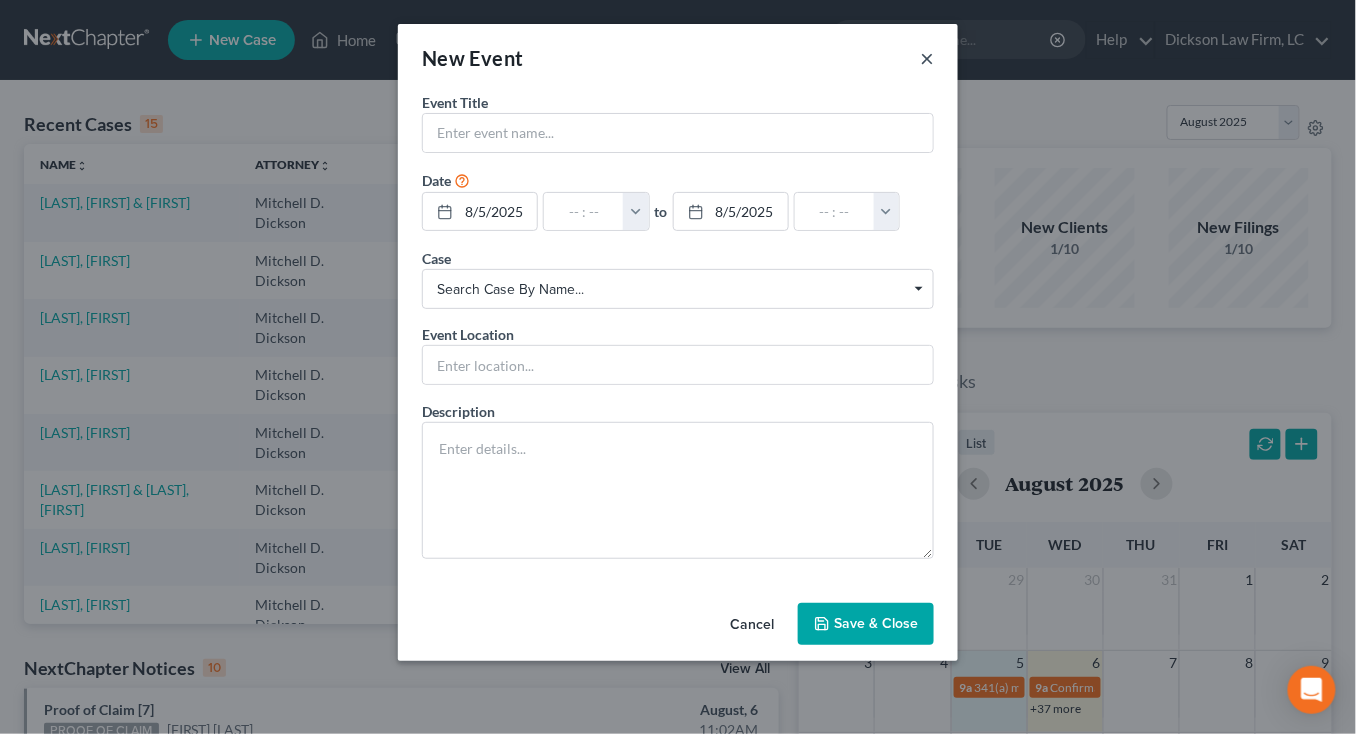 click on "×" at bounding box center [927, 58] 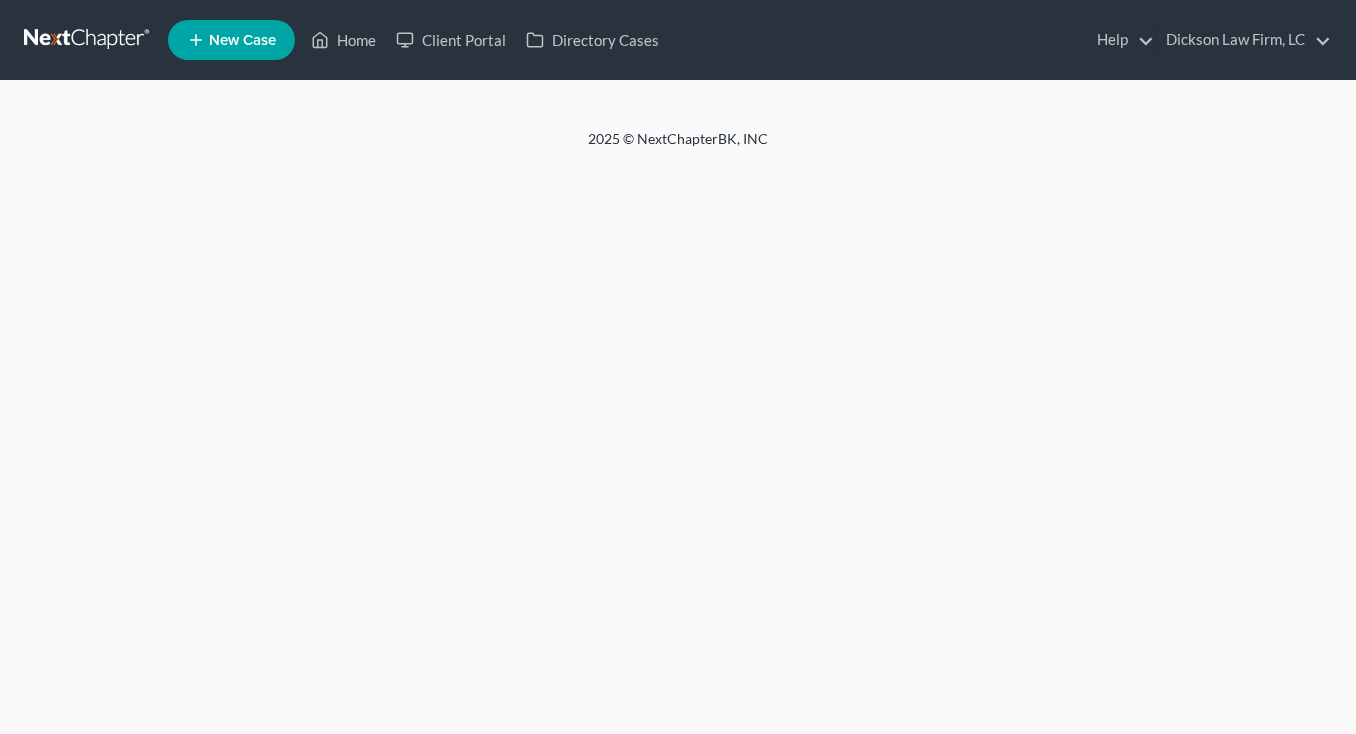 scroll, scrollTop: 0, scrollLeft: 0, axis: both 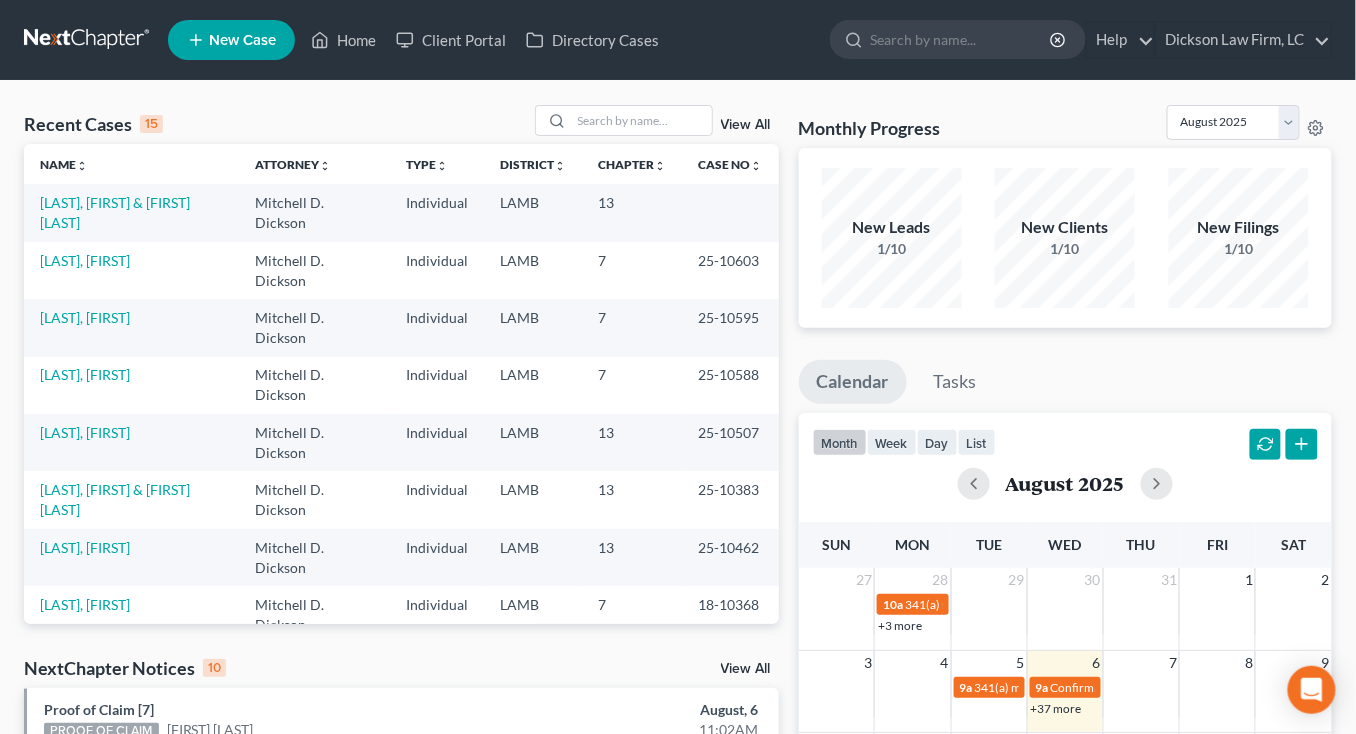 click on "25-10507" at bounding box center [731, 442] 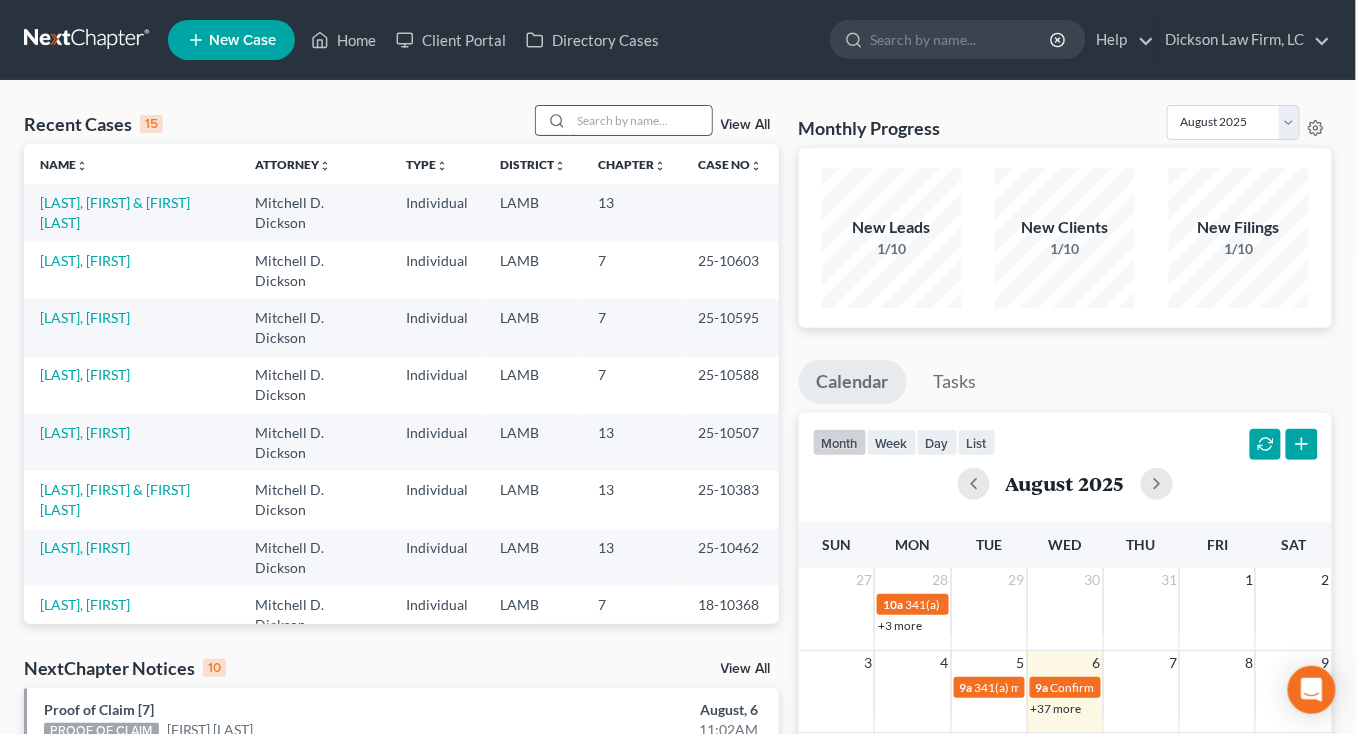 click at bounding box center [642, 120] 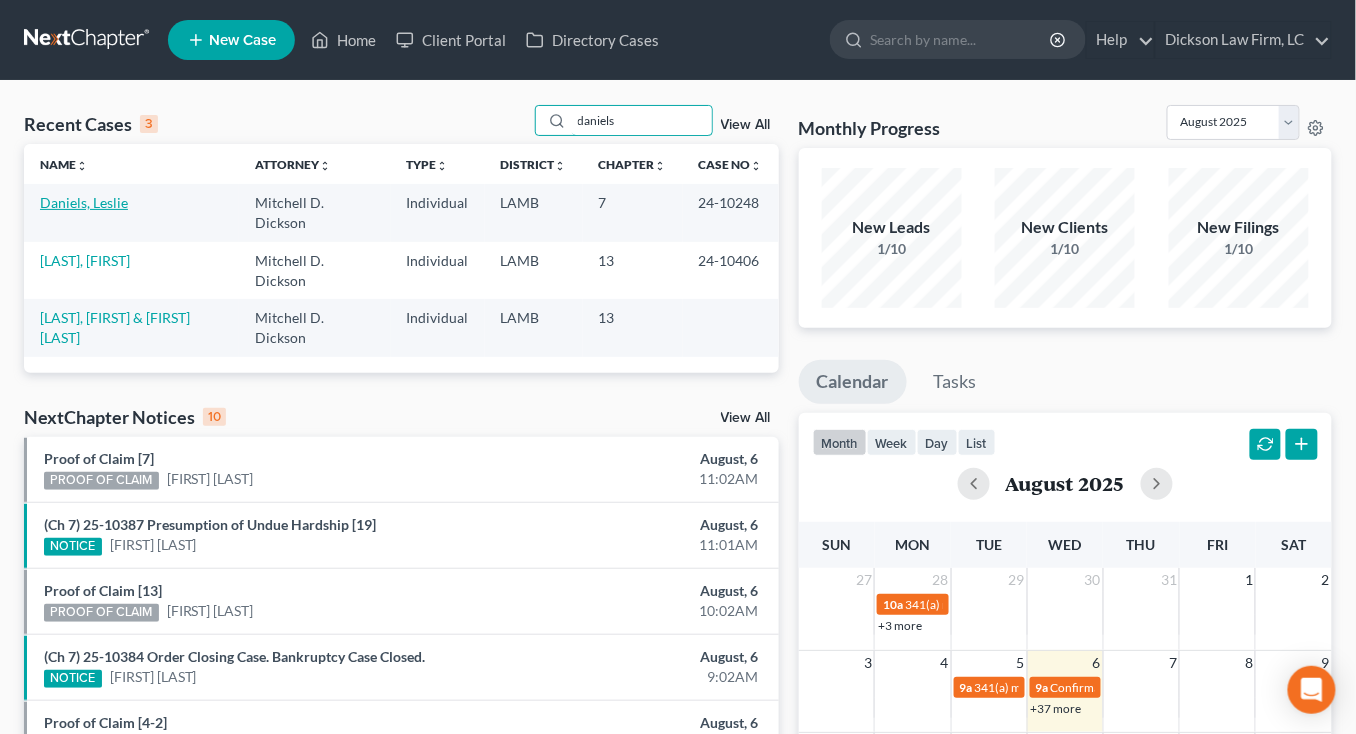 type on "daniels" 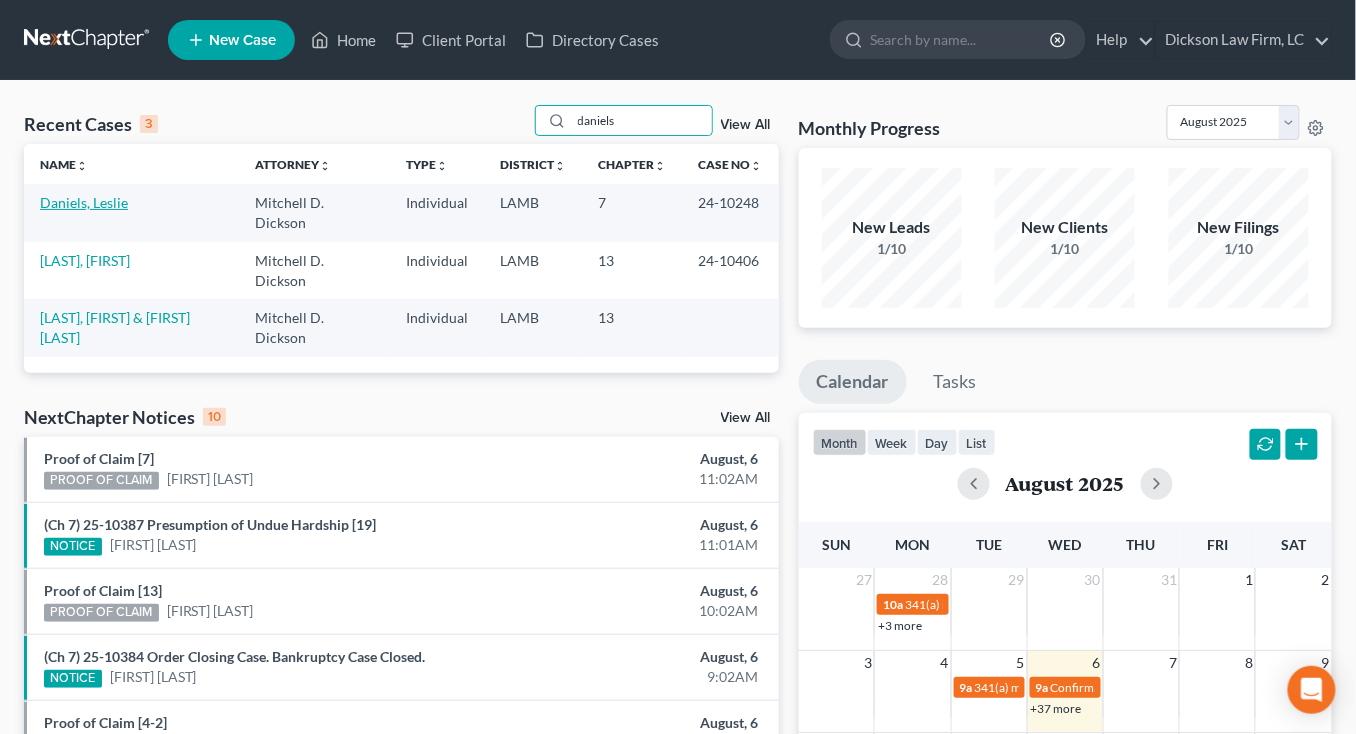 click on "Daniels, Leslie" at bounding box center (84, 202) 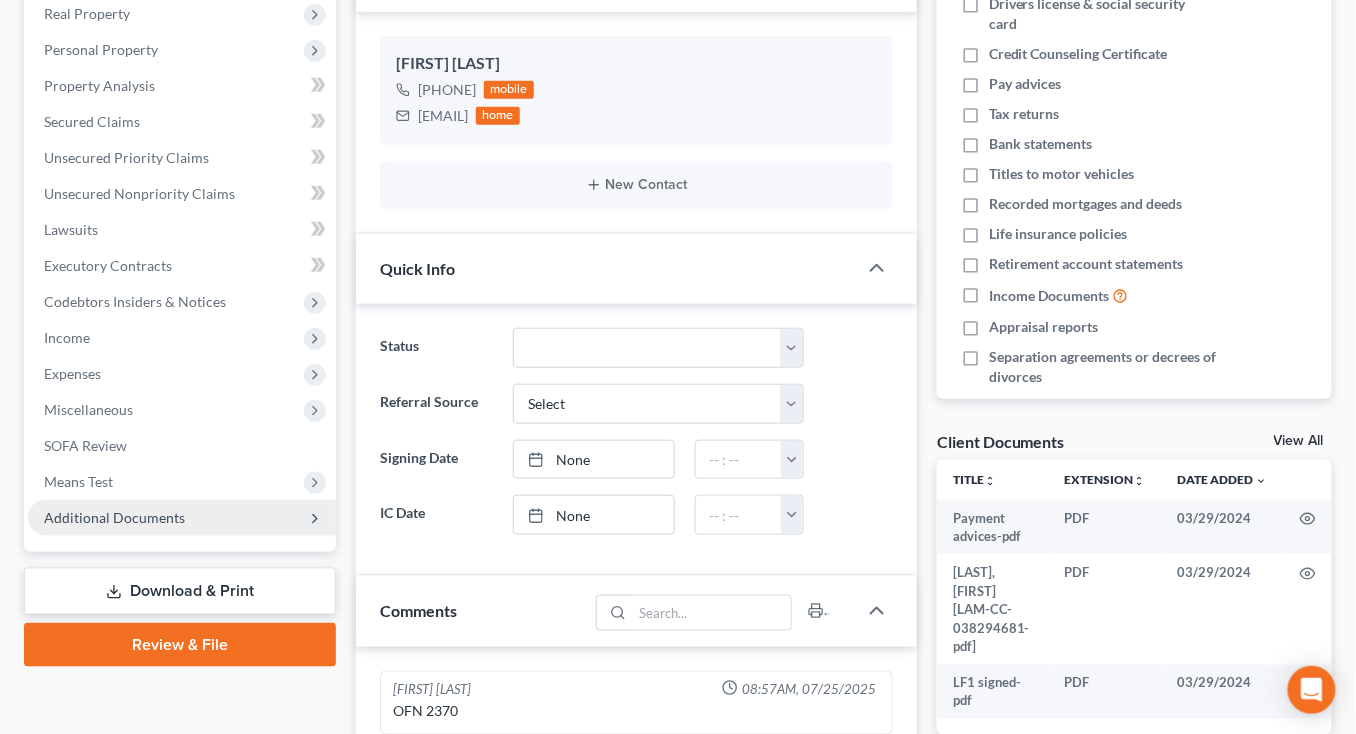 click on "Additional Documents" at bounding box center [114, 517] 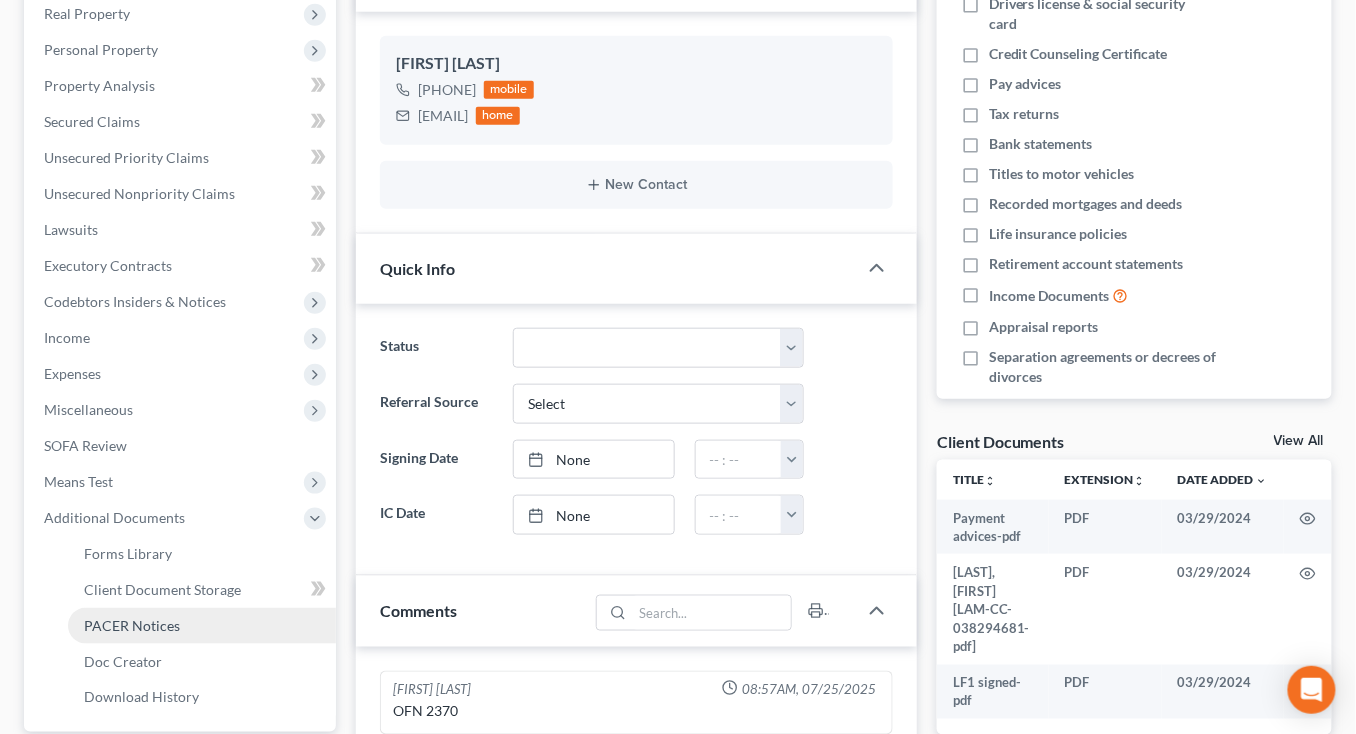click on "PACER Notices" at bounding box center (202, 626) 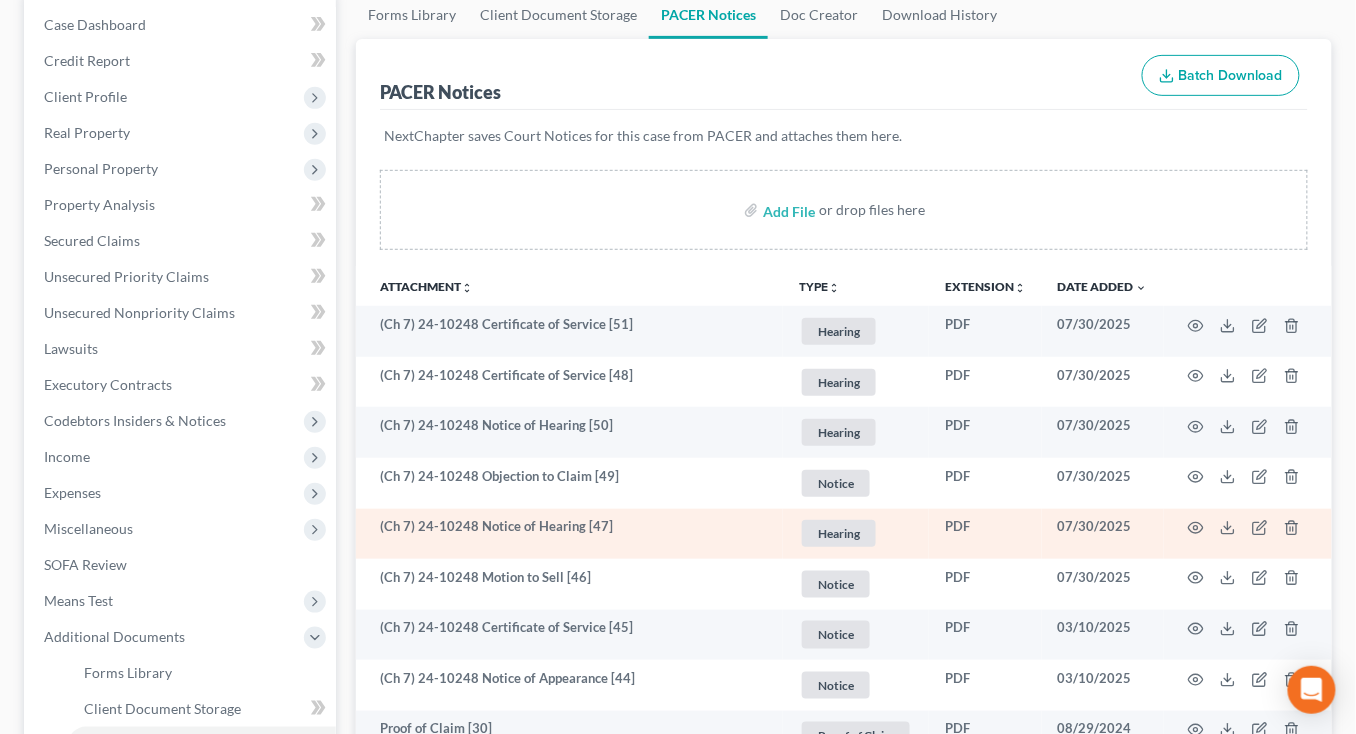 scroll, scrollTop: 204, scrollLeft: 0, axis: vertical 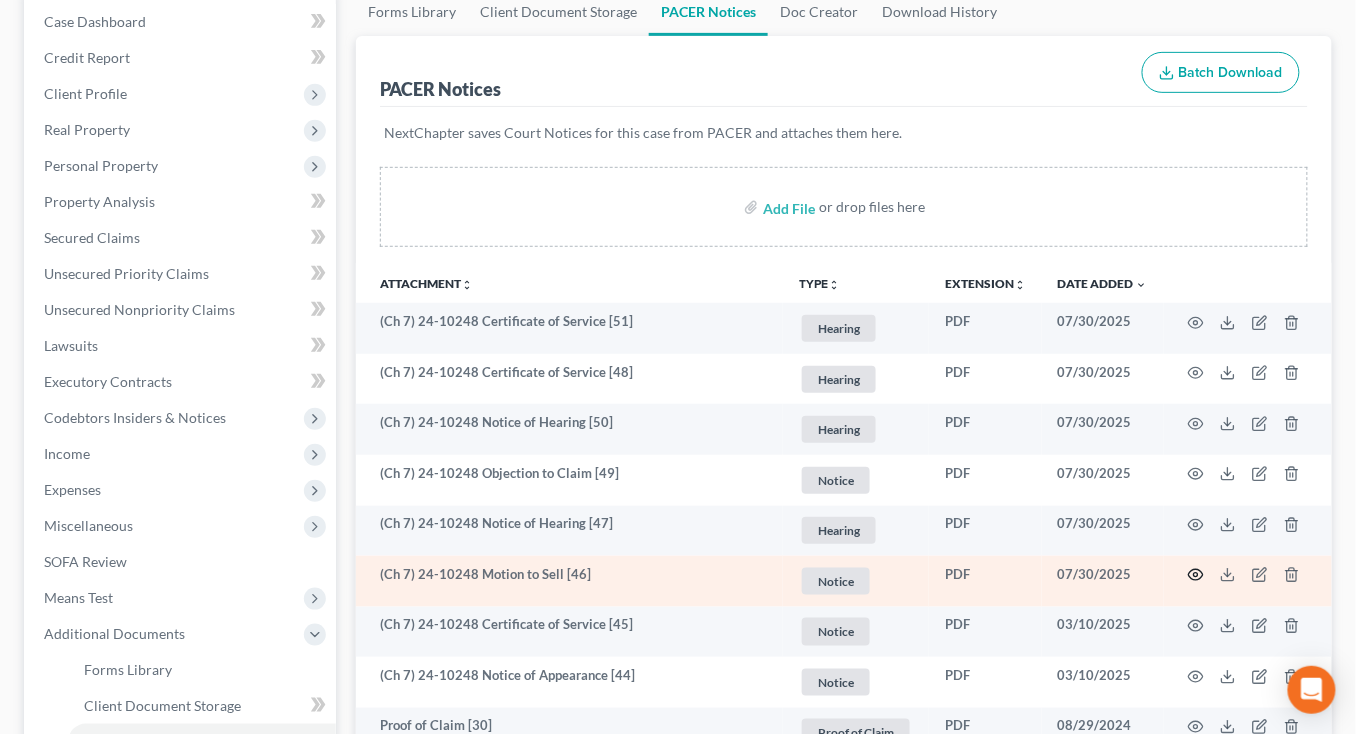 click 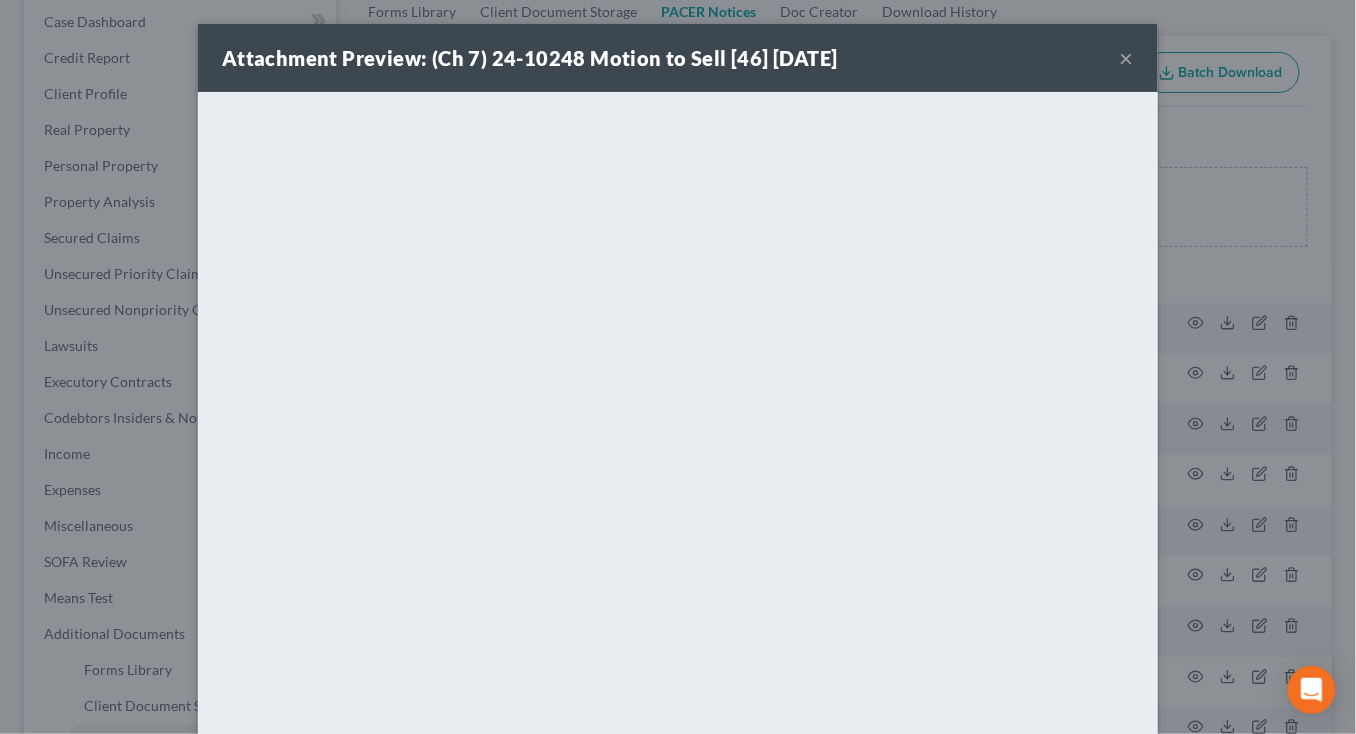 click on "Attachment Preview: (Ch 7) 24-10248 Motion to Sell [46] [DATE] ×
<object ng-attr-data='[URL]' type='application/pdf' width='100%' height='650px'></object>
<p><a href='[URL]' target='_blank'>Click here</a> to open in a new window.</p>" at bounding box center (678, 367) 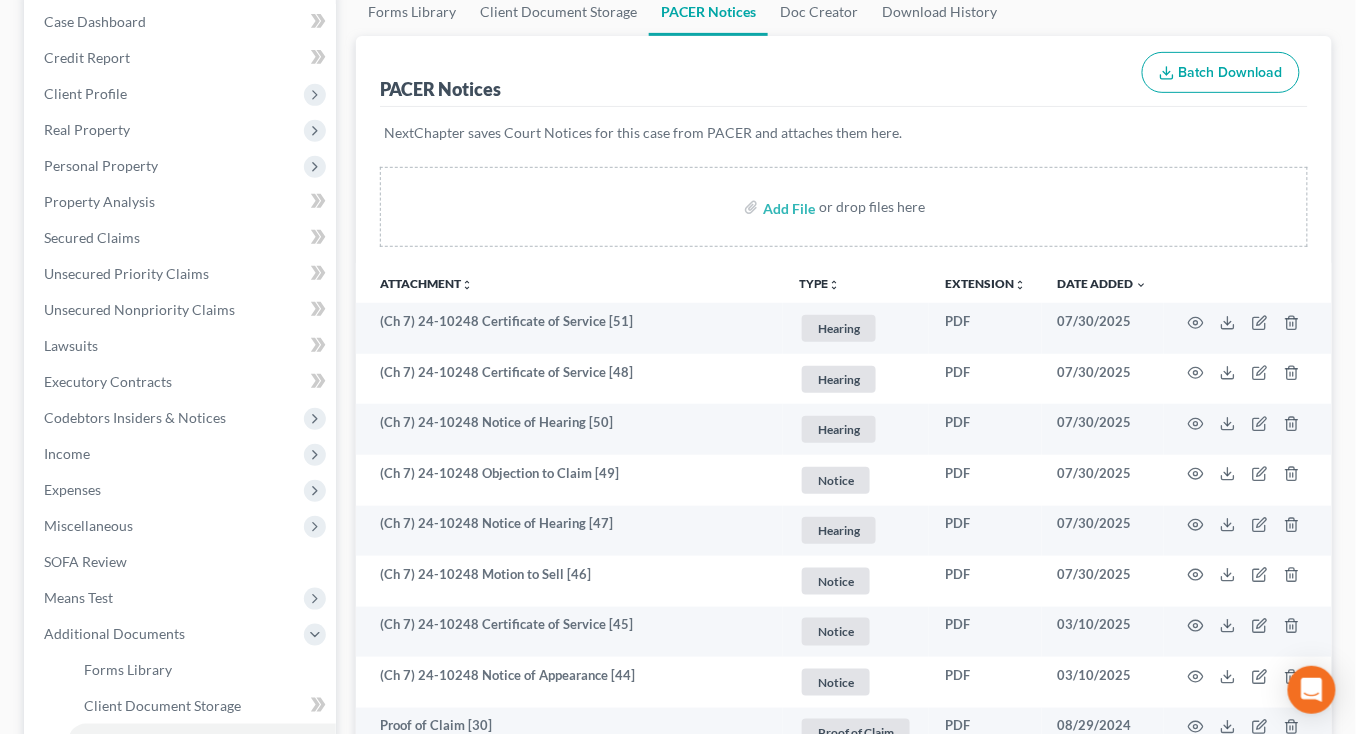 scroll, scrollTop: 0, scrollLeft: 0, axis: both 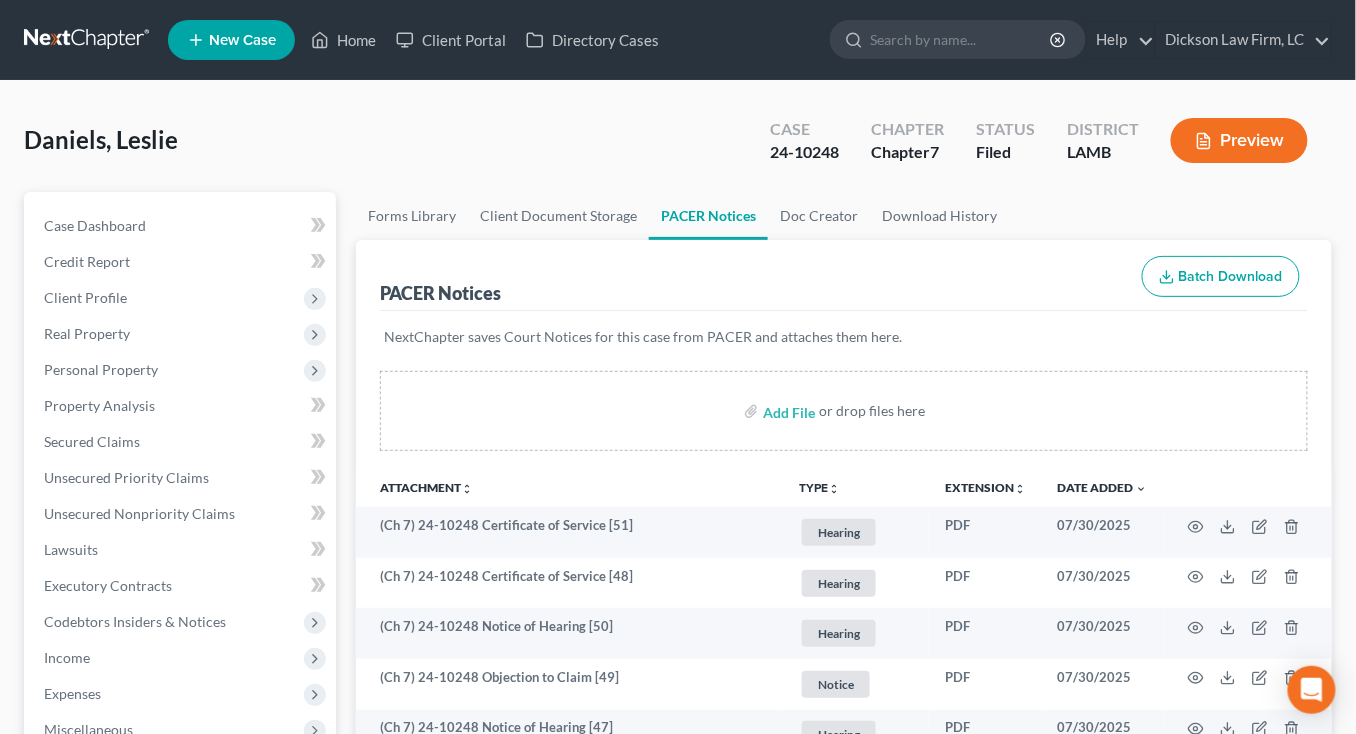 click on "Home New Case Client Portal Directory Cases Dickson Law Firm, LC [EMAIL] My Account Settings Plan + Billing Account Add-Ons Upgrade to Whoa Help Center Webinars Training Videos What's new Log out New Case Home Client Portal Directory Cases         - No Result - See all results Or Press Enter... Help Help Center Webinars Training Videos What's new Dickson Law Firm, LC Dickson Law Firm, LC [EMAIL] My Account Settings Plan + Billing Account Add-Ons Upgrade to Whoa Log out" at bounding box center (678, 40) 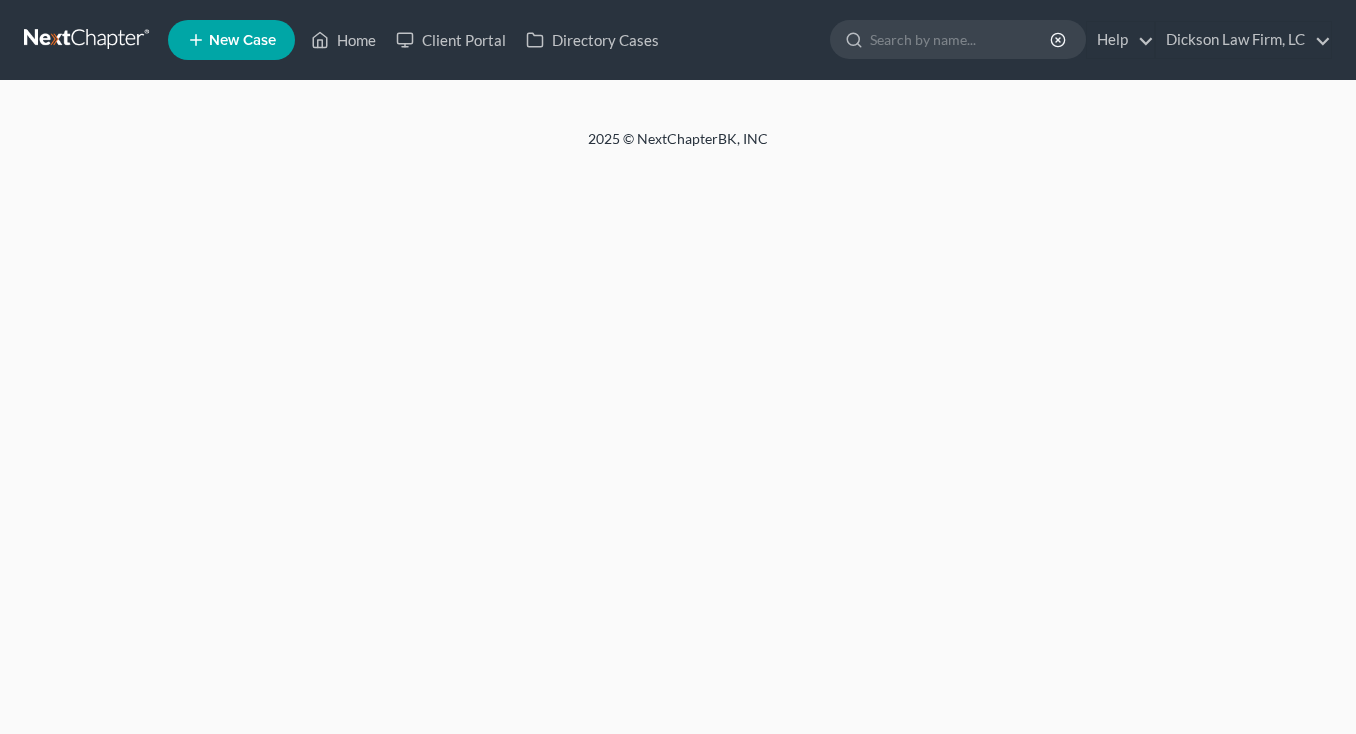 scroll, scrollTop: 0, scrollLeft: 0, axis: both 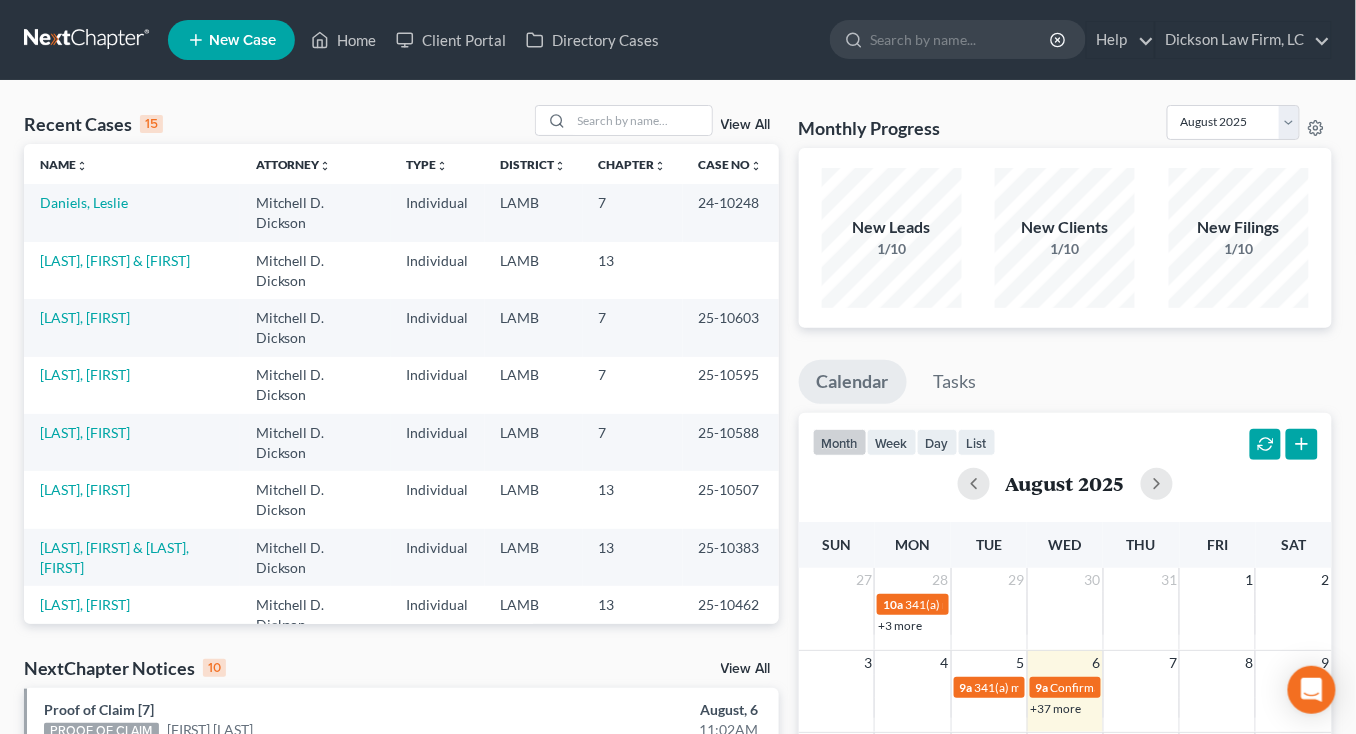 click on "13" at bounding box center (633, 270) 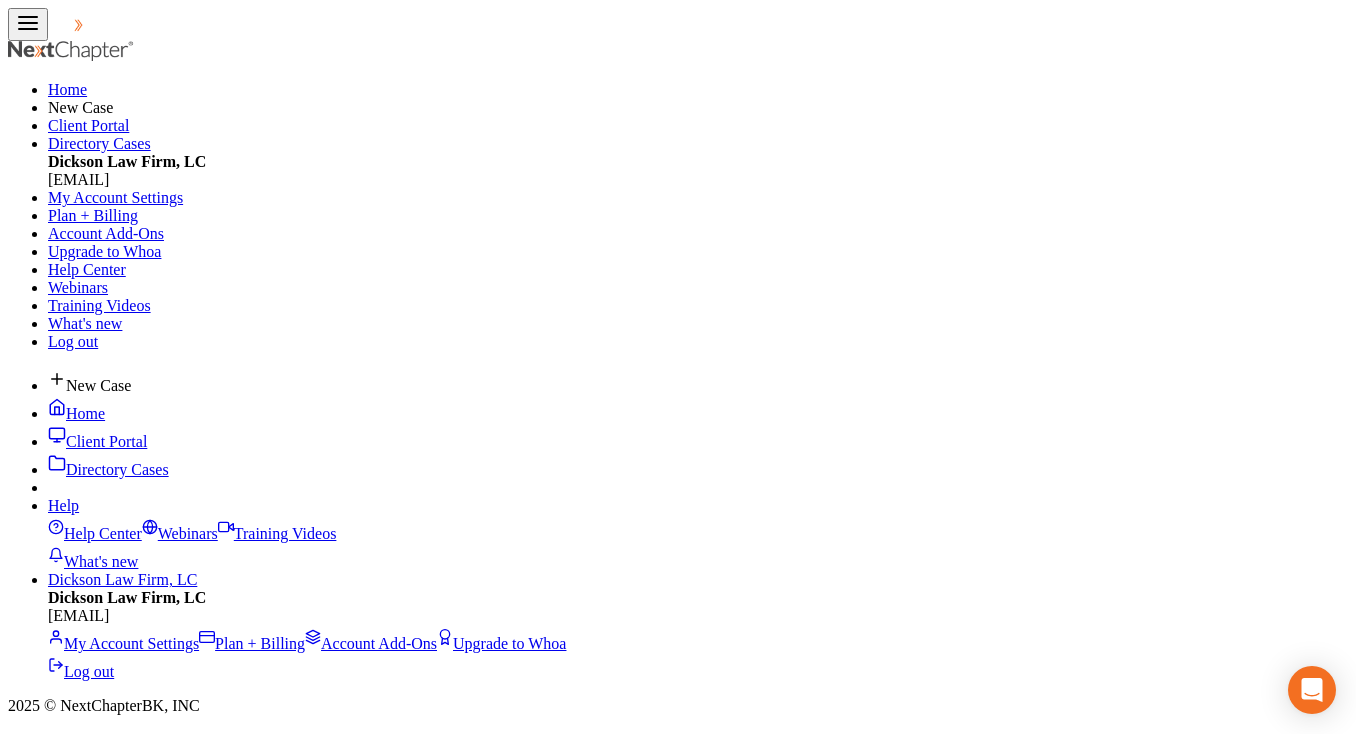 scroll, scrollTop: 0, scrollLeft: 0, axis: both 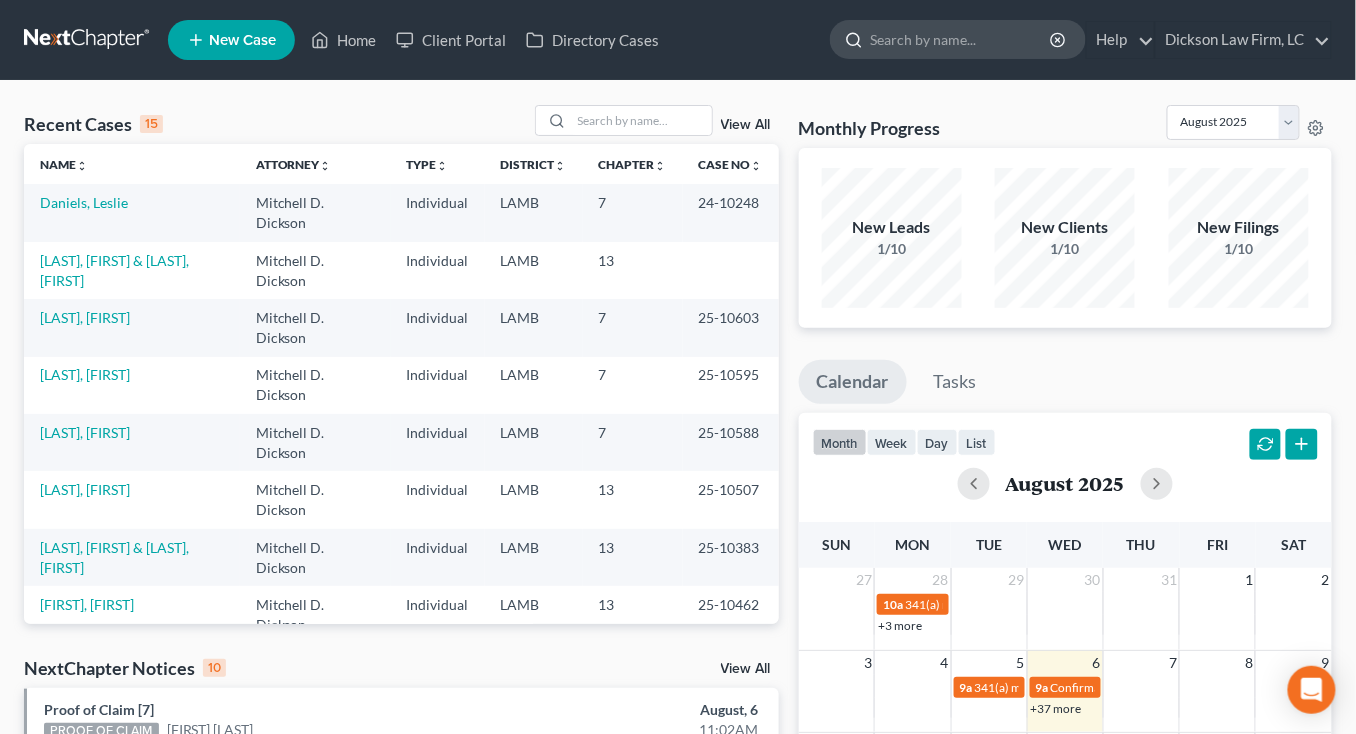 click at bounding box center [961, 39] 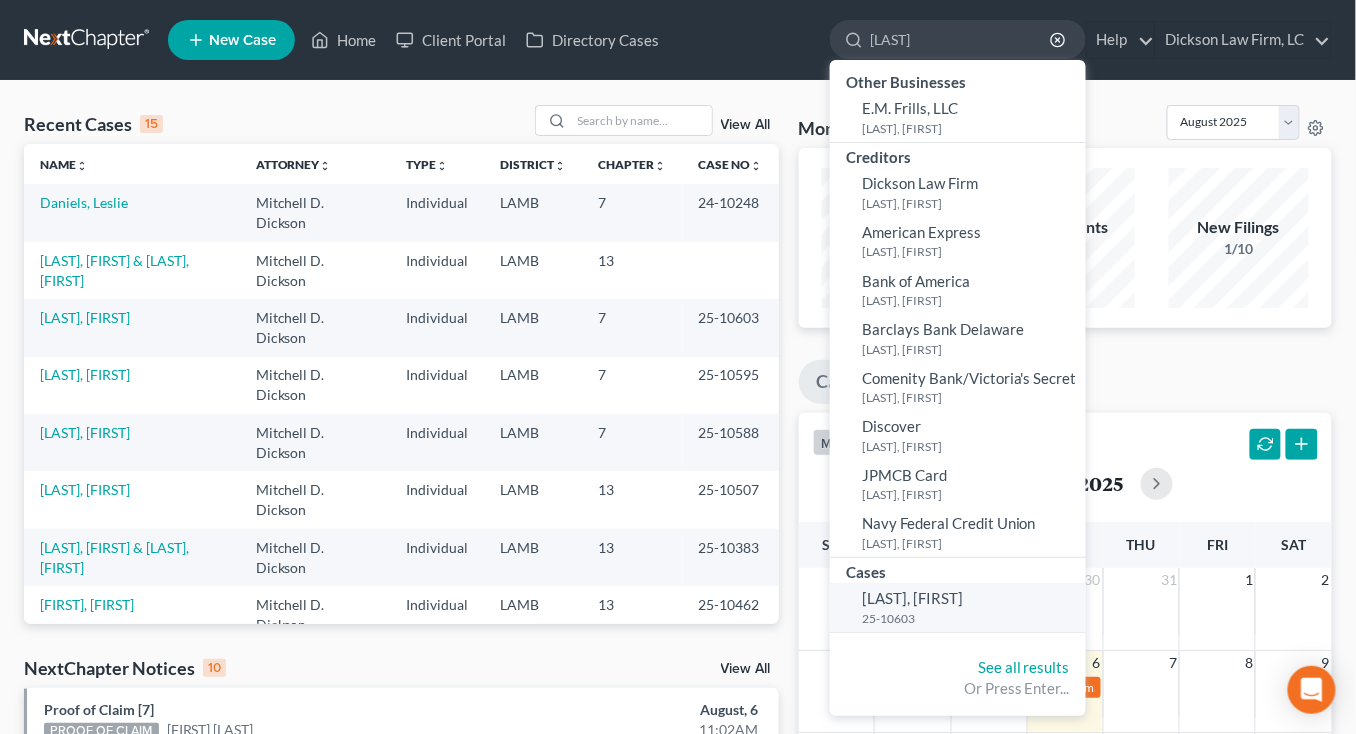 type on "goodman" 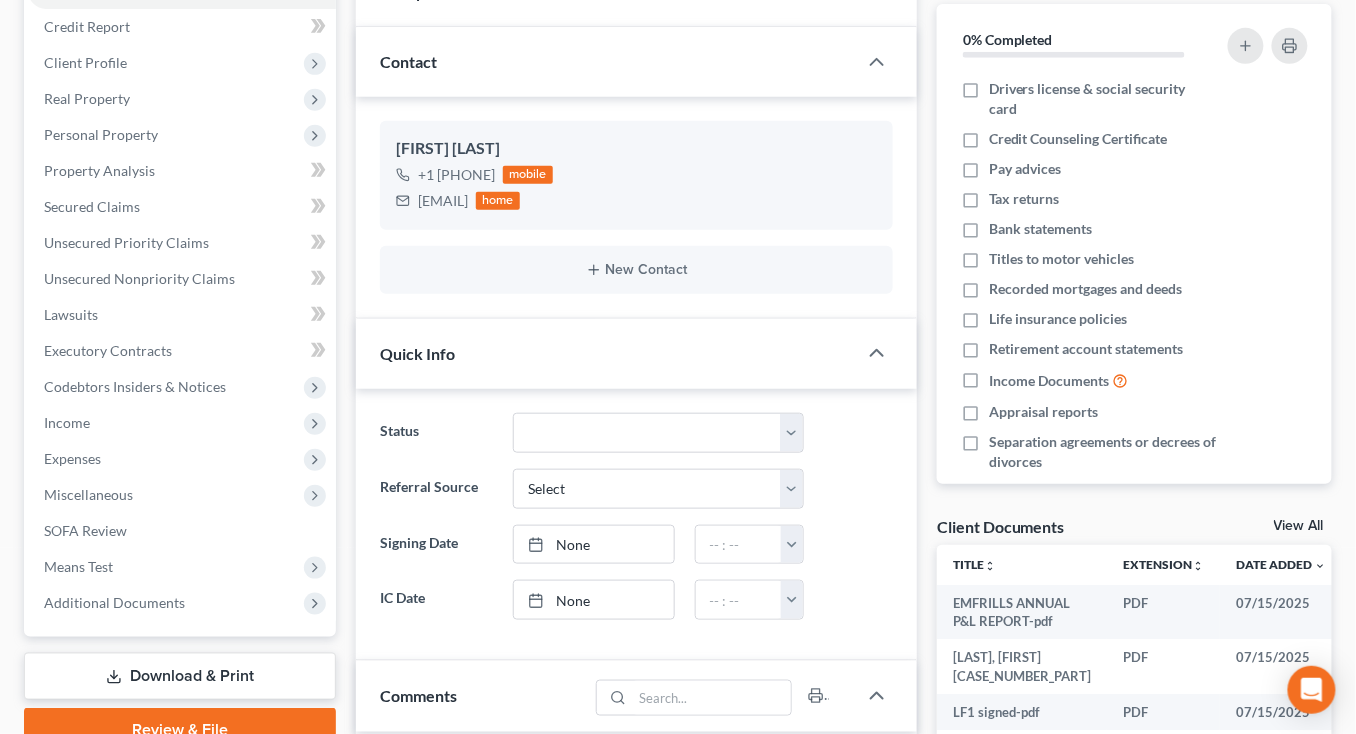 scroll, scrollTop: 278, scrollLeft: 0, axis: vertical 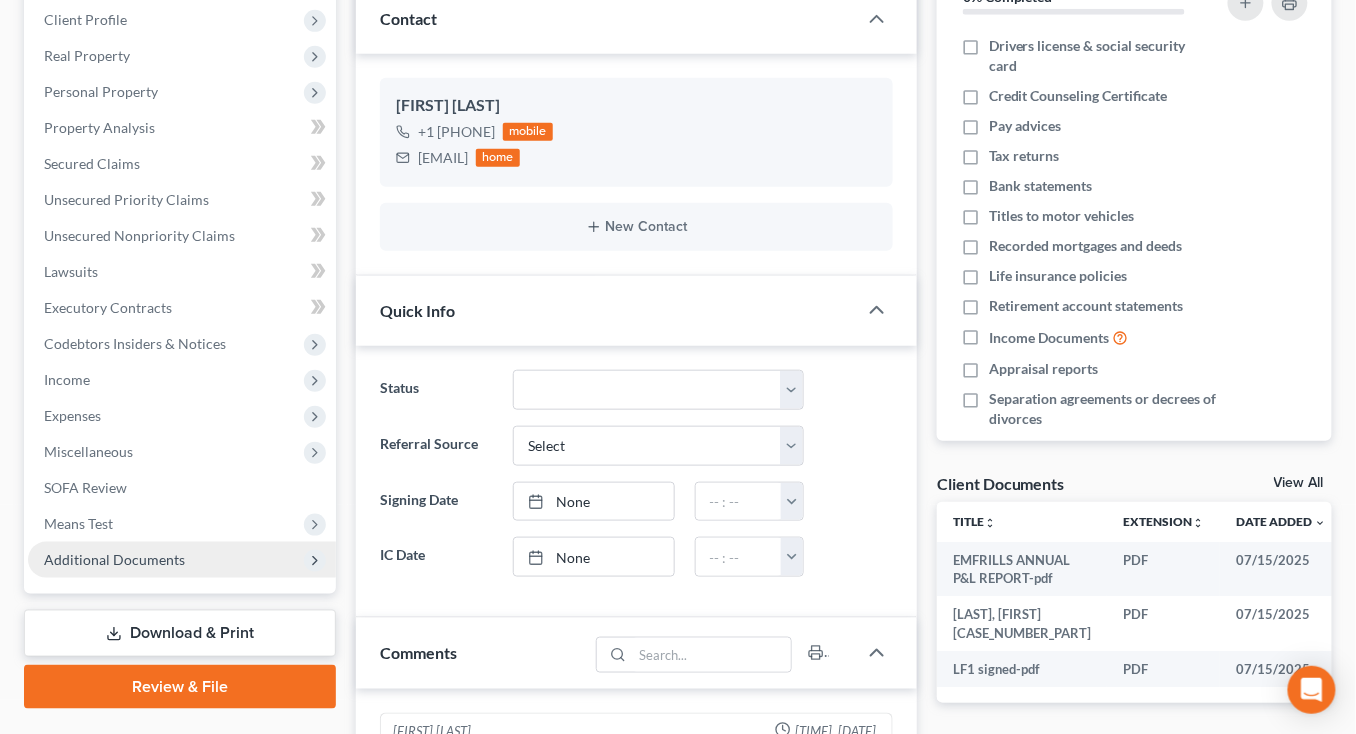 click on "Additional Documents" at bounding box center [182, 560] 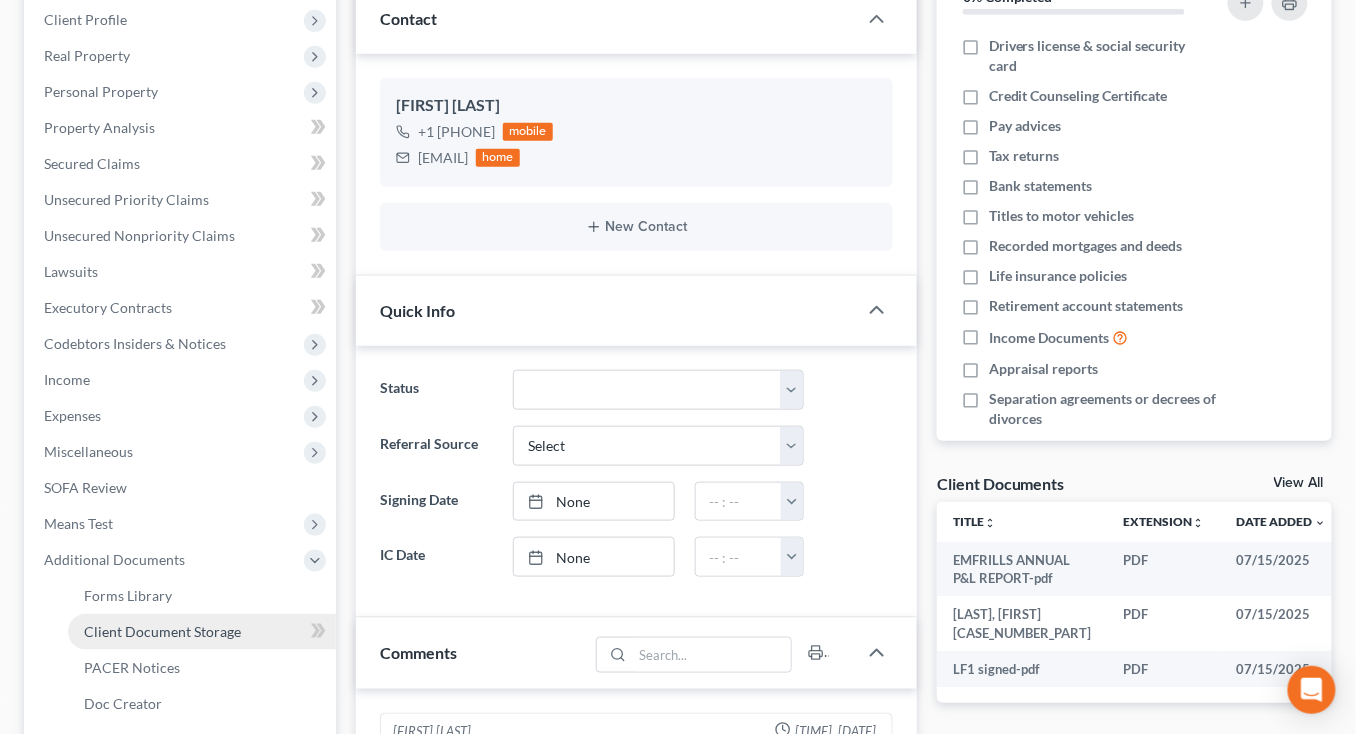 click on "Client Document Storage" at bounding box center [162, 631] 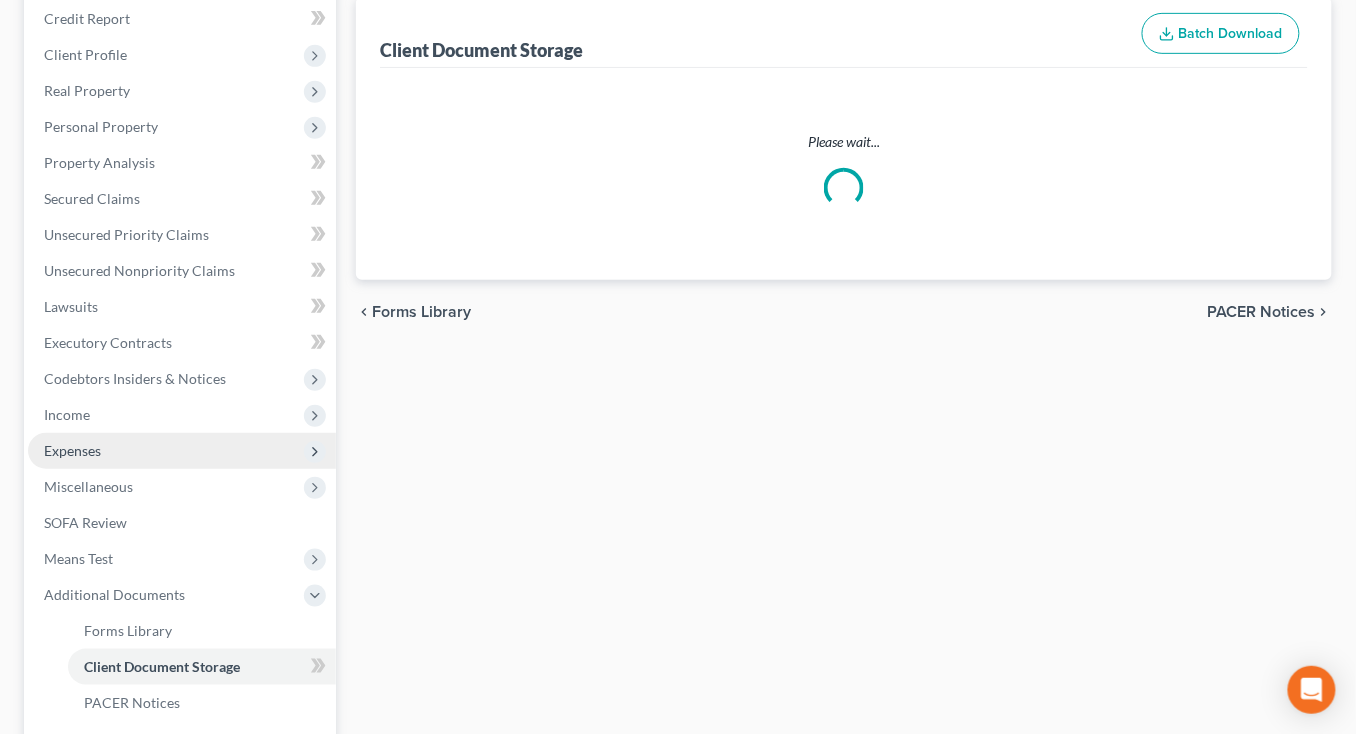 scroll, scrollTop: 72, scrollLeft: 0, axis: vertical 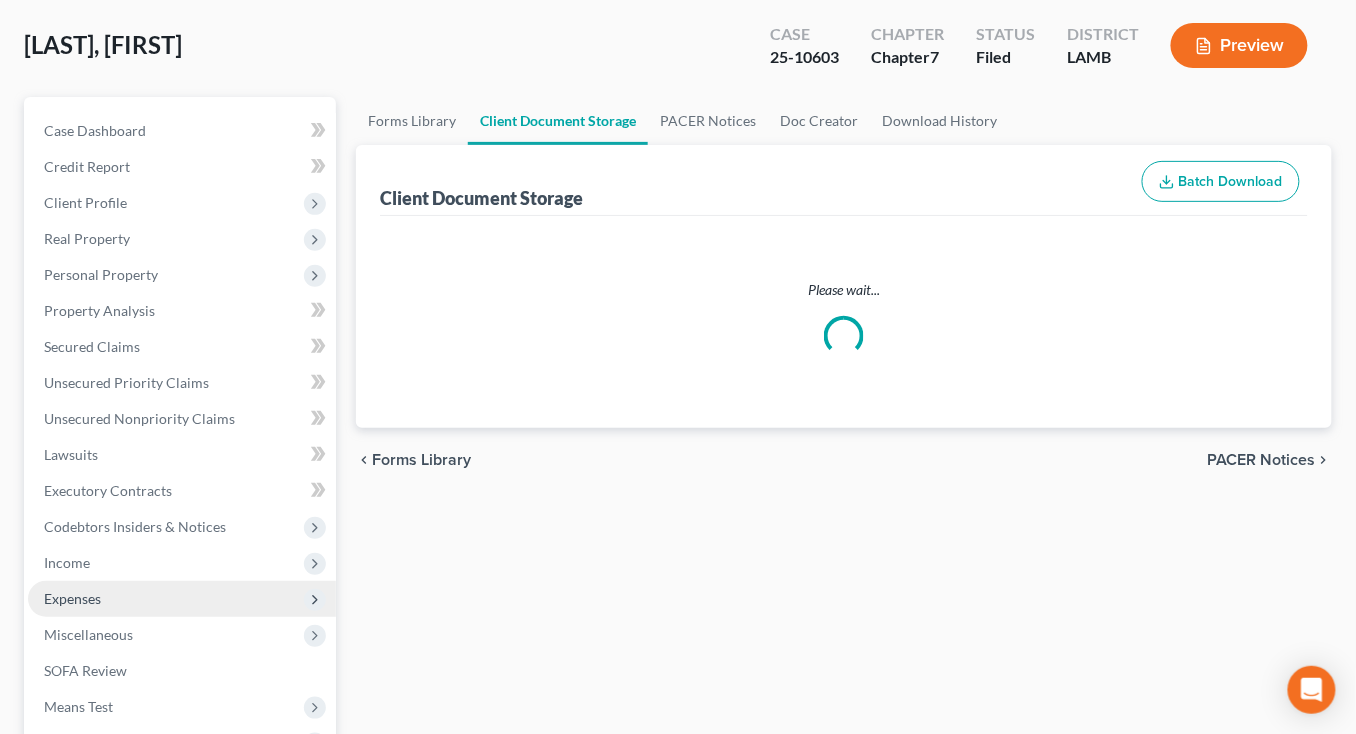 click on "Case Dashboard
Payments
Invoices
Payments
Payments
Credit Report
Client Profile" at bounding box center (182, 527) 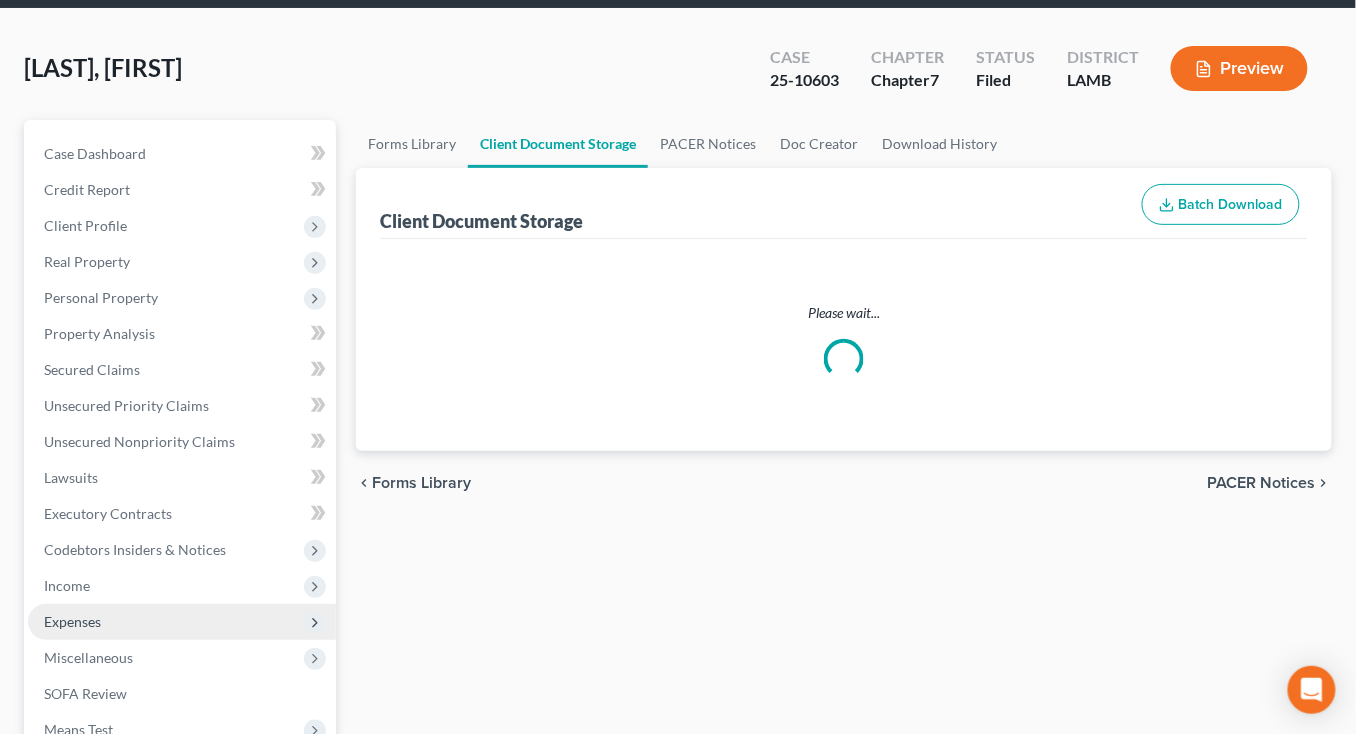 select on "13" 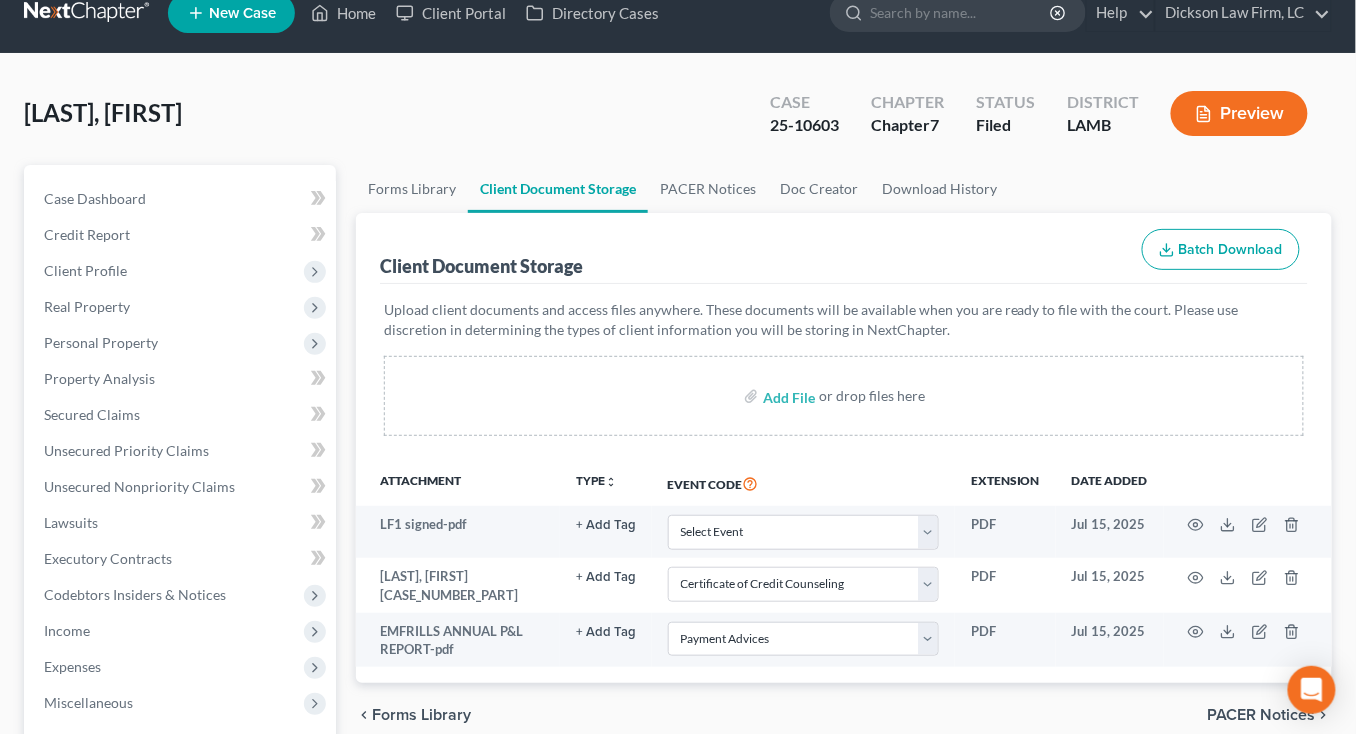 scroll, scrollTop: 258, scrollLeft: 0, axis: vertical 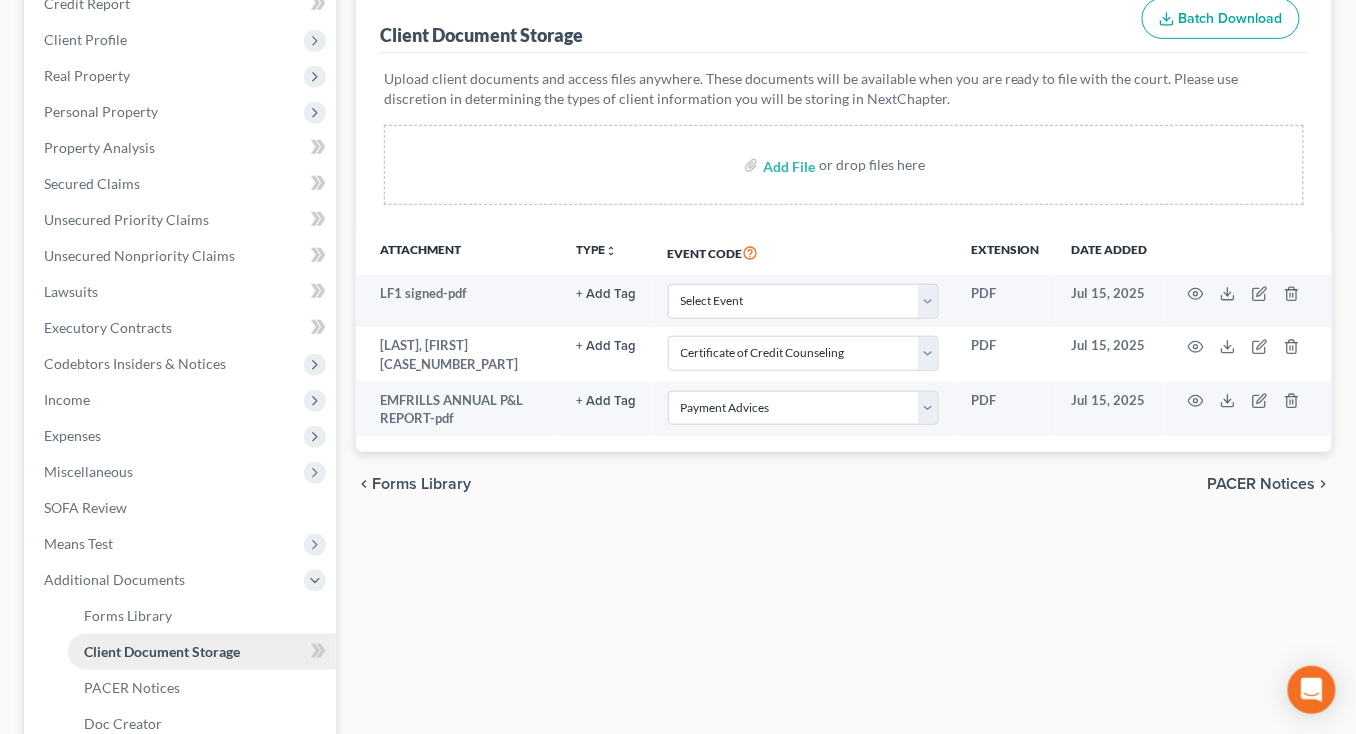 click on "Client Document Storage" at bounding box center [202, 652] 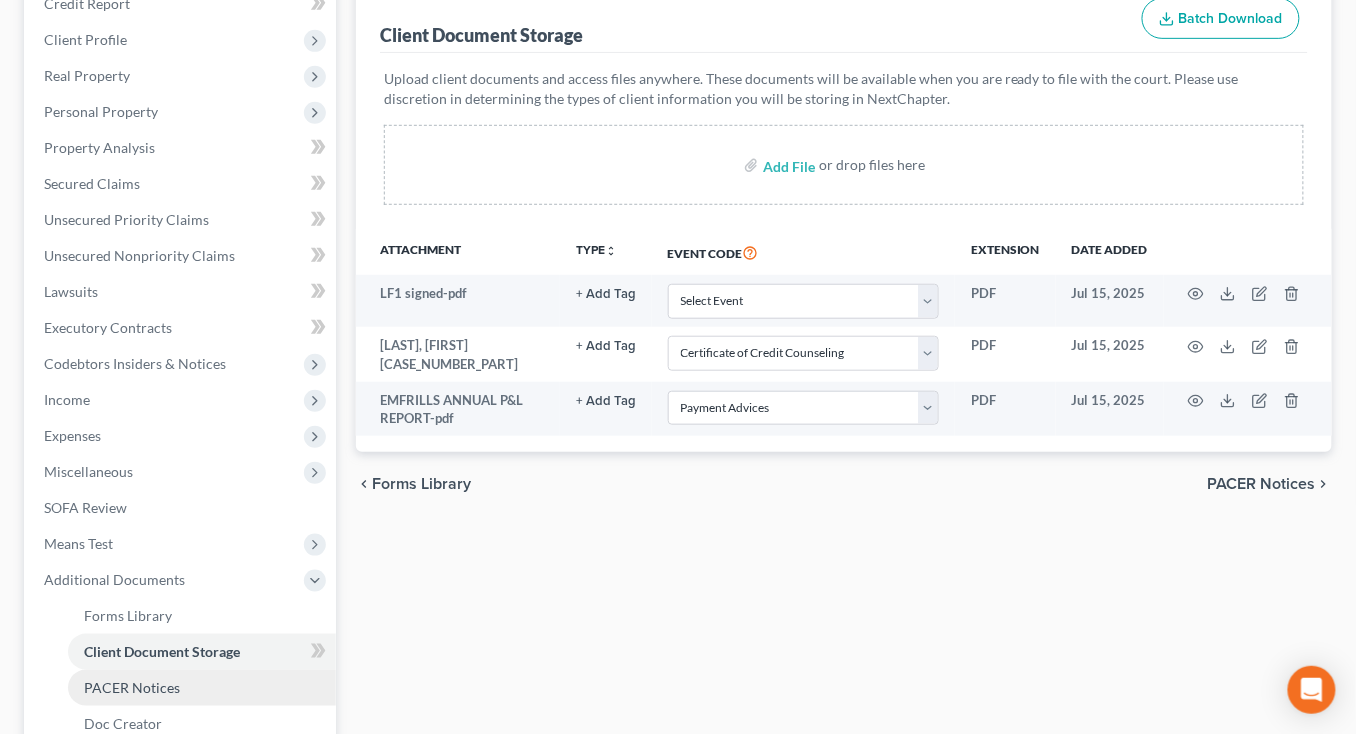 click on "PACER Notices" at bounding box center [202, 688] 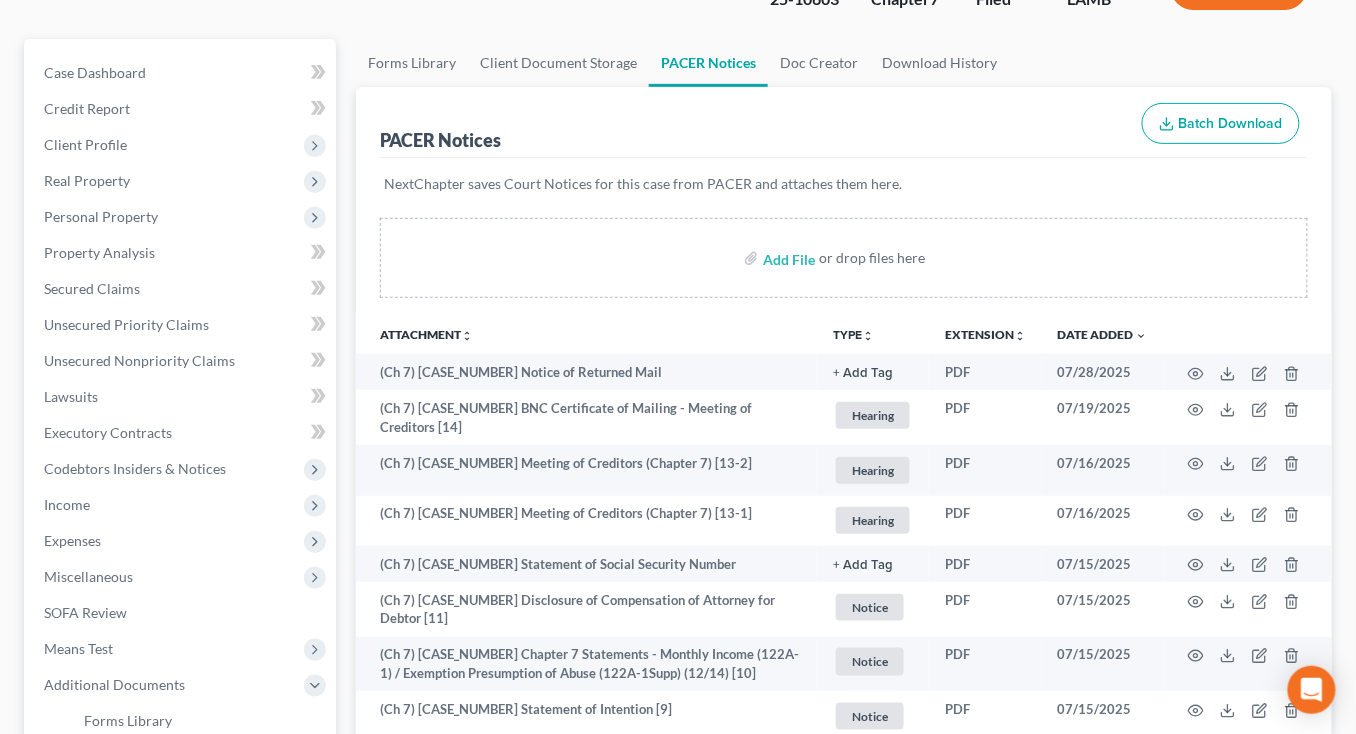 scroll, scrollTop: 0, scrollLeft: 0, axis: both 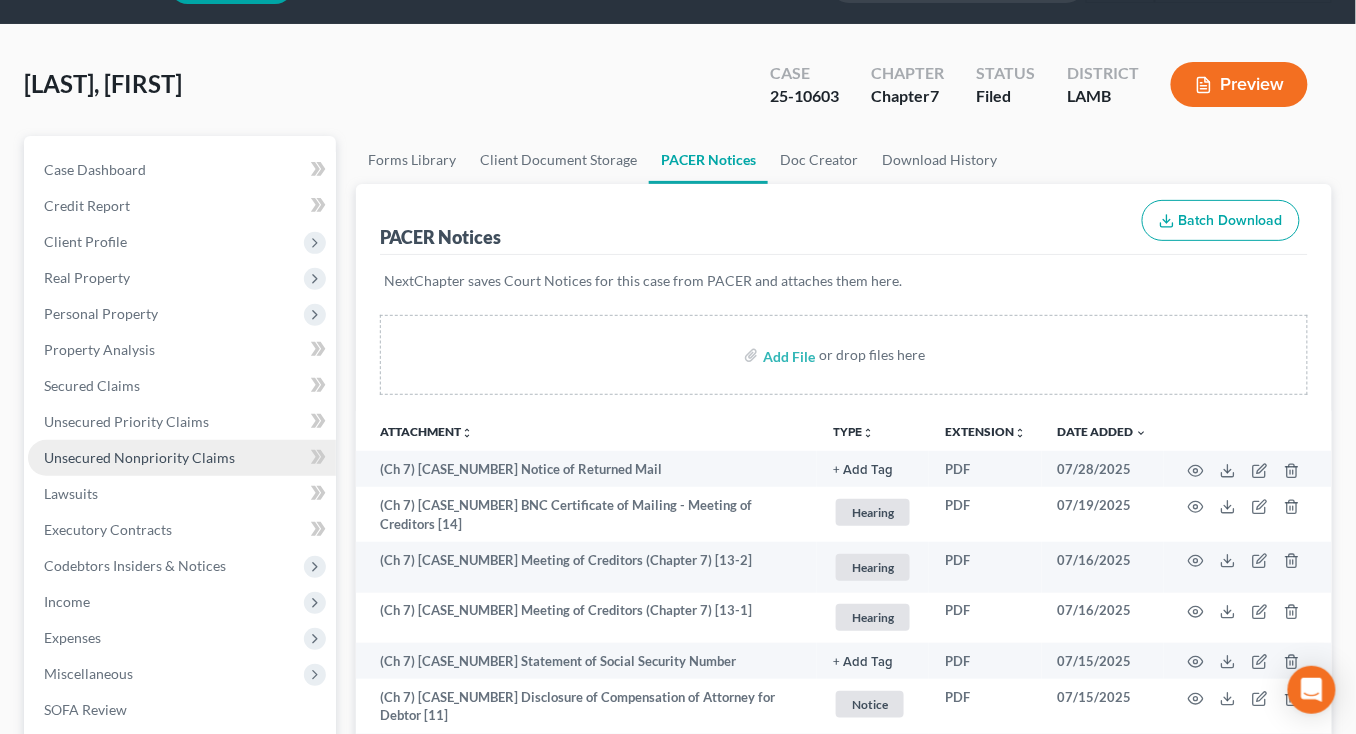 click on "Unsecured Nonpriority Claims" at bounding box center [182, 458] 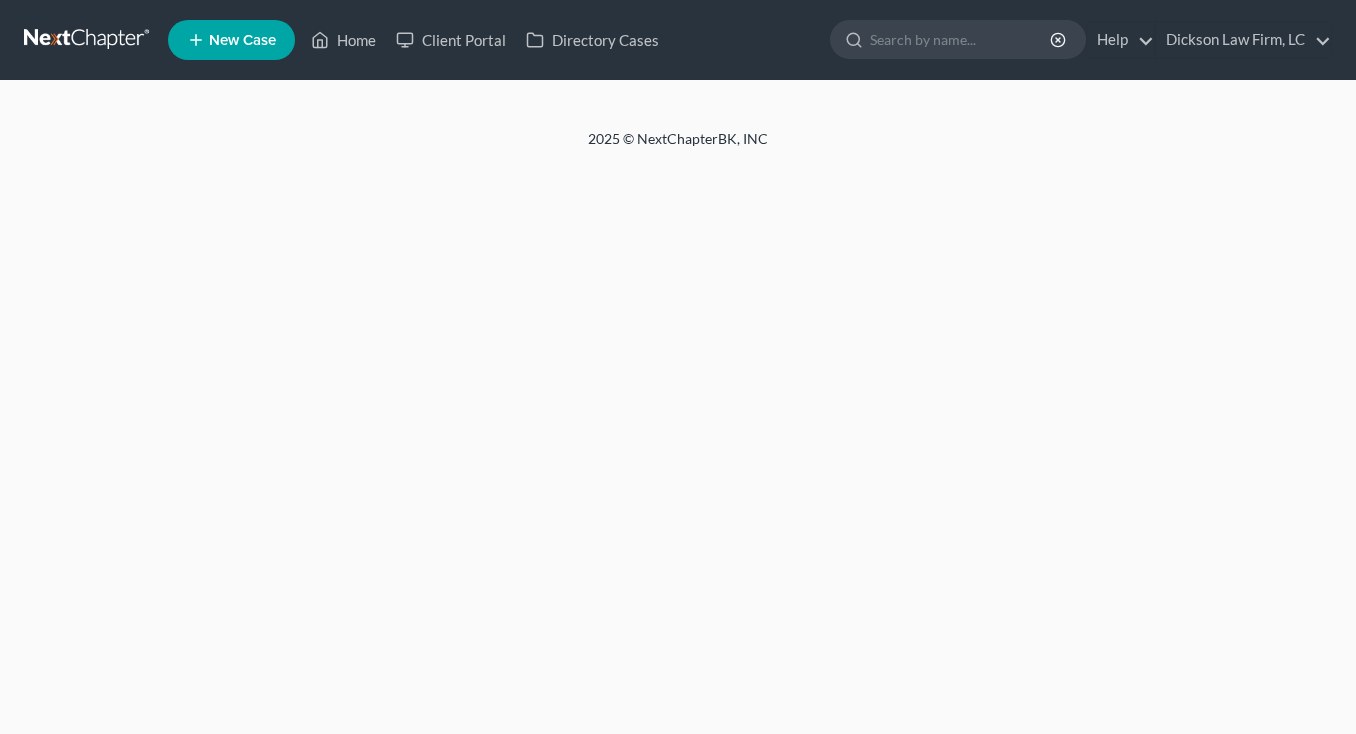 scroll, scrollTop: 0, scrollLeft: 0, axis: both 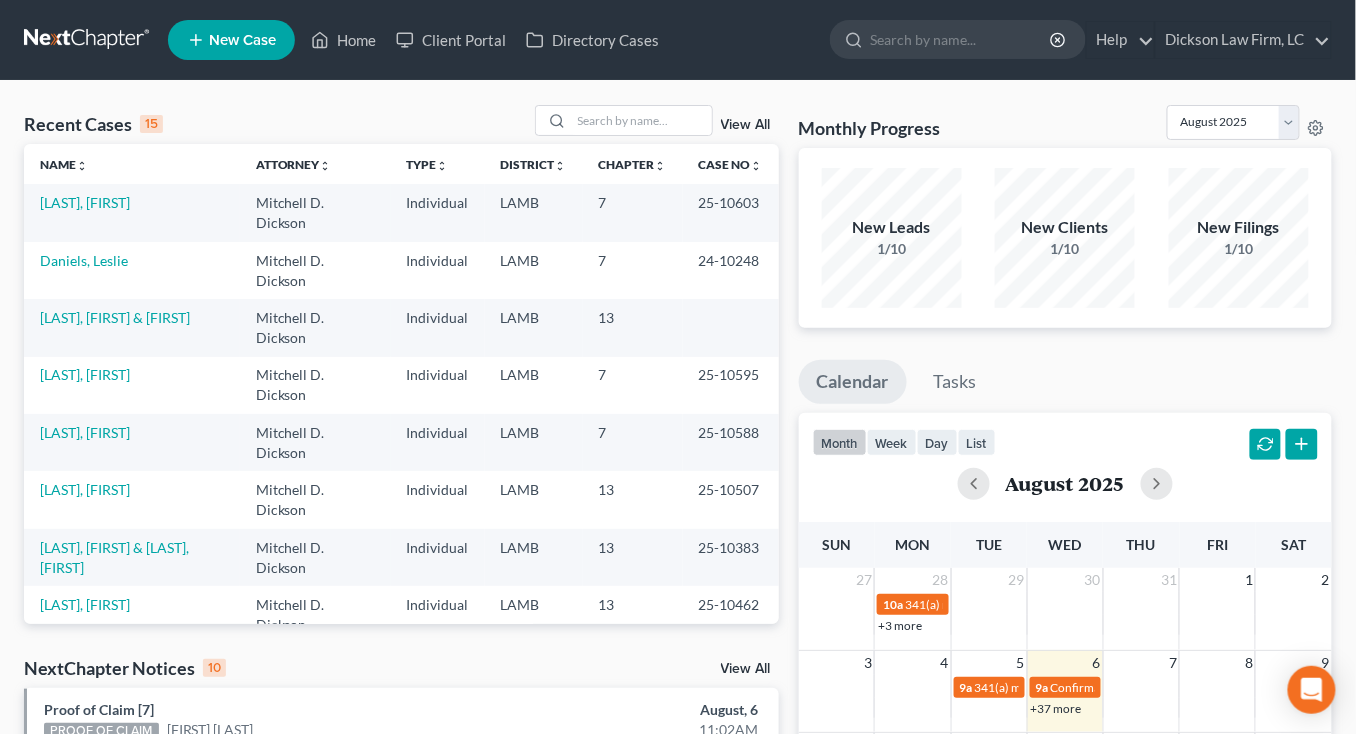 click at bounding box center (88, 40) 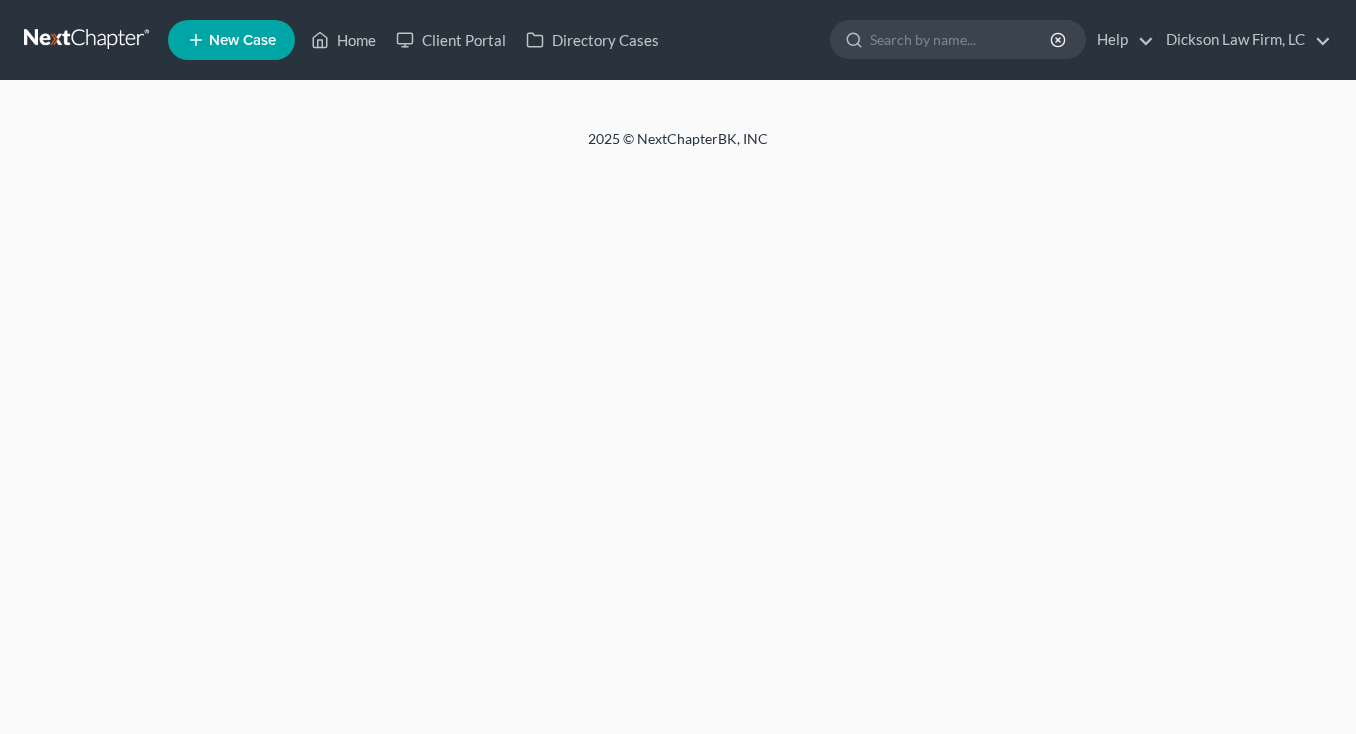 scroll, scrollTop: 0, scrollLeft: 0, axis: both 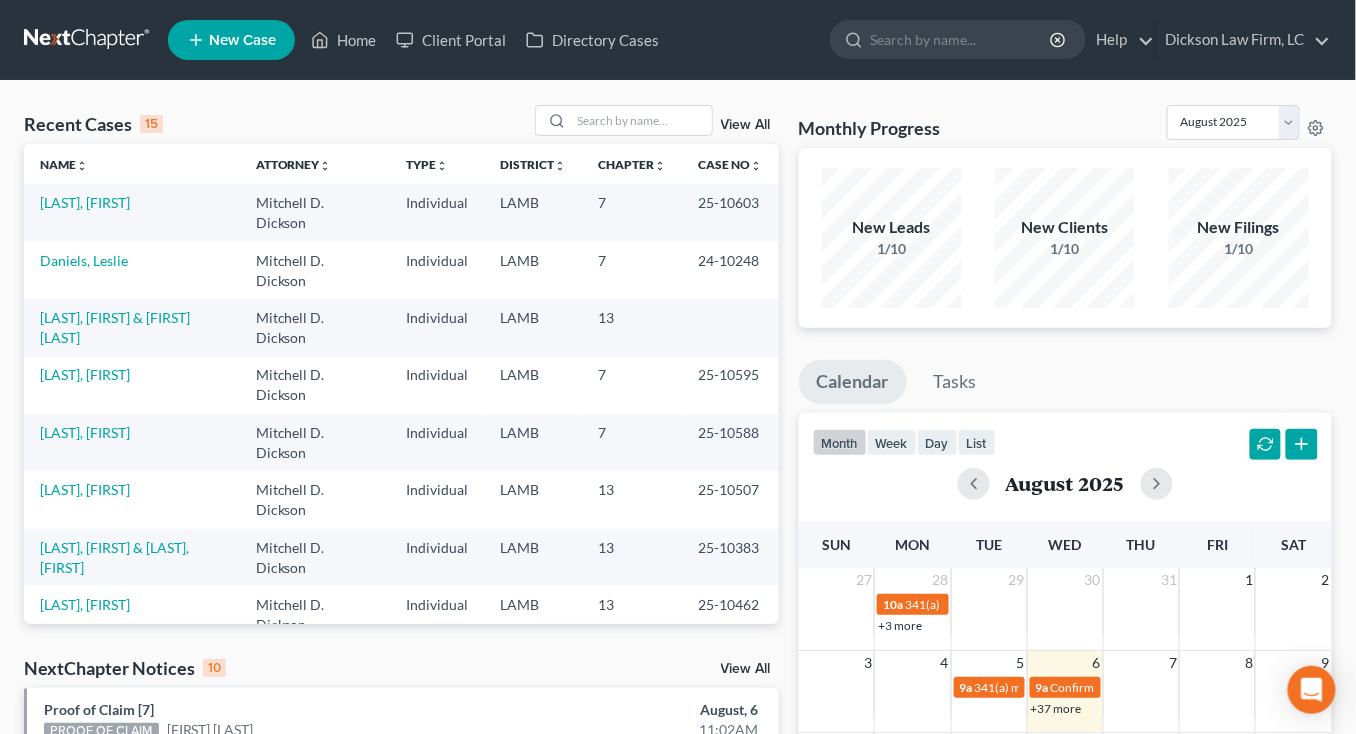 click on "7" at bounding box center [633, 442] 